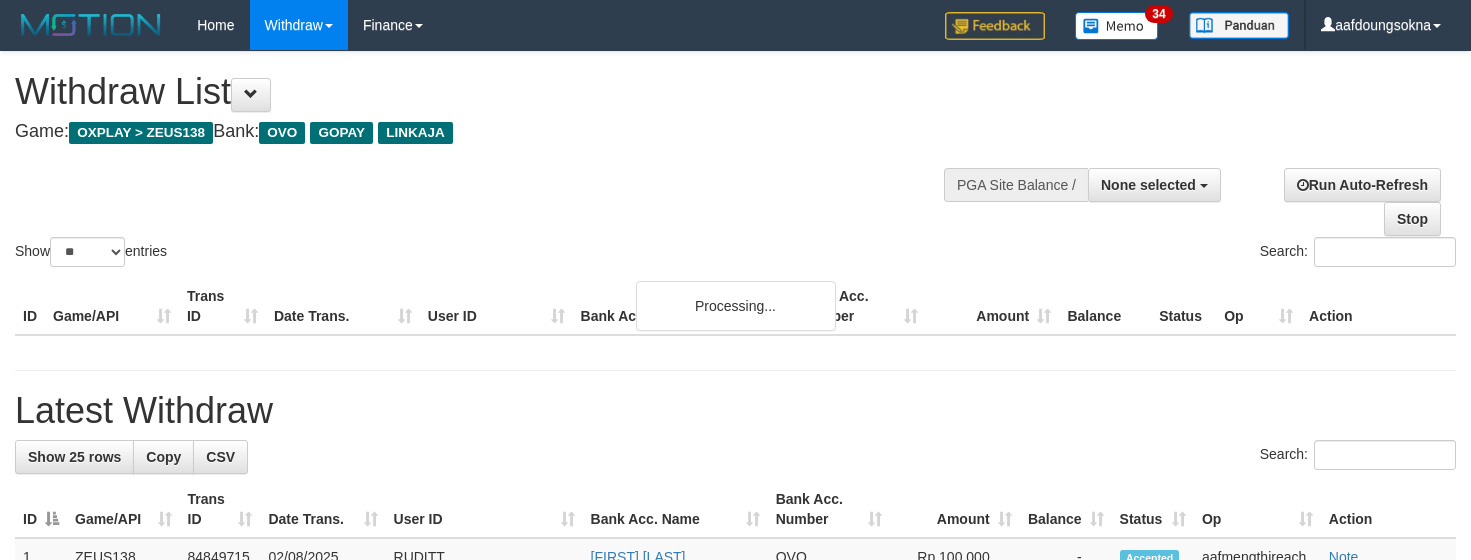 select 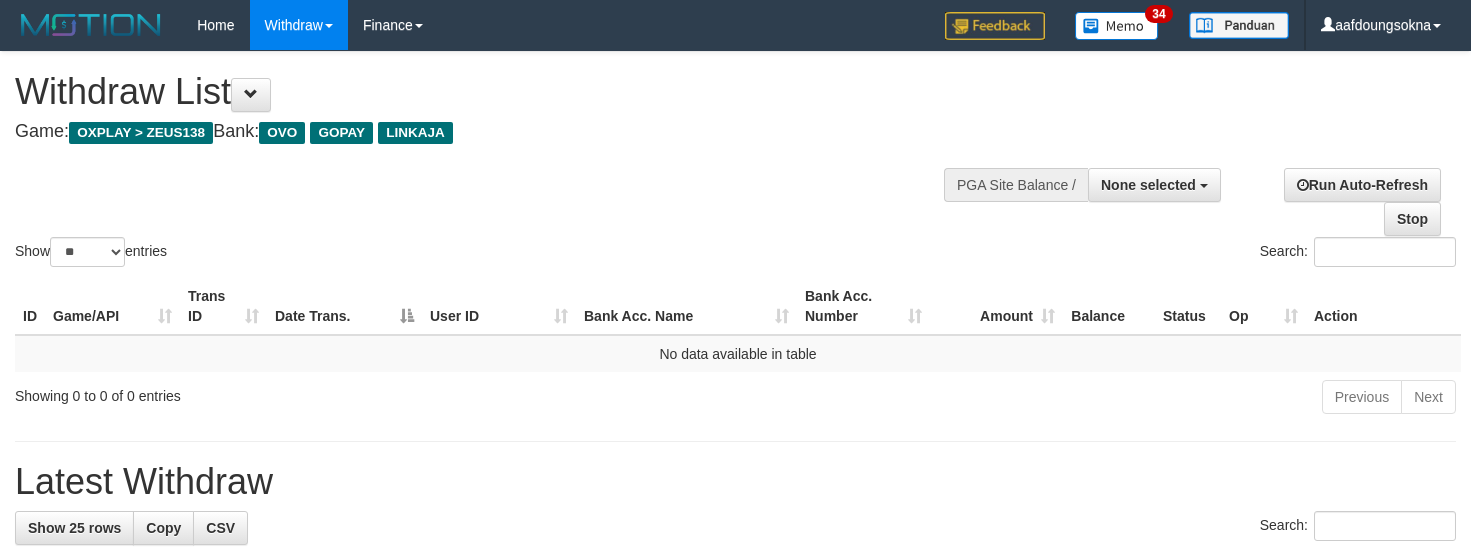 select 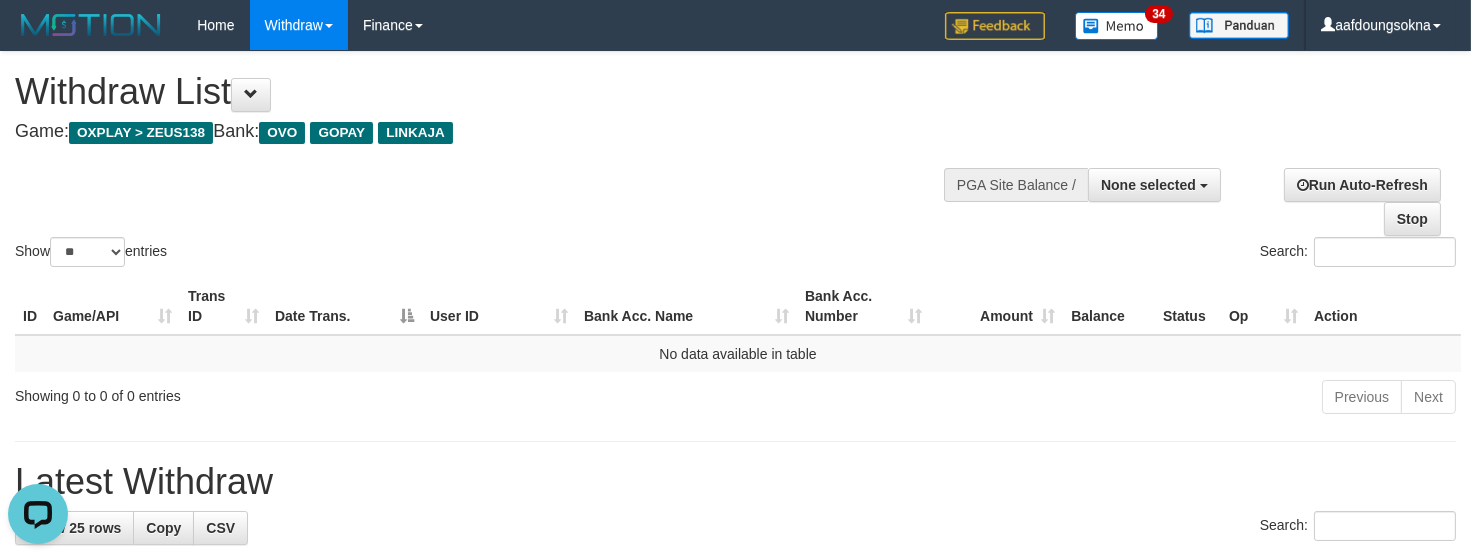 scroll, scrollTop: 0, scrollLeft: 0, axis: both 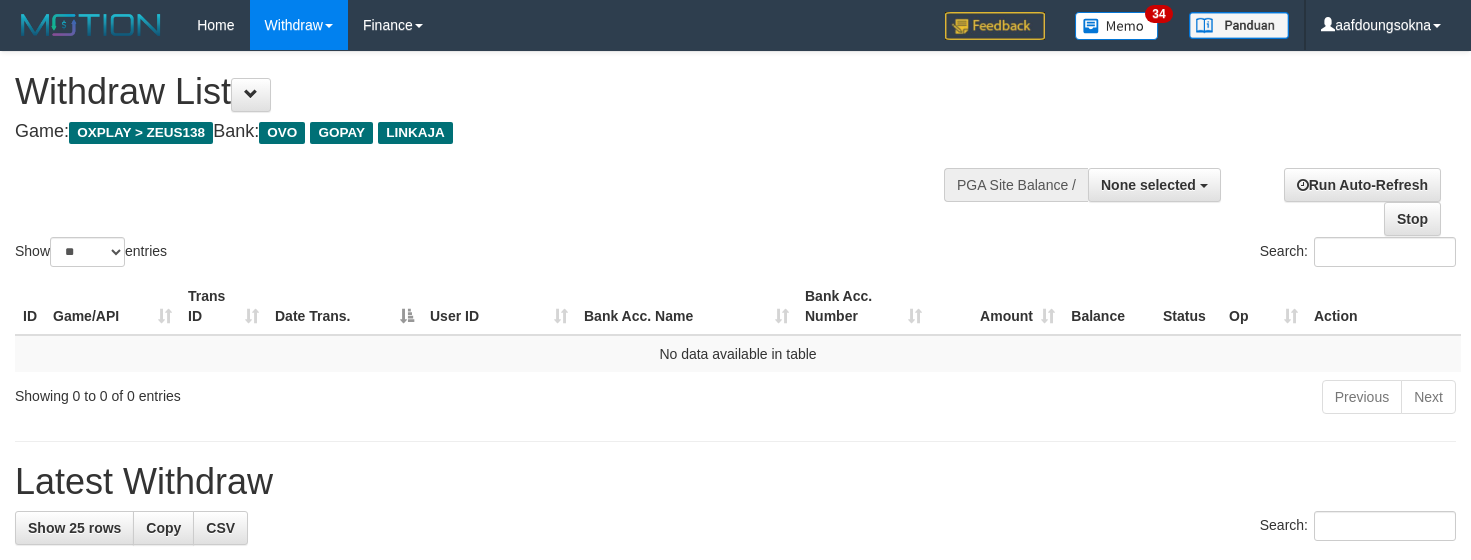select 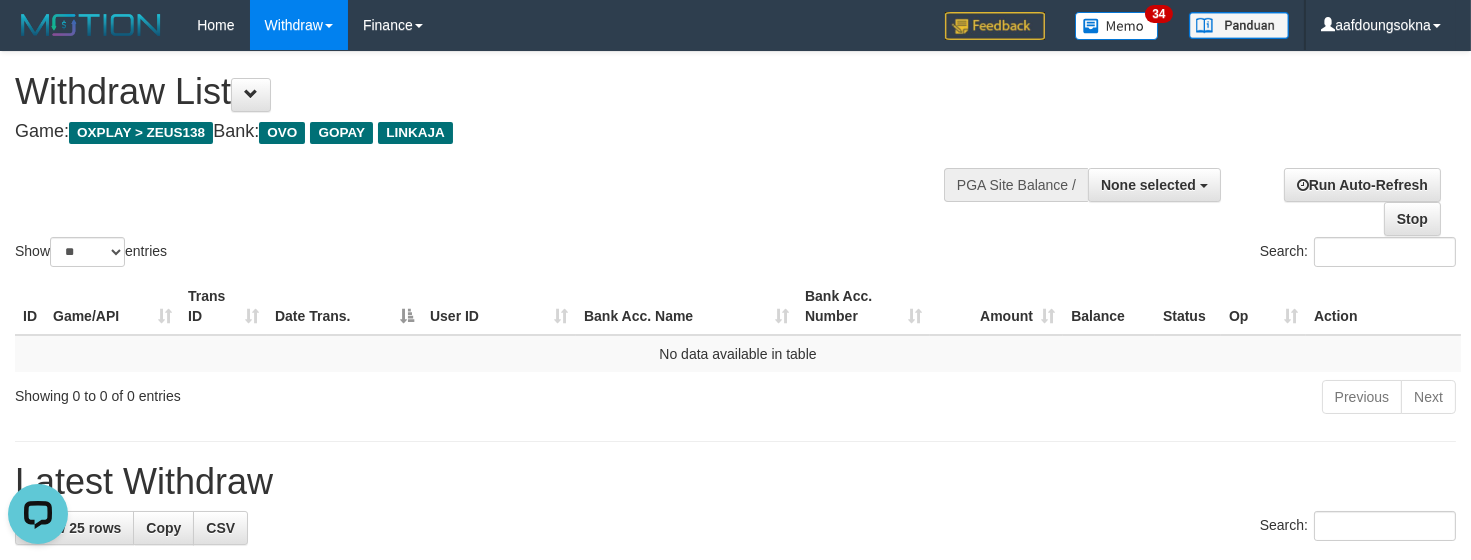 scroll, scrollTop: 0, scrollLeft: 0, axis: both 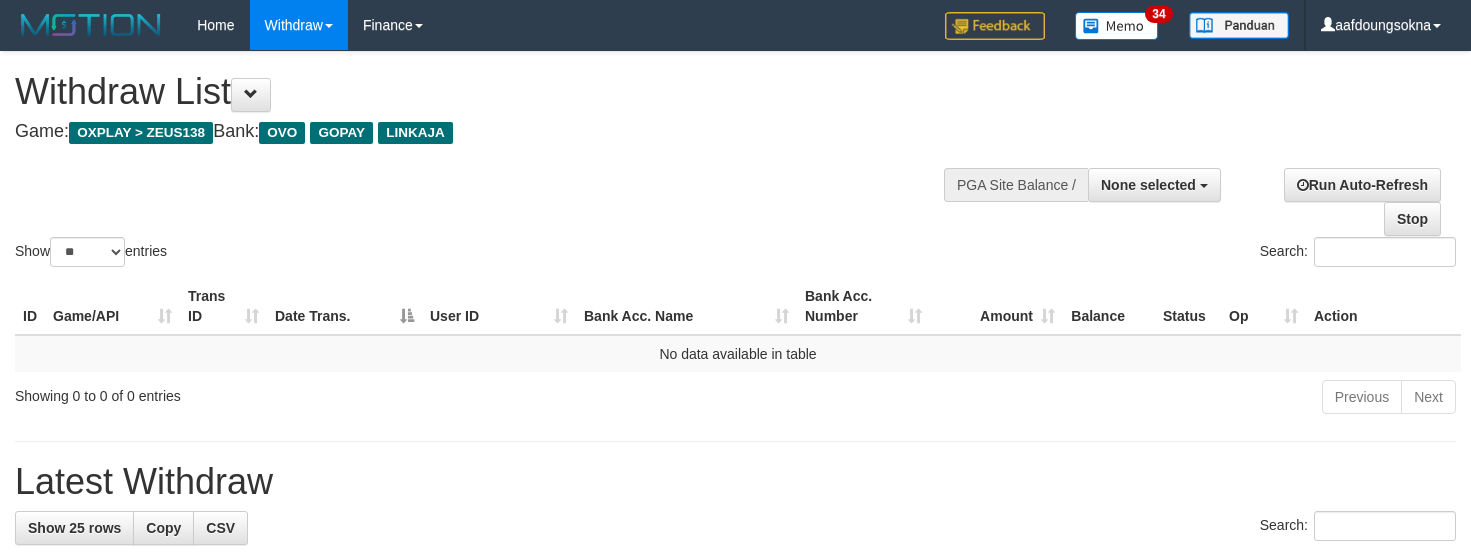 select 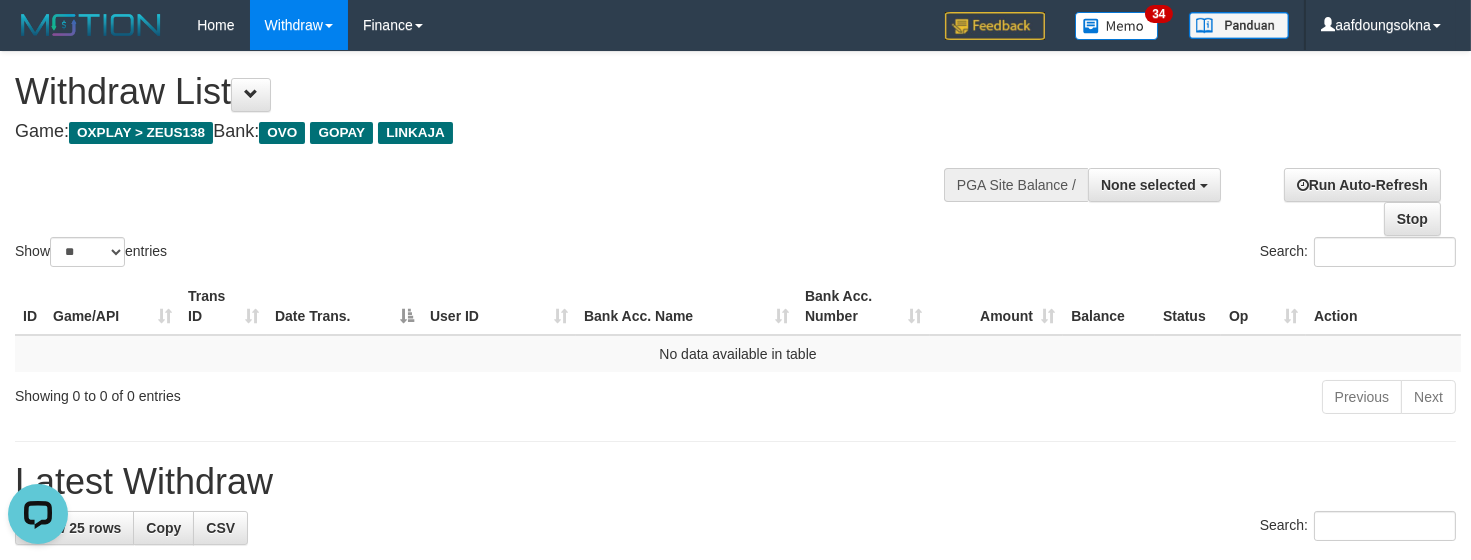 scroll, scrollTop: 0, scrollLeft: 0, axis: both 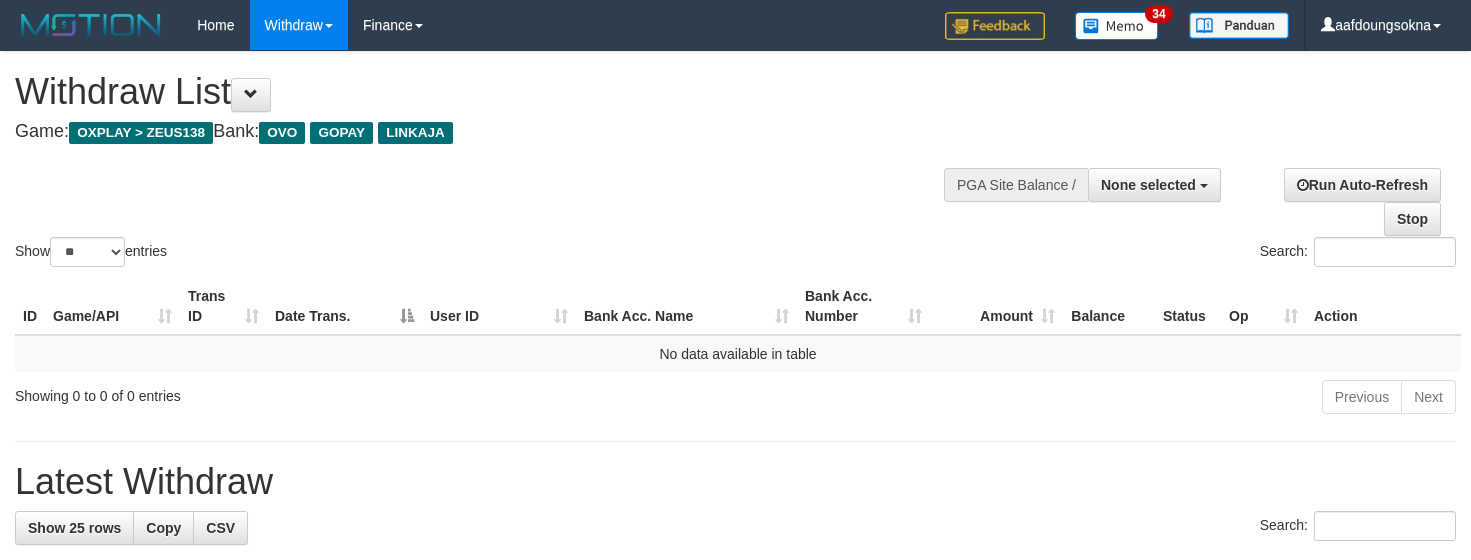 select 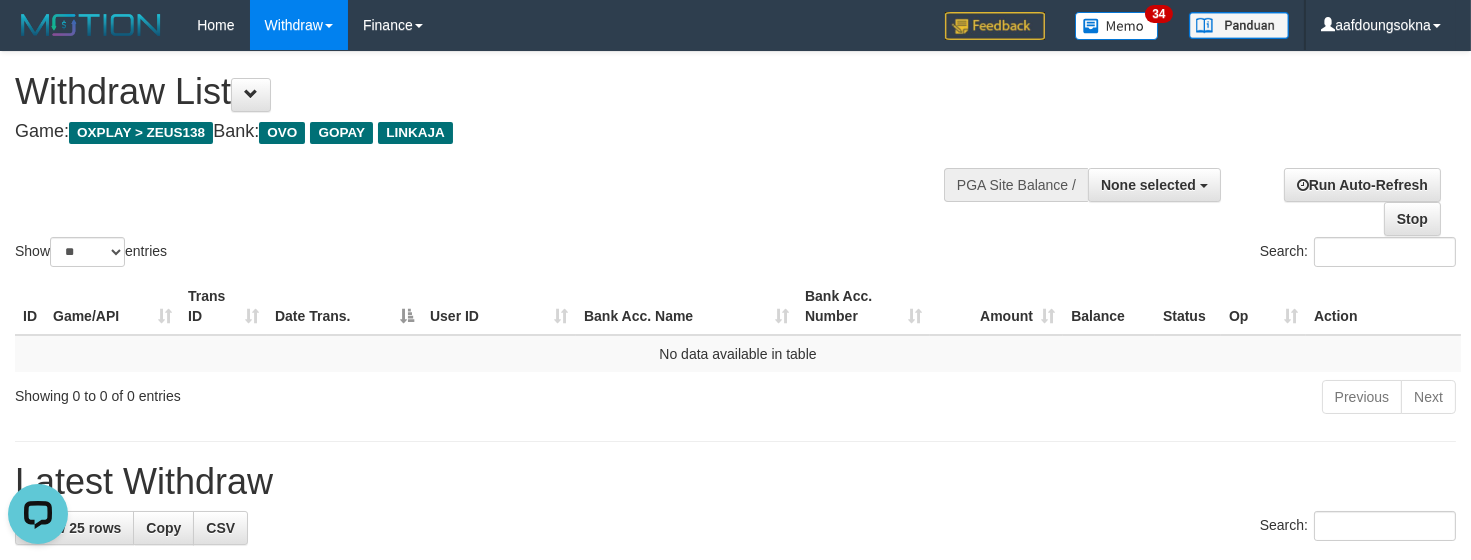 scroll, scrollTop: 0, scrollLeft: 0, axis: both 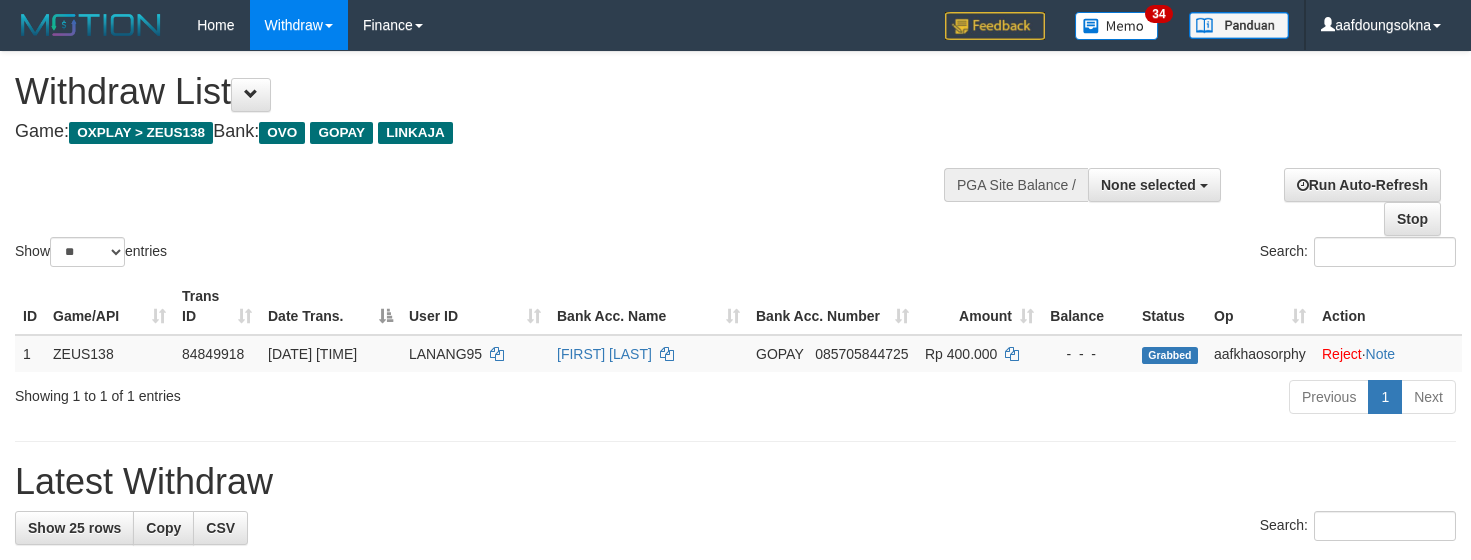 select 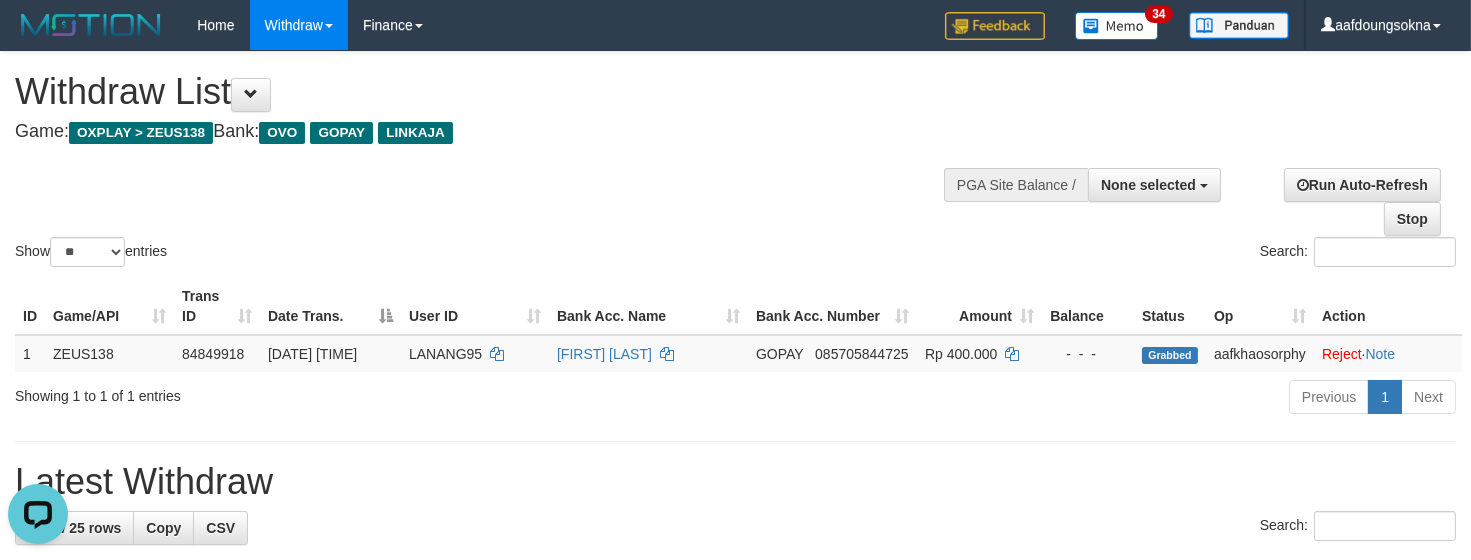 scroll, scrollTop: 0, scrollLeft: 0, axis: both 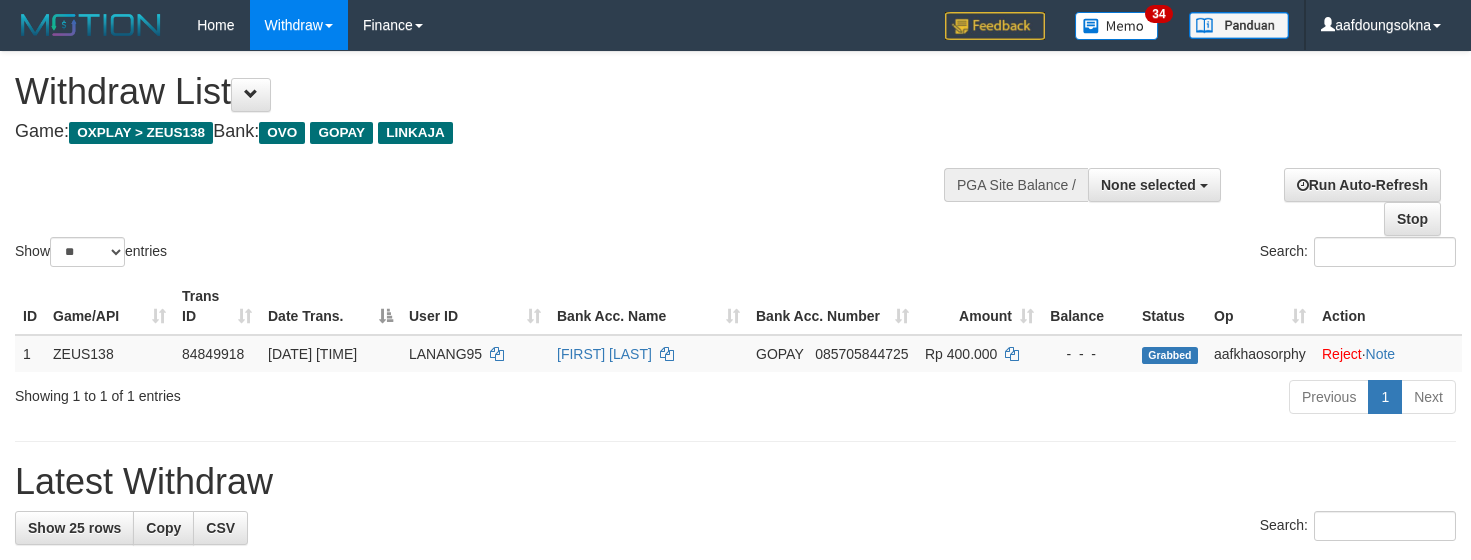 select 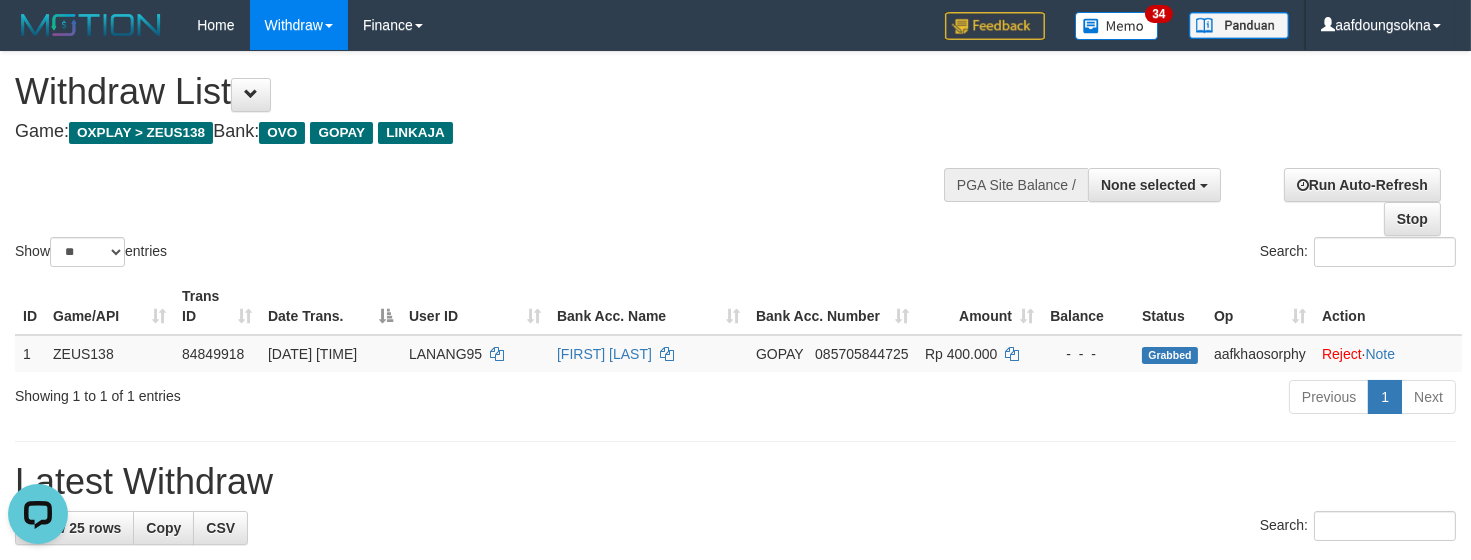 scroll, scrollTop: 0, scrollLeft: 0, axis: both 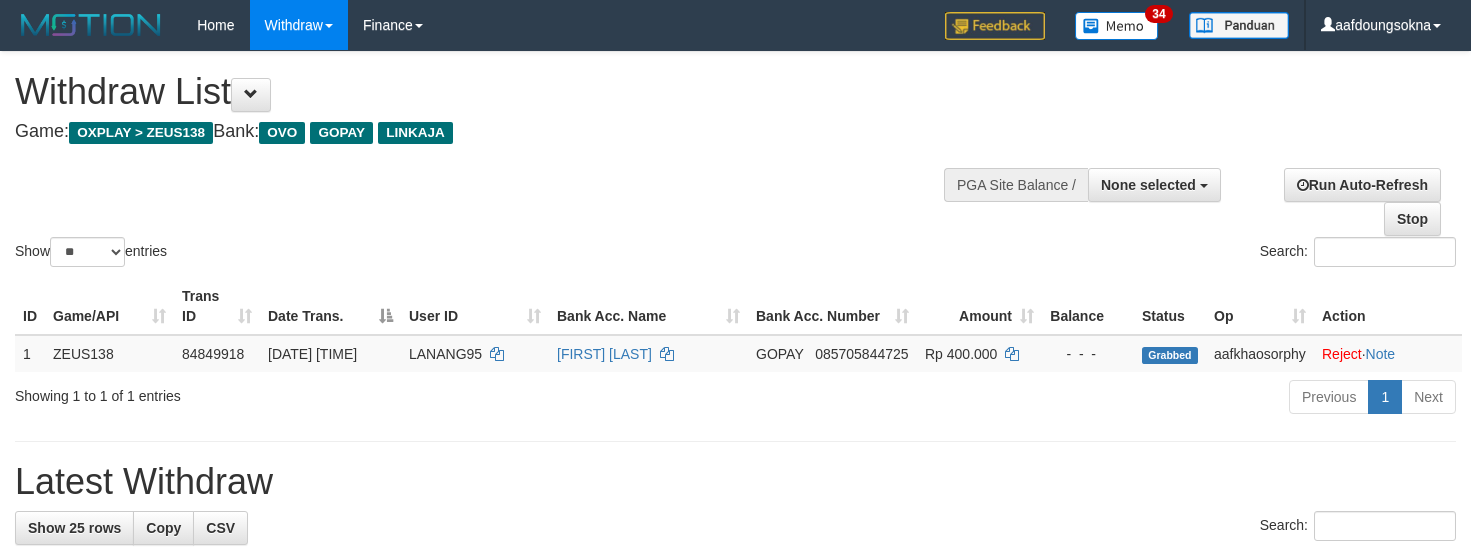 select 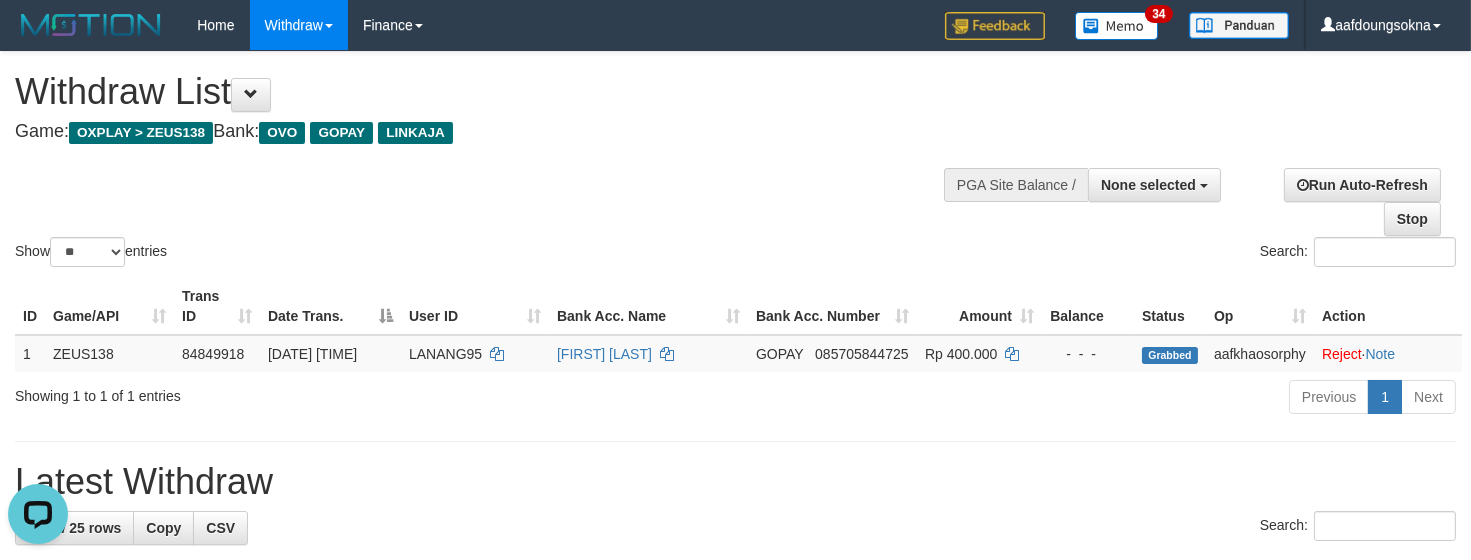 scroll, scrollTop: 0, scrollLeft: 0, axis: both 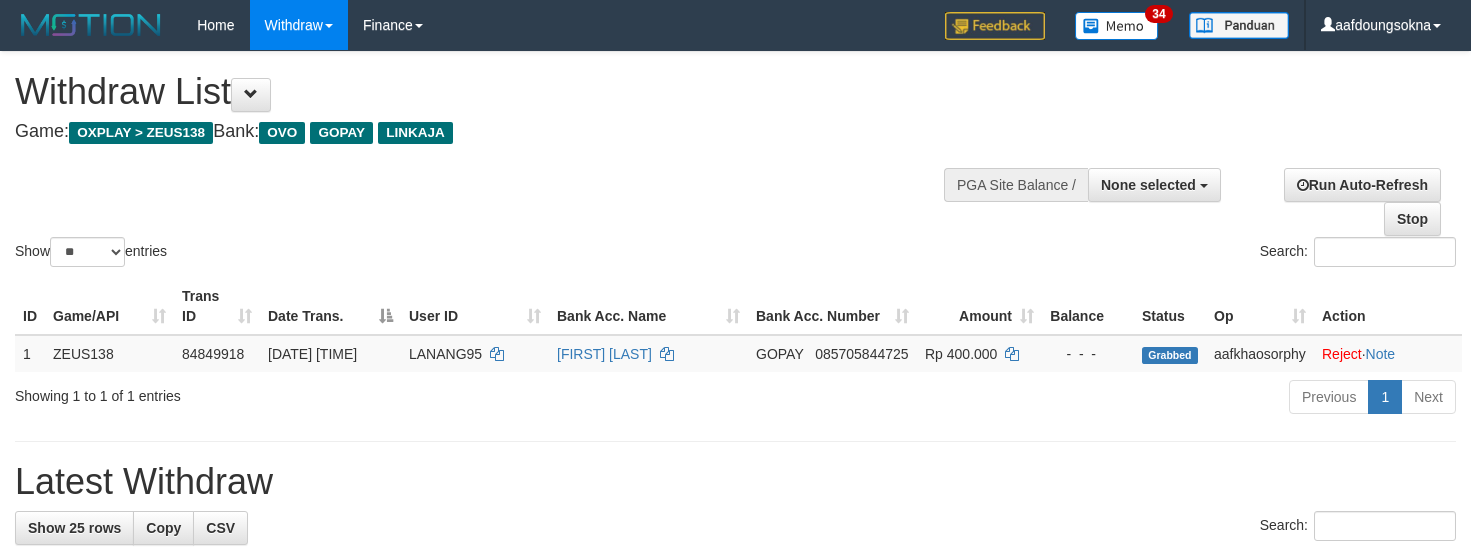 select 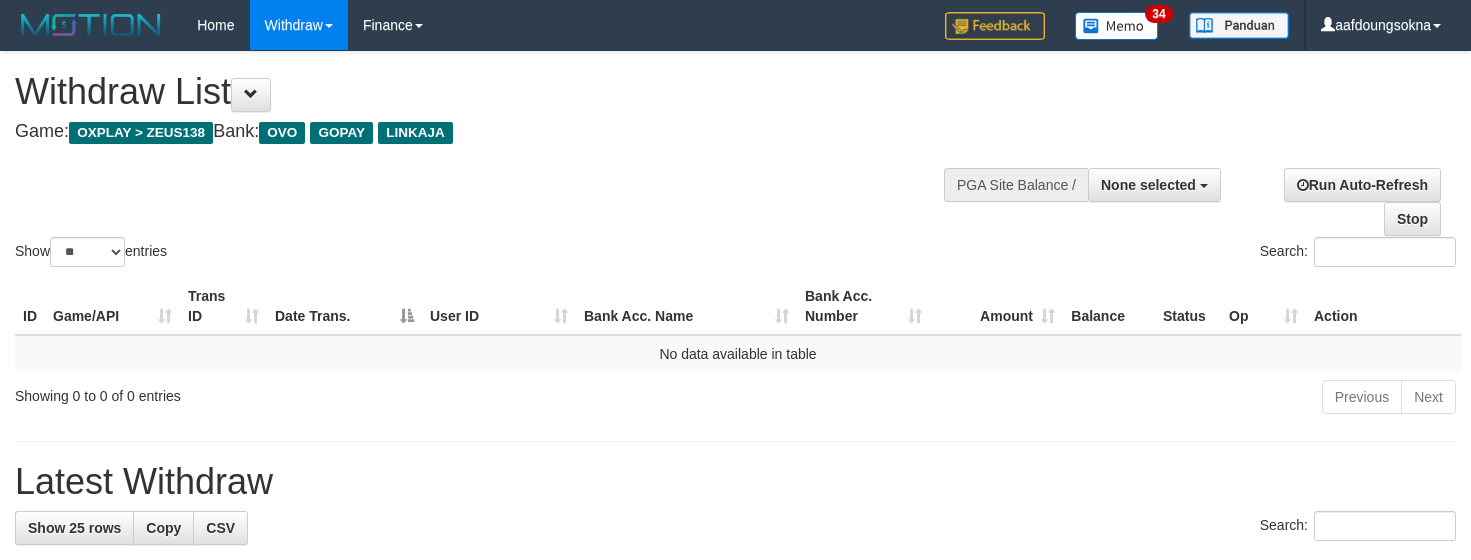 select 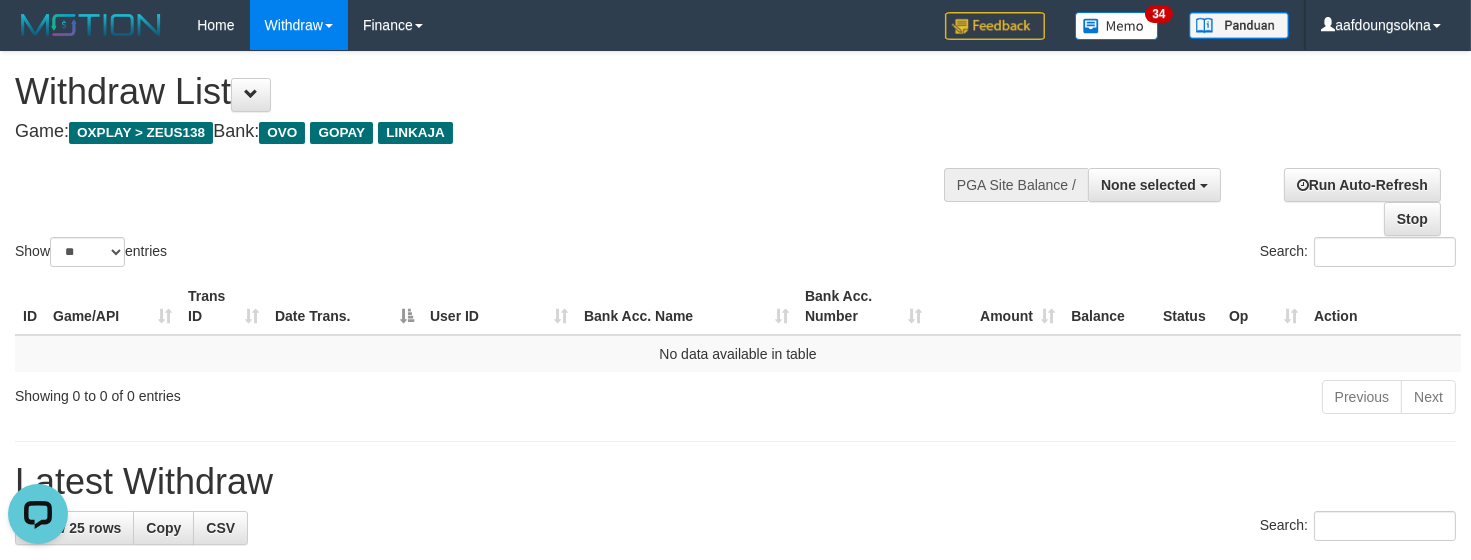 scroll, scrollTop: 0, scrollLeft: 0, axis: both 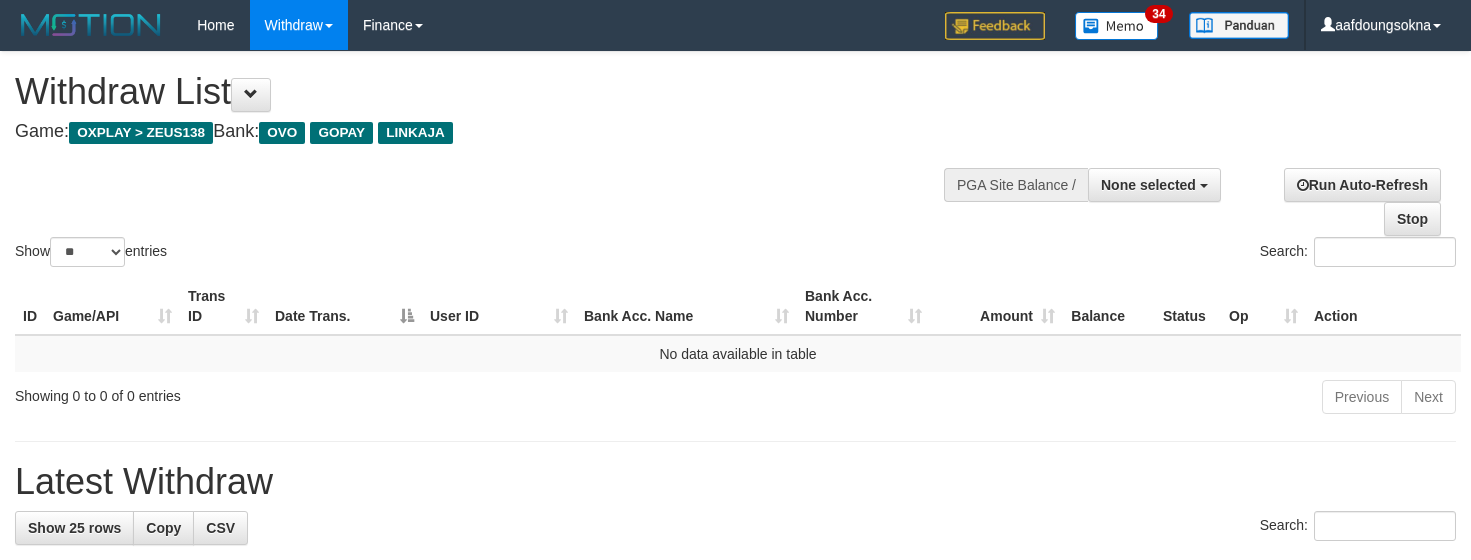select 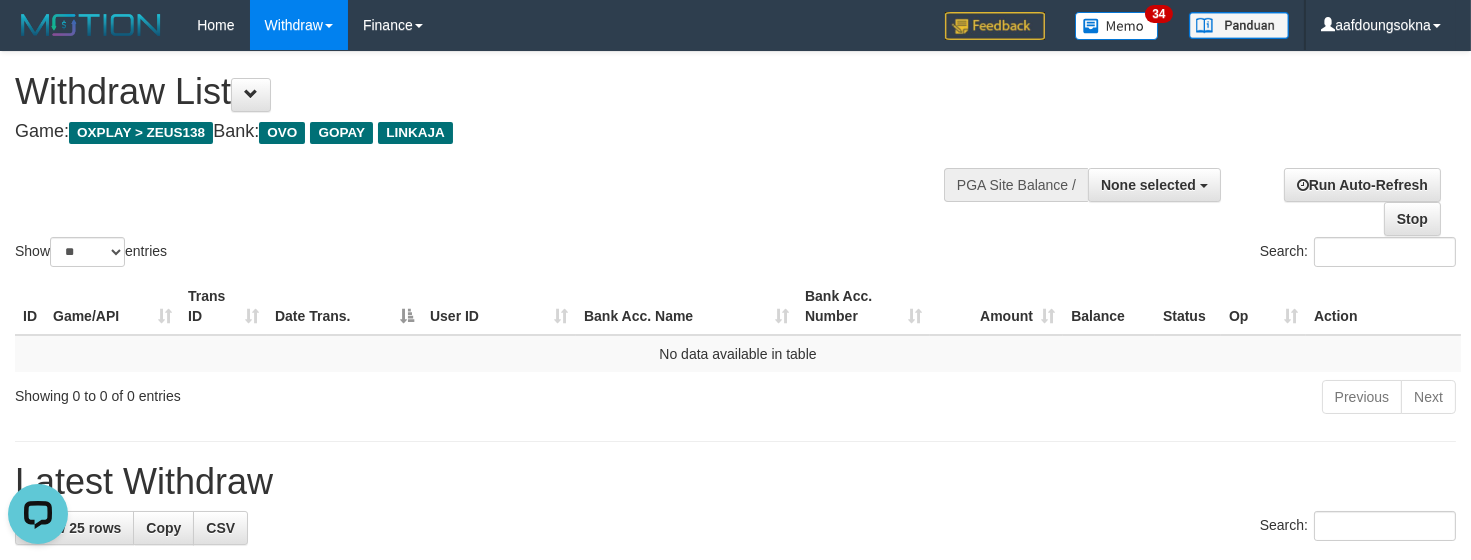 scroll, scrollTop: 0, scrollLeft: 0, axis: both 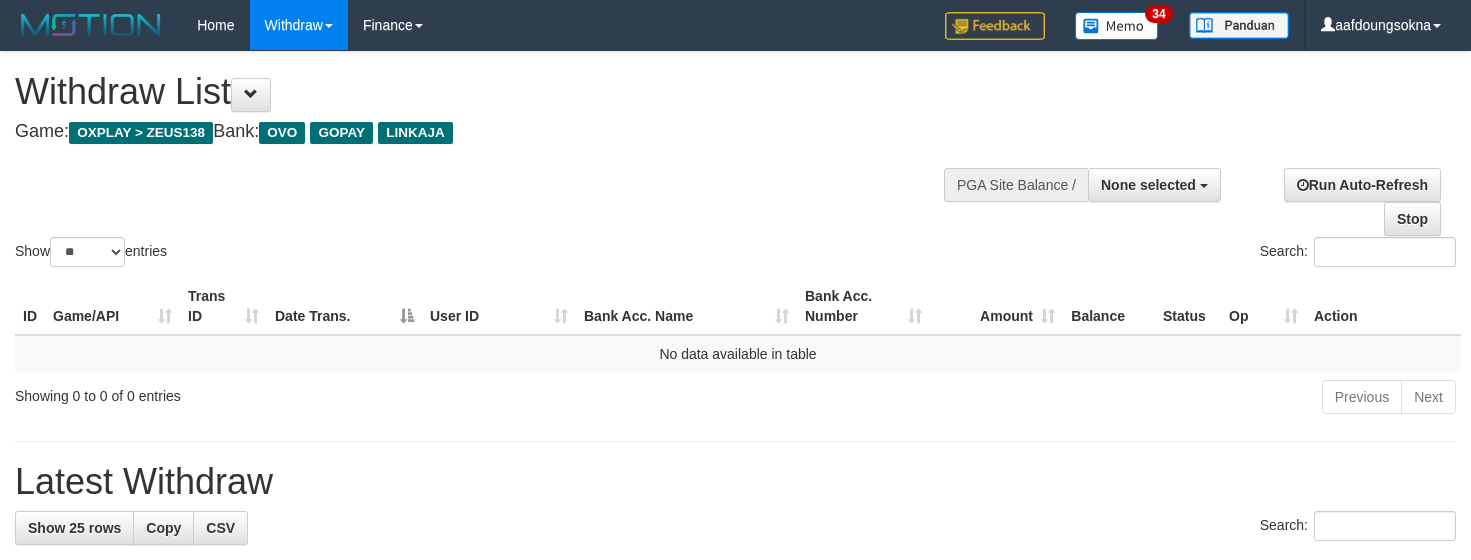select 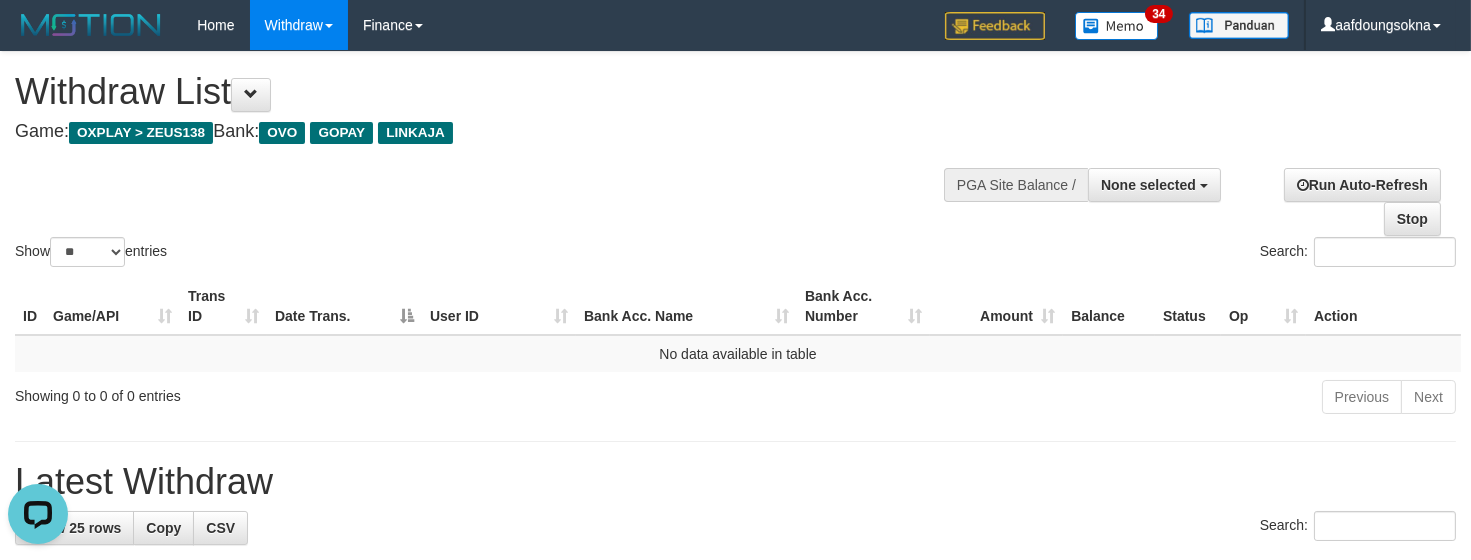 scroll, scrollTop: 0, scrollLeft: 0, axis: both 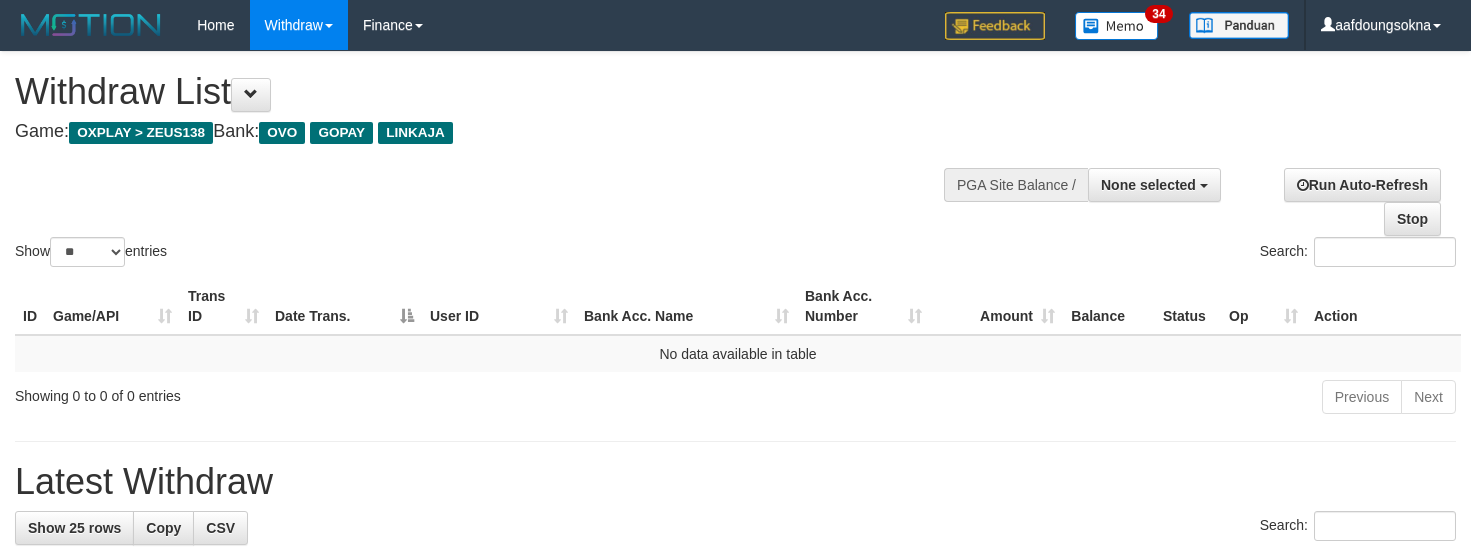 select 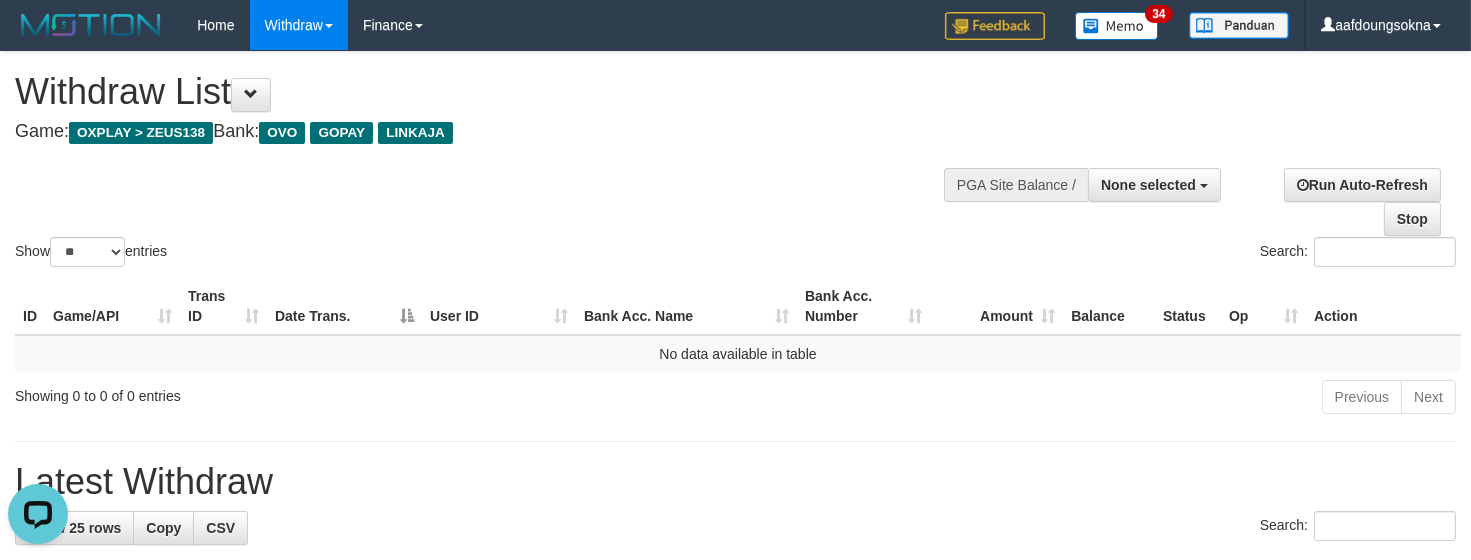 scroll, scrollTop: 0, scrollLeft: 0, axis: both 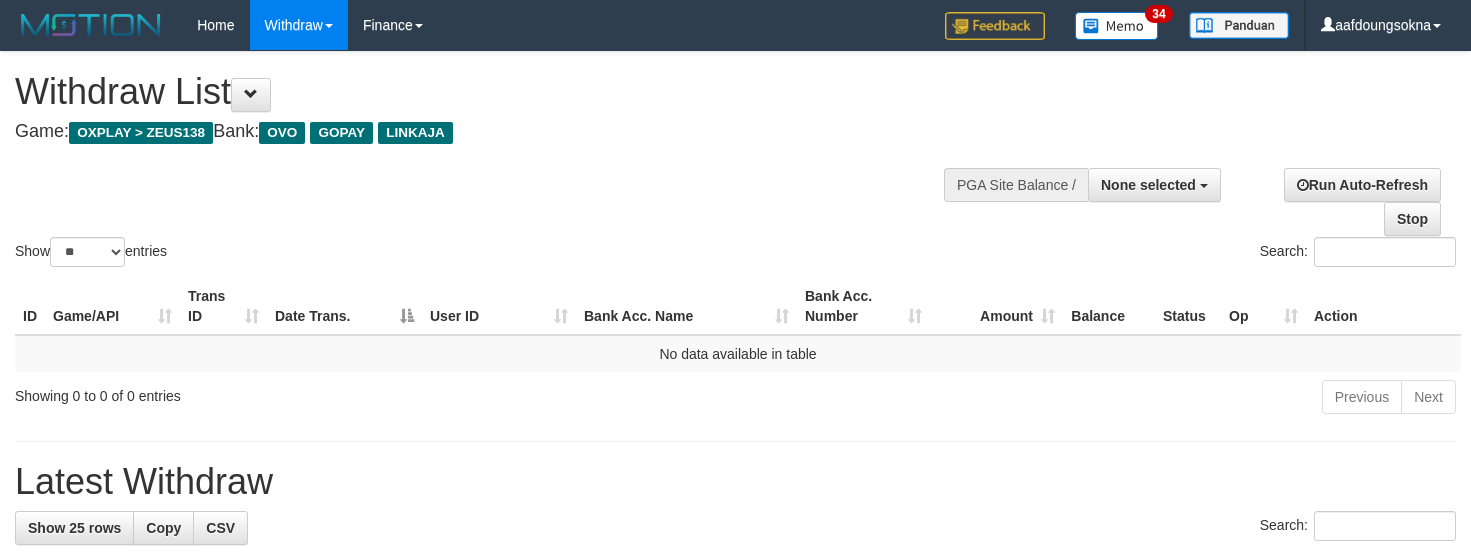 select 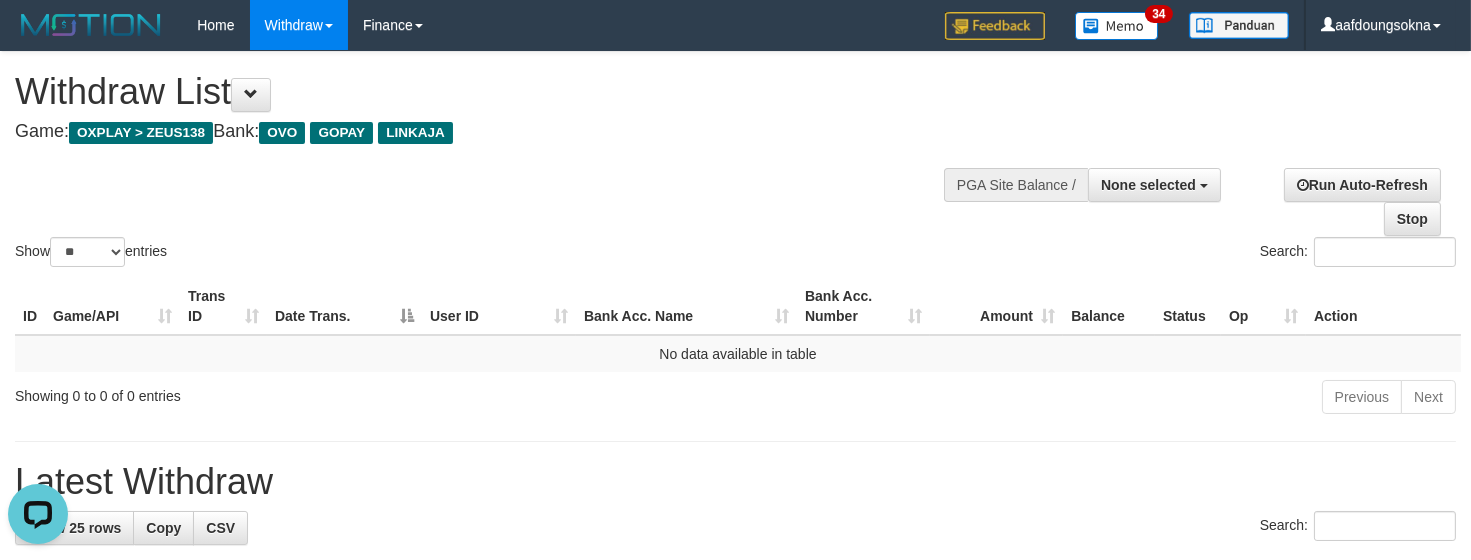 scroll, scrollTop: 0, scrollLeft: 0, axis: both 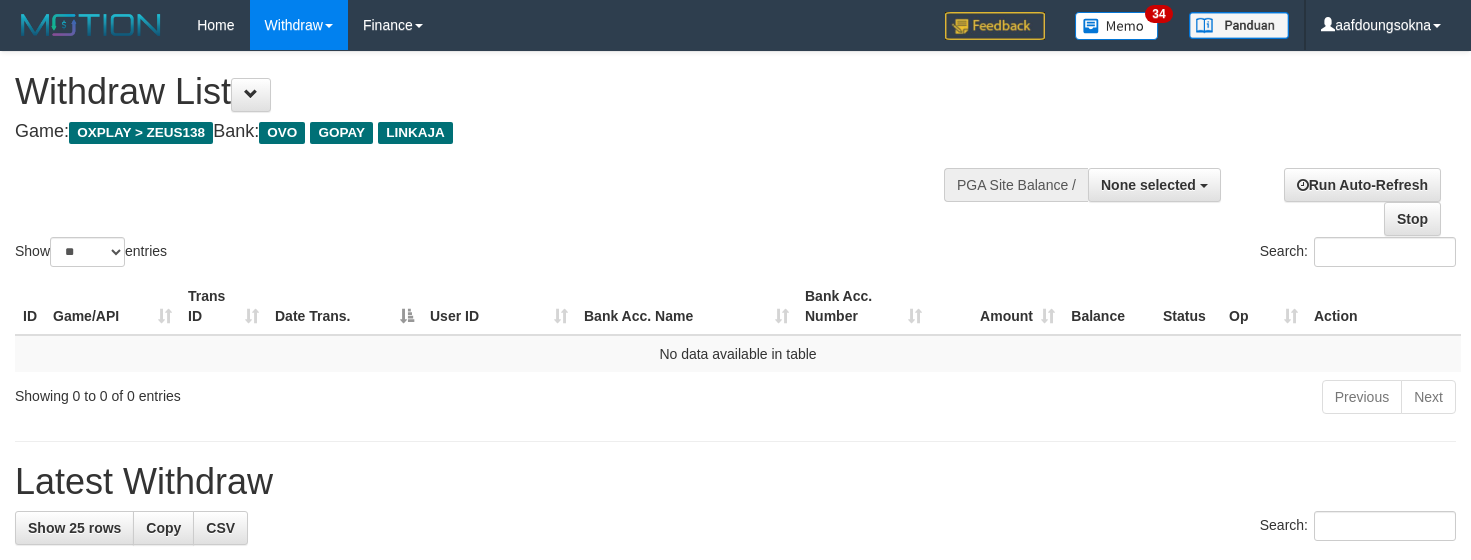 select 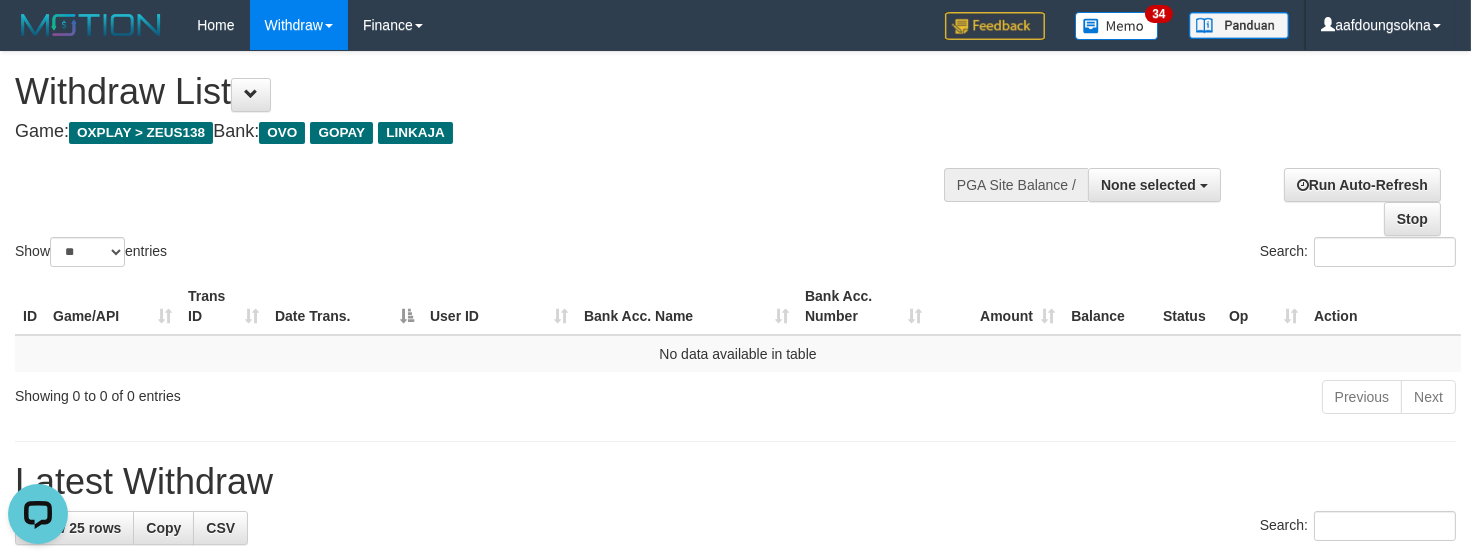 scroll, scrollTop: 0, scrollLeft: 0, axis: both 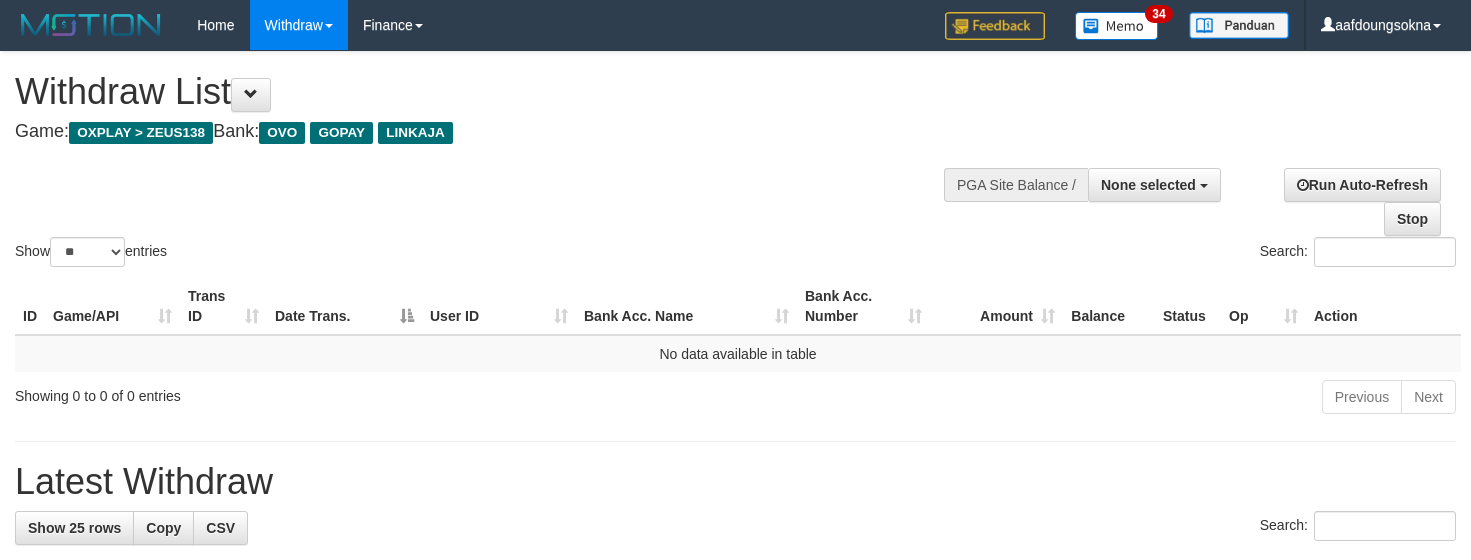 select 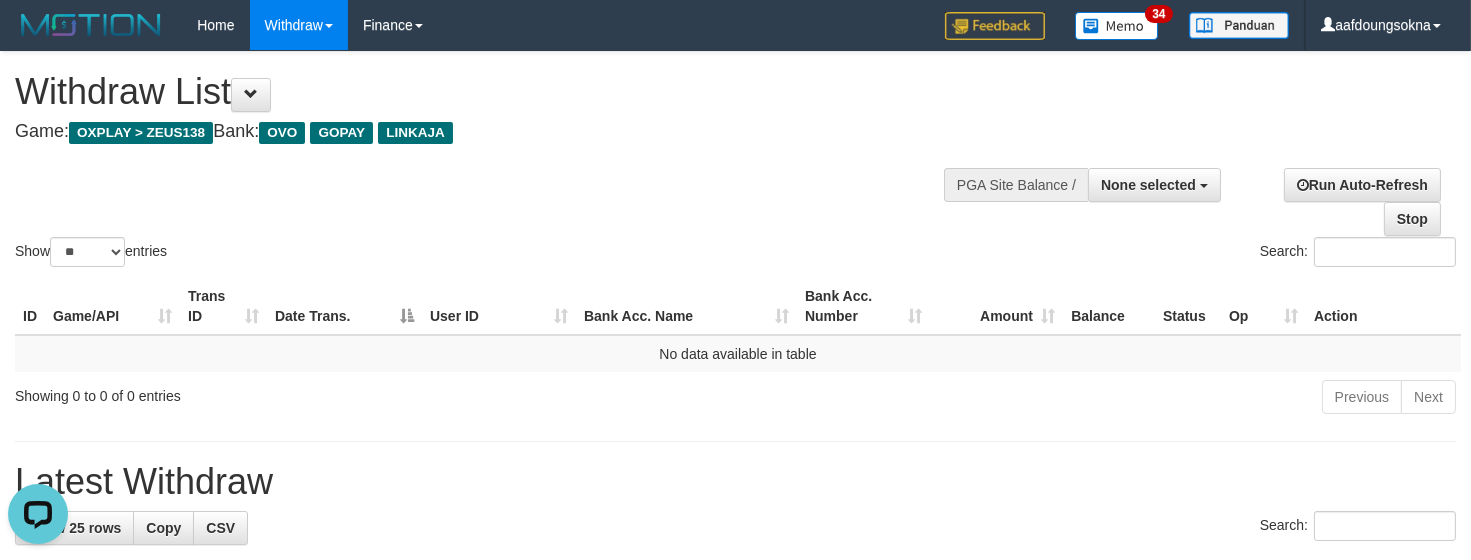 scroll, scrollTop: 0, scrollLeft: 0, axis: both 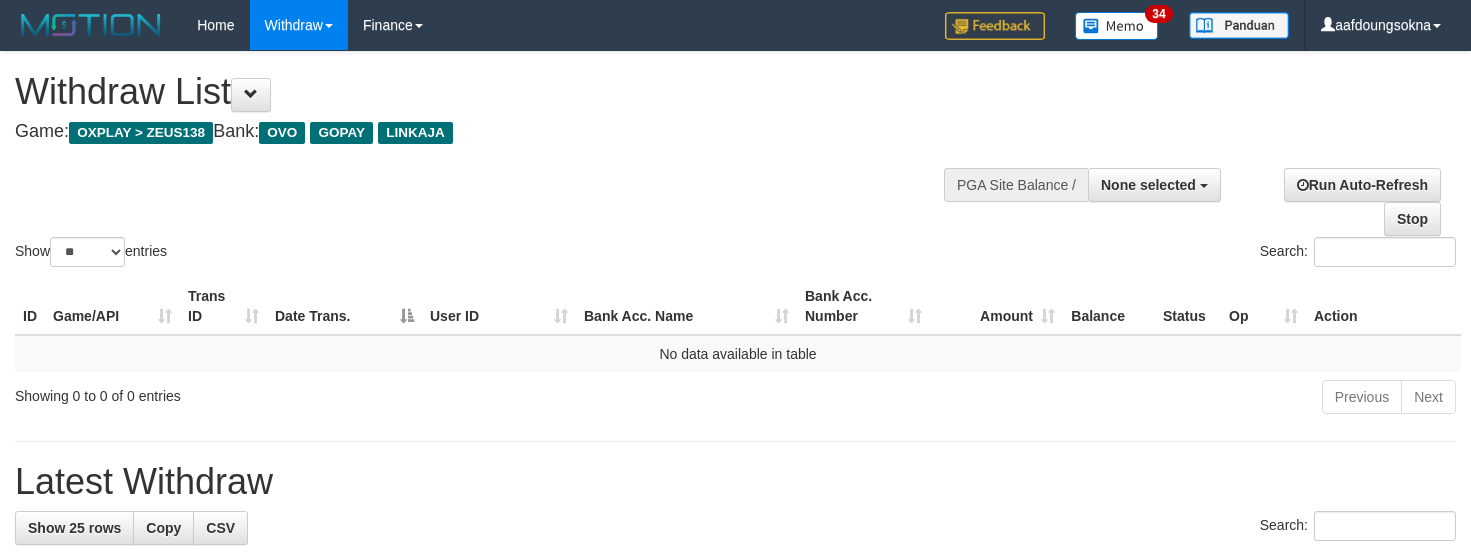 select 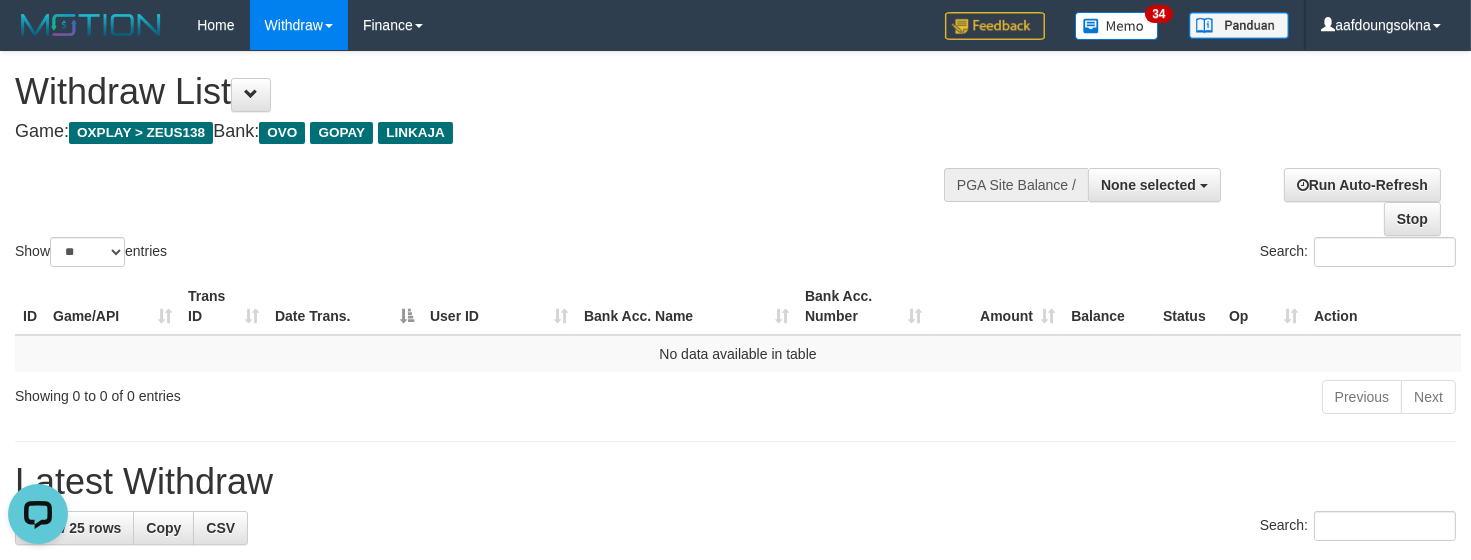 scroll, scrollTop: 0, scrollLeft: 0, axis: both 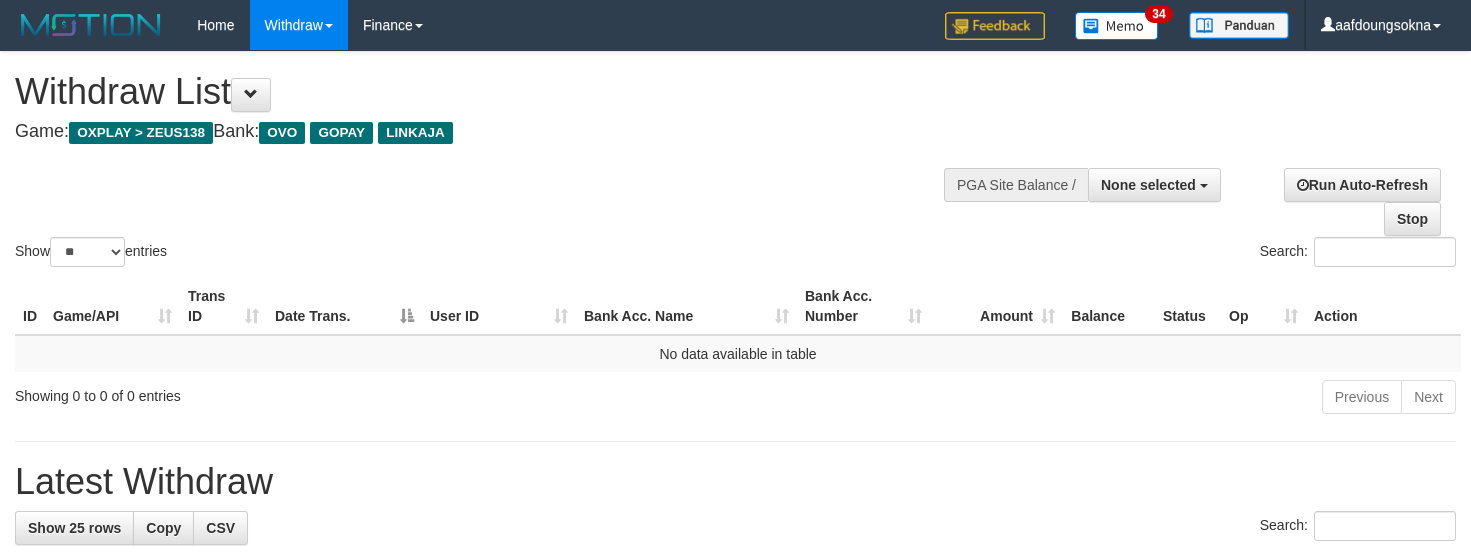 select 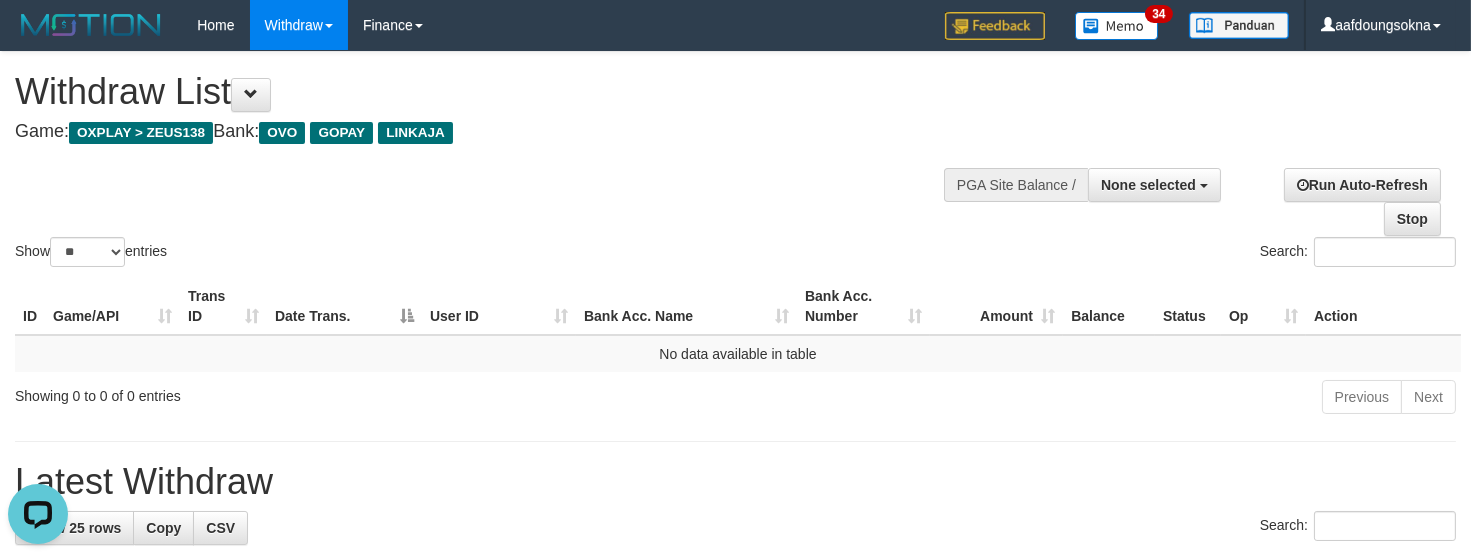 scroll, scrollTop: 0, scrollLeft: 0, axis: both 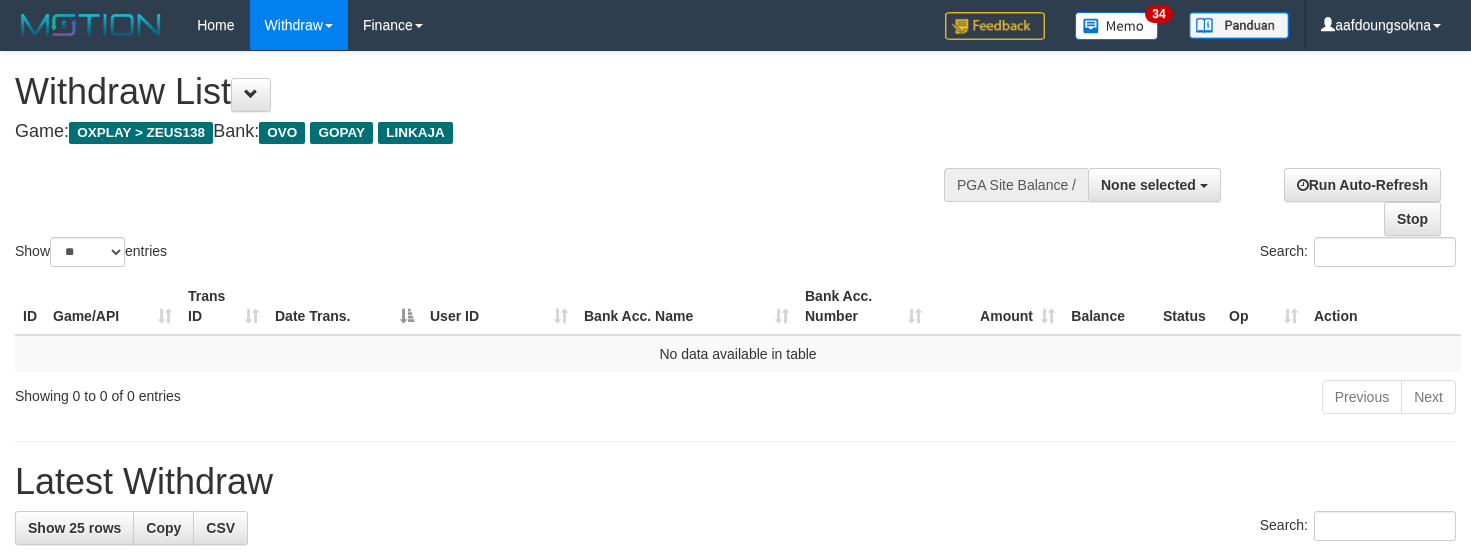 select 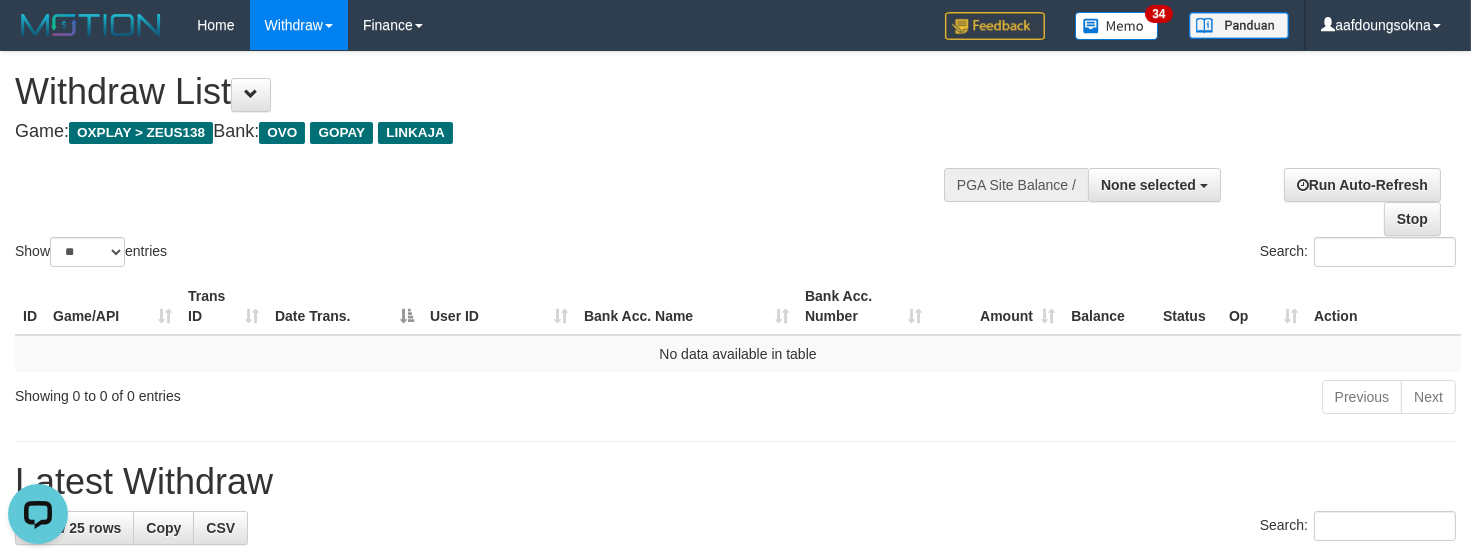 scroll, scrollTop: 0, scrollLeft: 0, axis: both 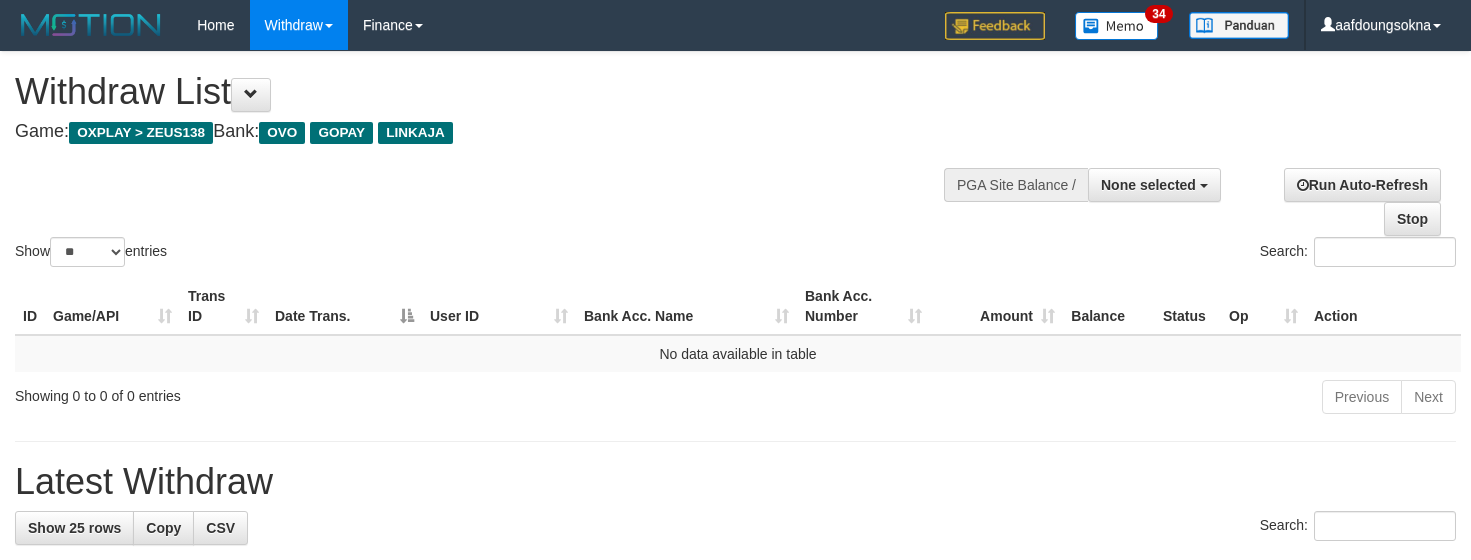 select 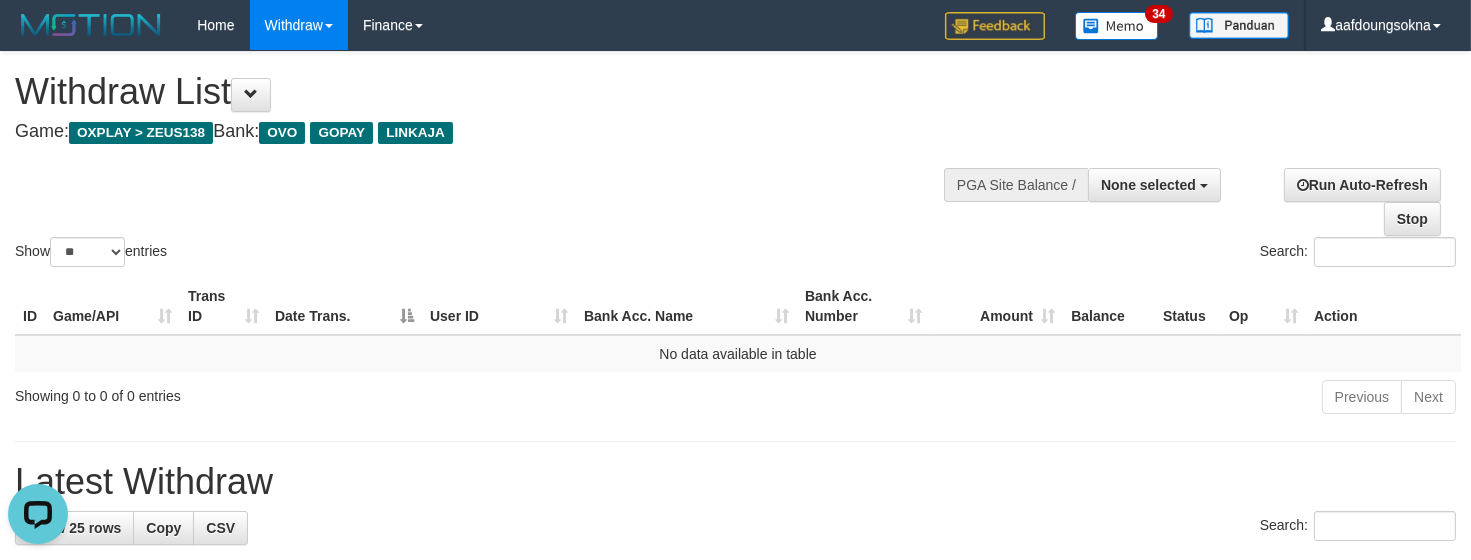scroll, scrollTop: 0, scrollLeft: 0, axis: both 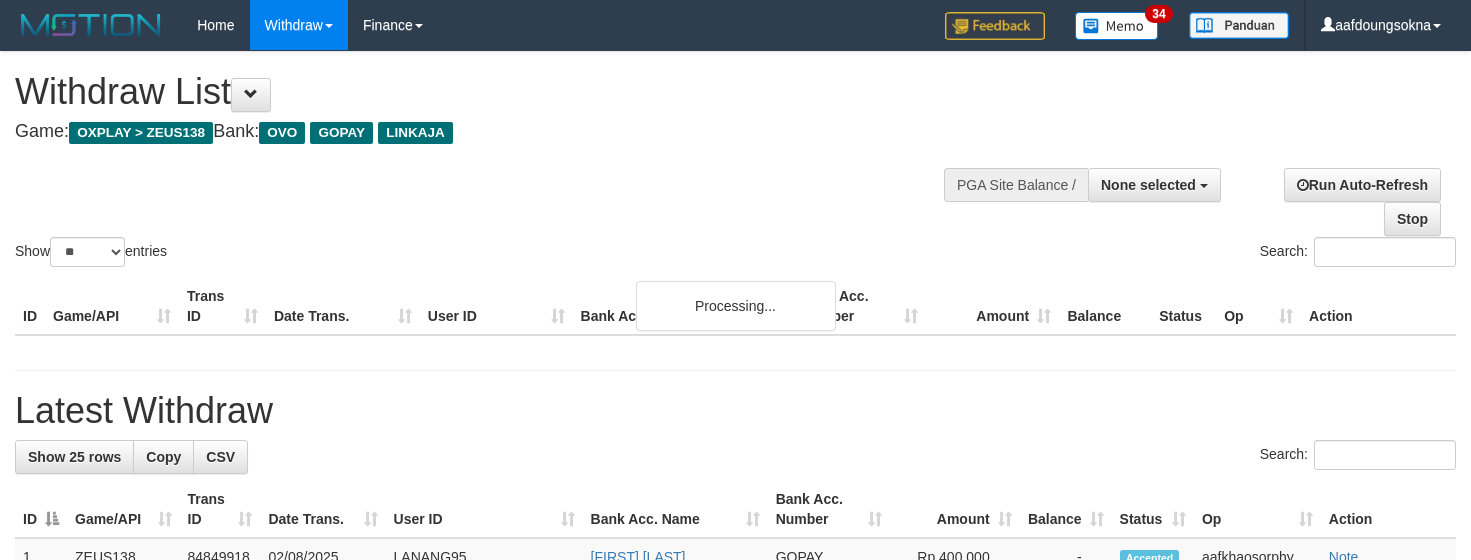 select 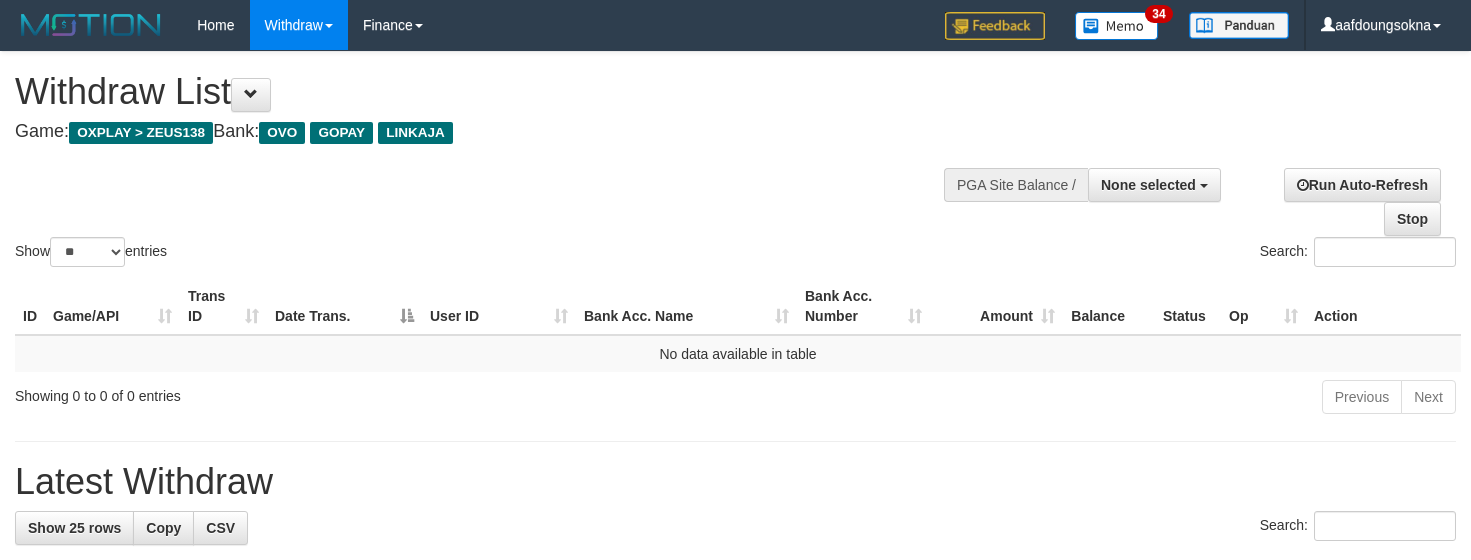 select 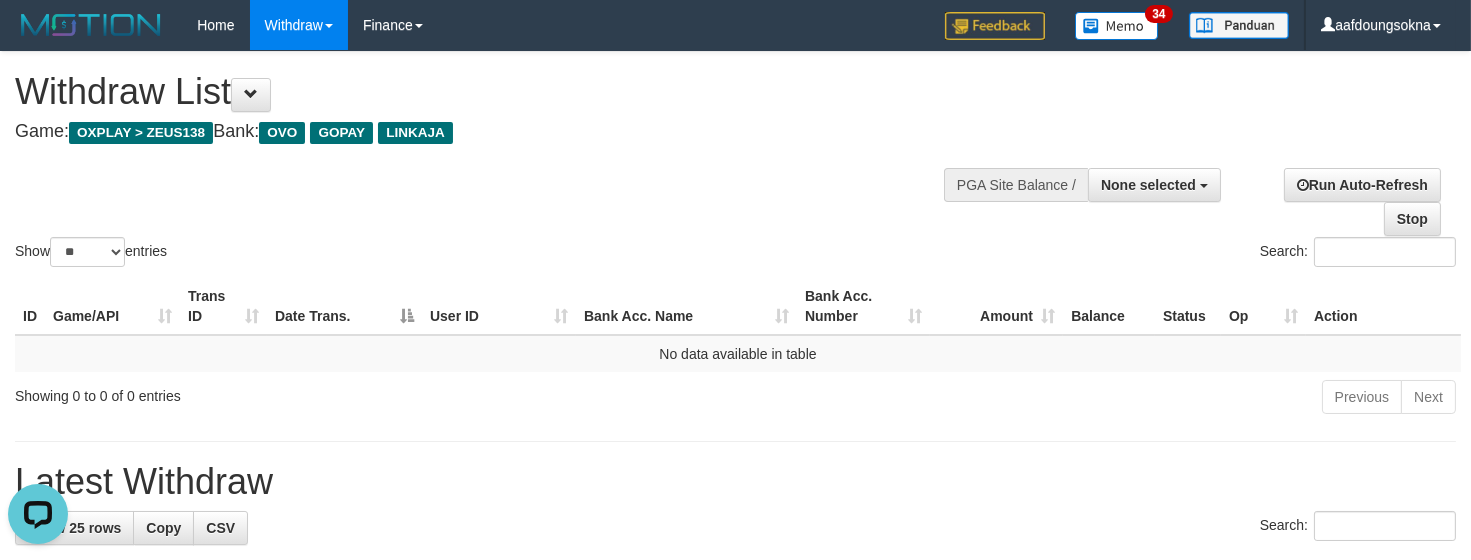 scroll, scrollTop: 0, scrollLeft: 0, axis: both 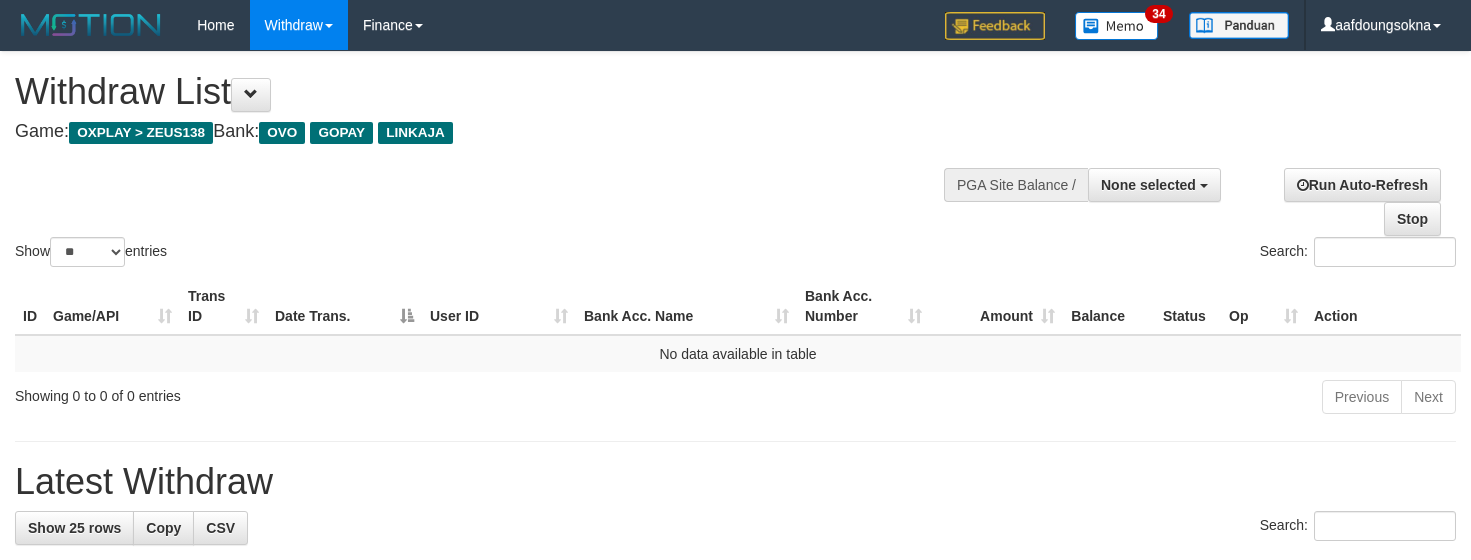 select 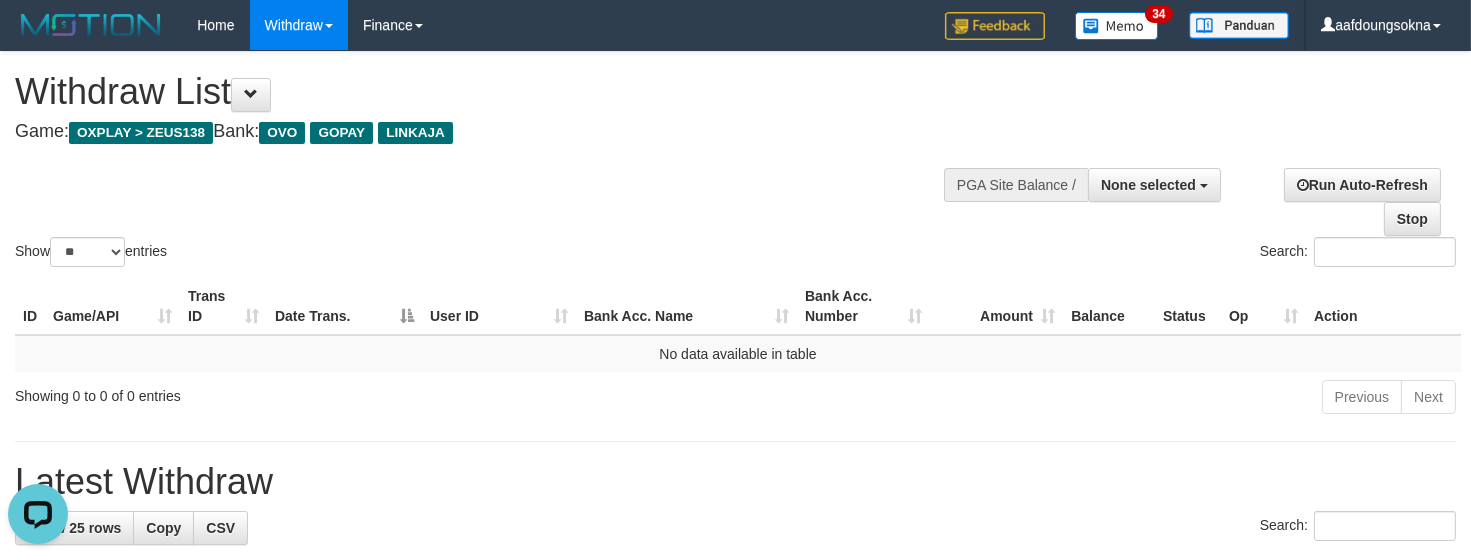 scroll, scrollTop: 0, scrollLeft: 0, axis: both 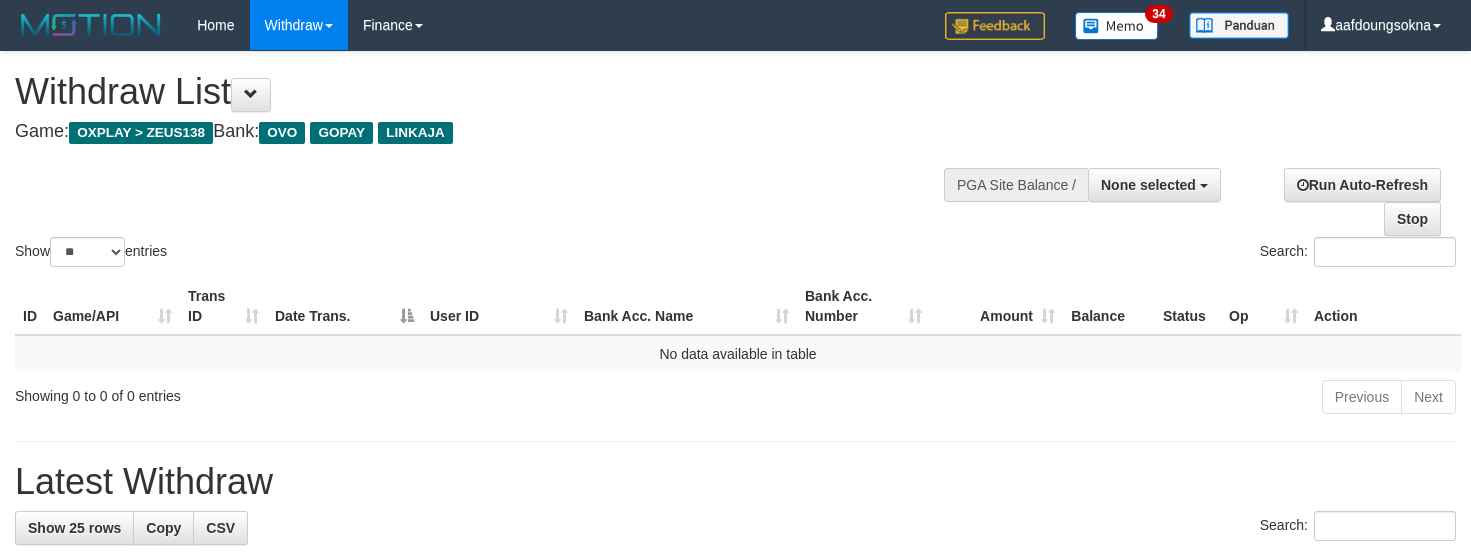 select 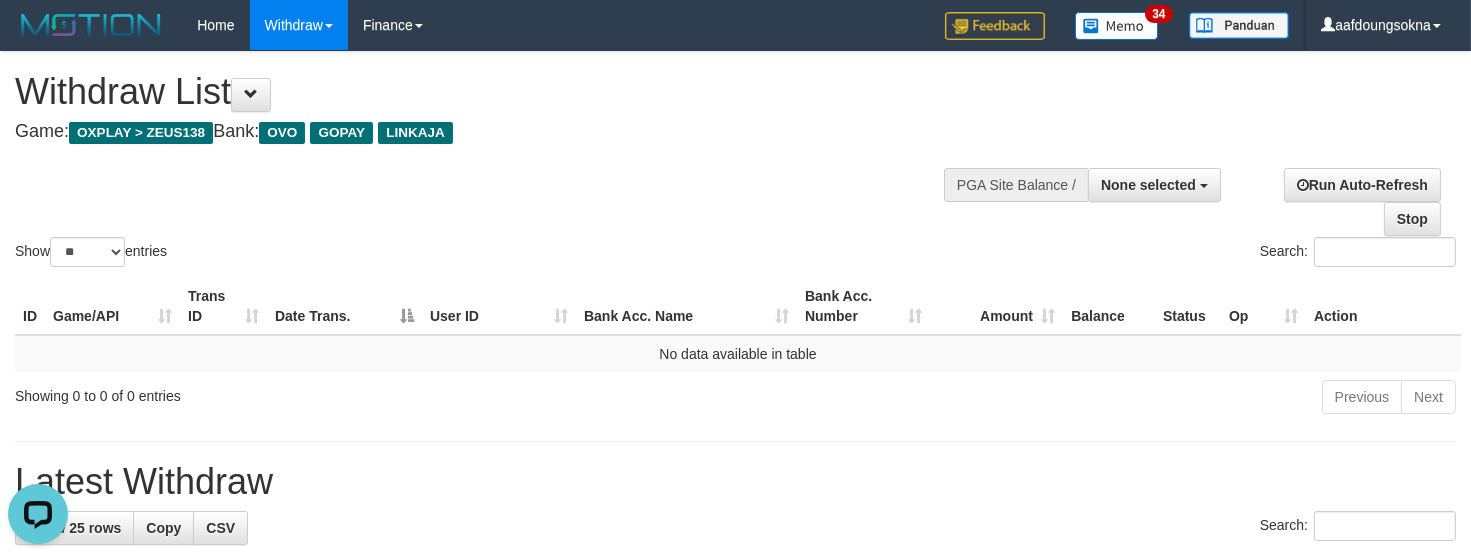 scroll, scrollTop: 0, scrollLeft: 0, axis: both 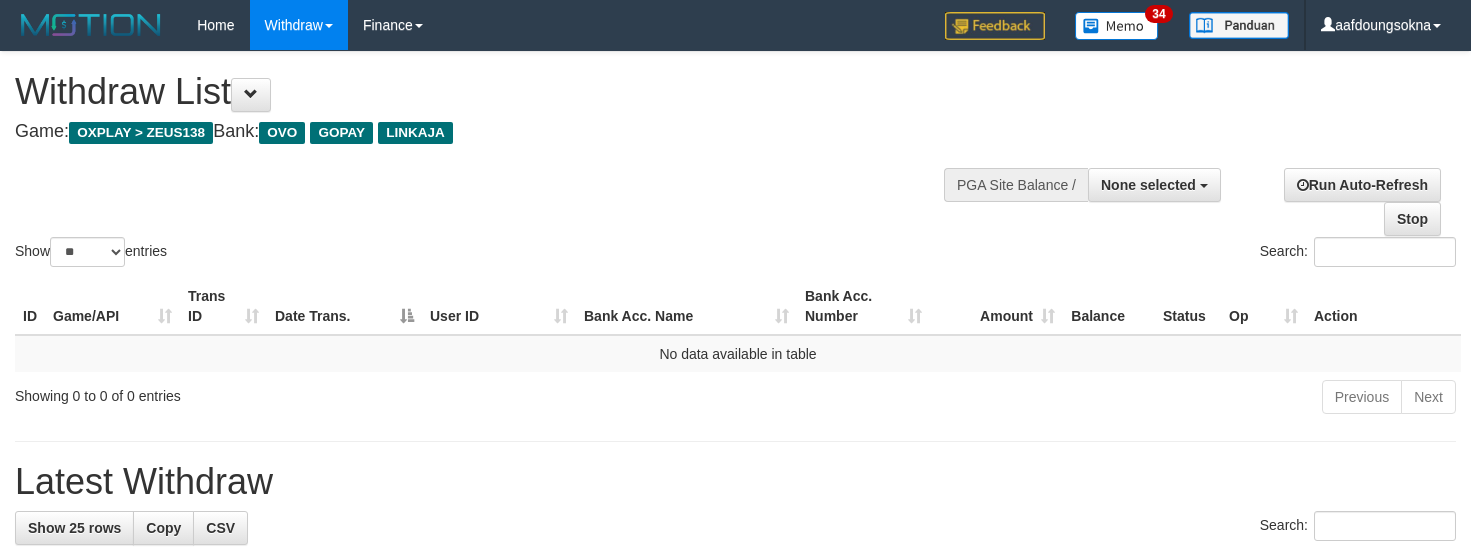 select 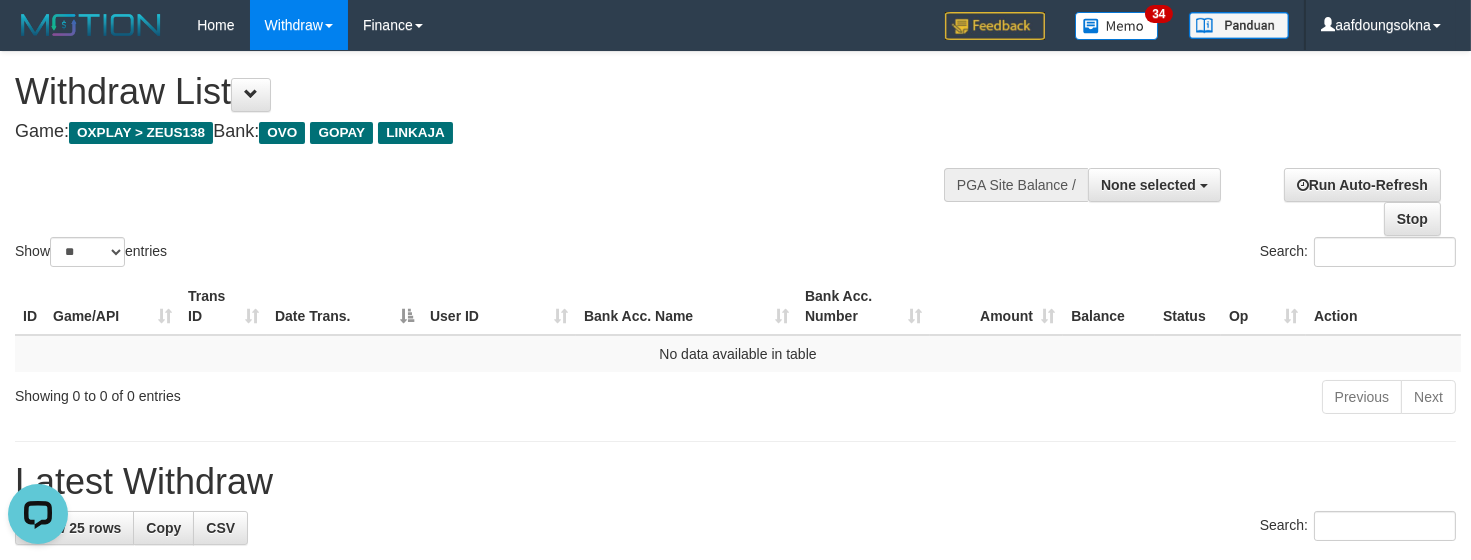 scroll, scrollTop: 0, scrollLeft: 0, axis: both 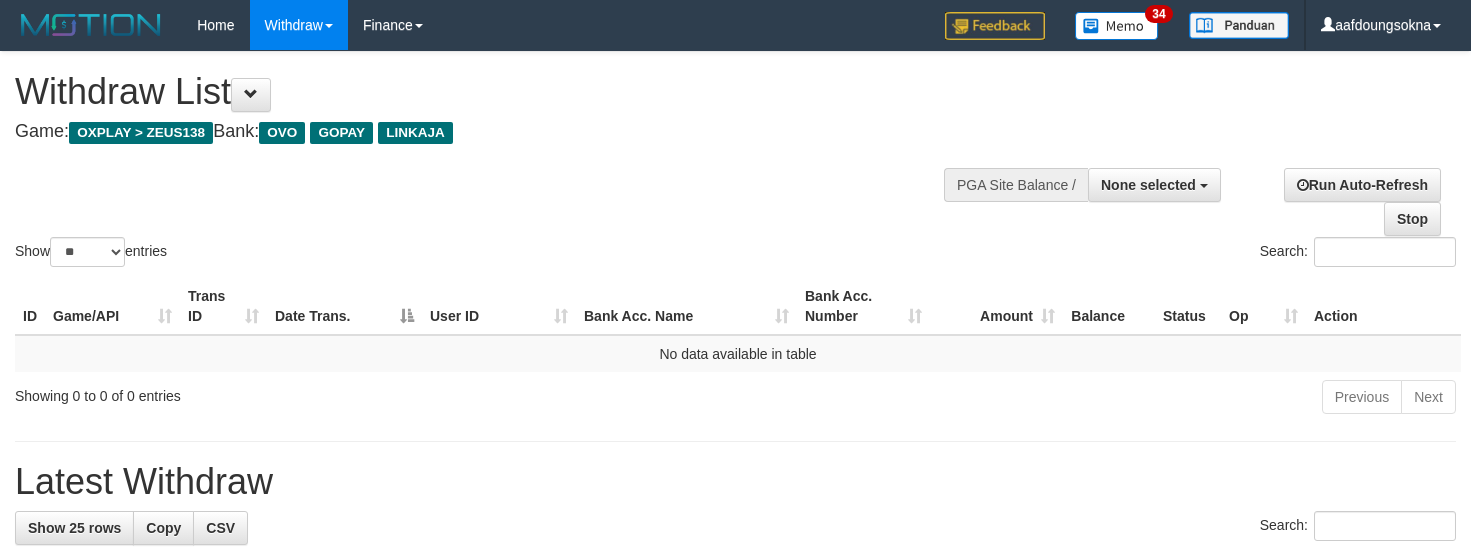 select 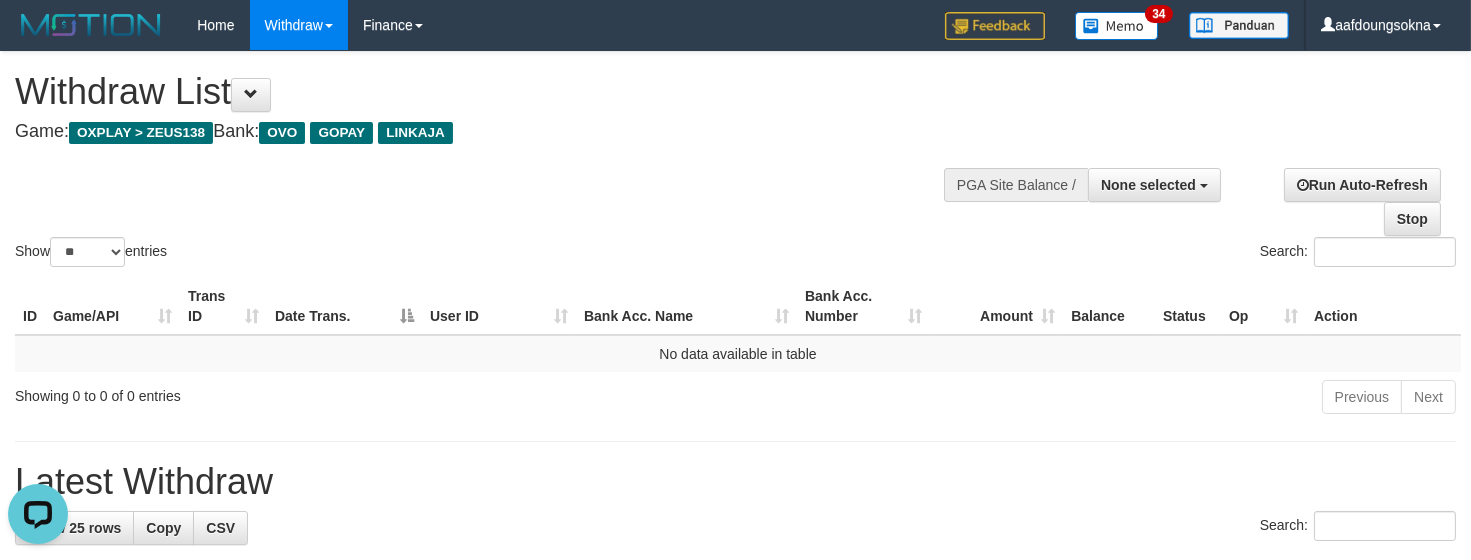 scroll, scrollTop: 0, scrollLeft: 0, axis: both 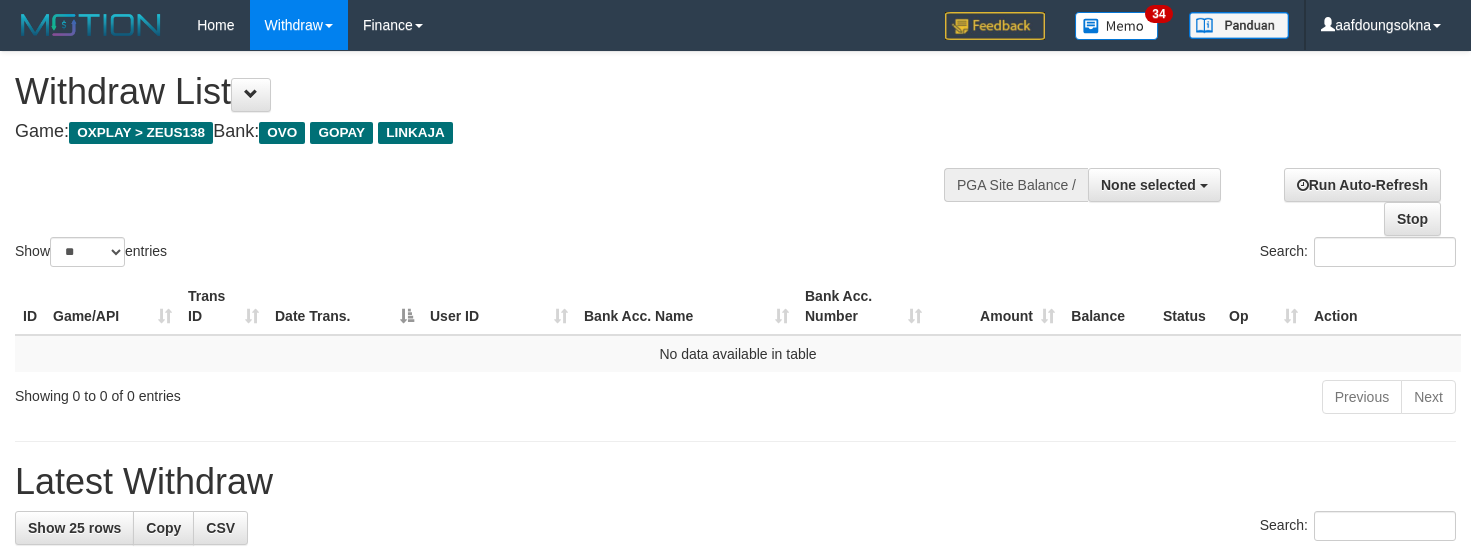 select 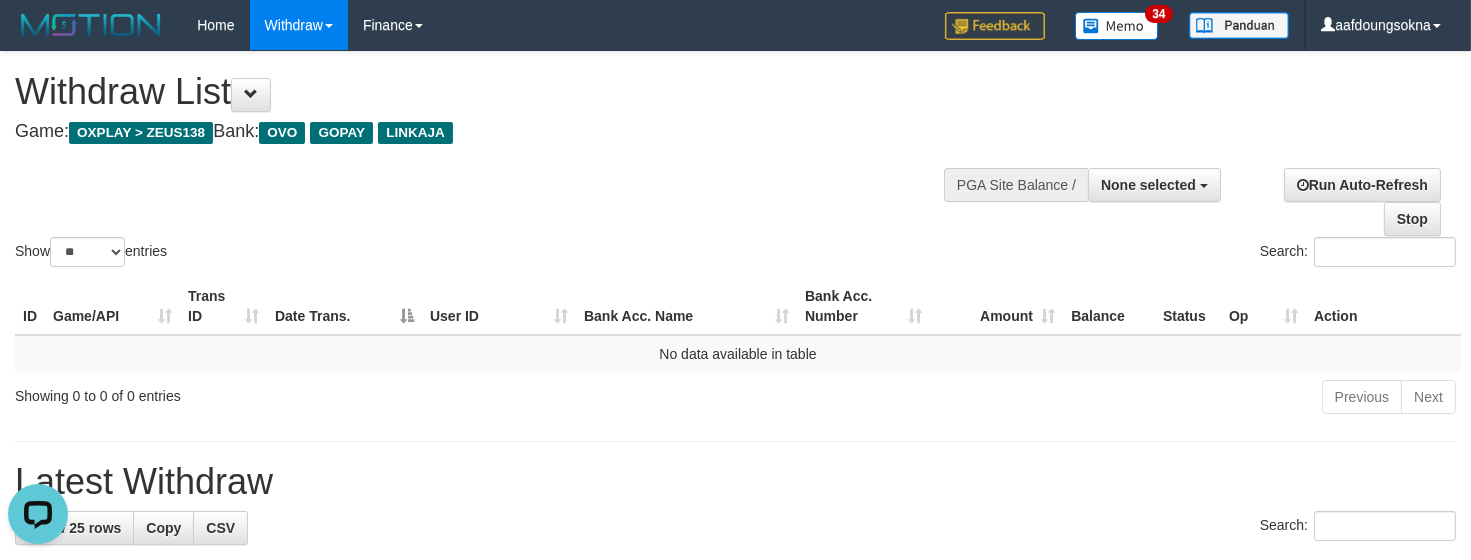 scroll, scrollTop: 0, scrollLeft: 0, axis: both 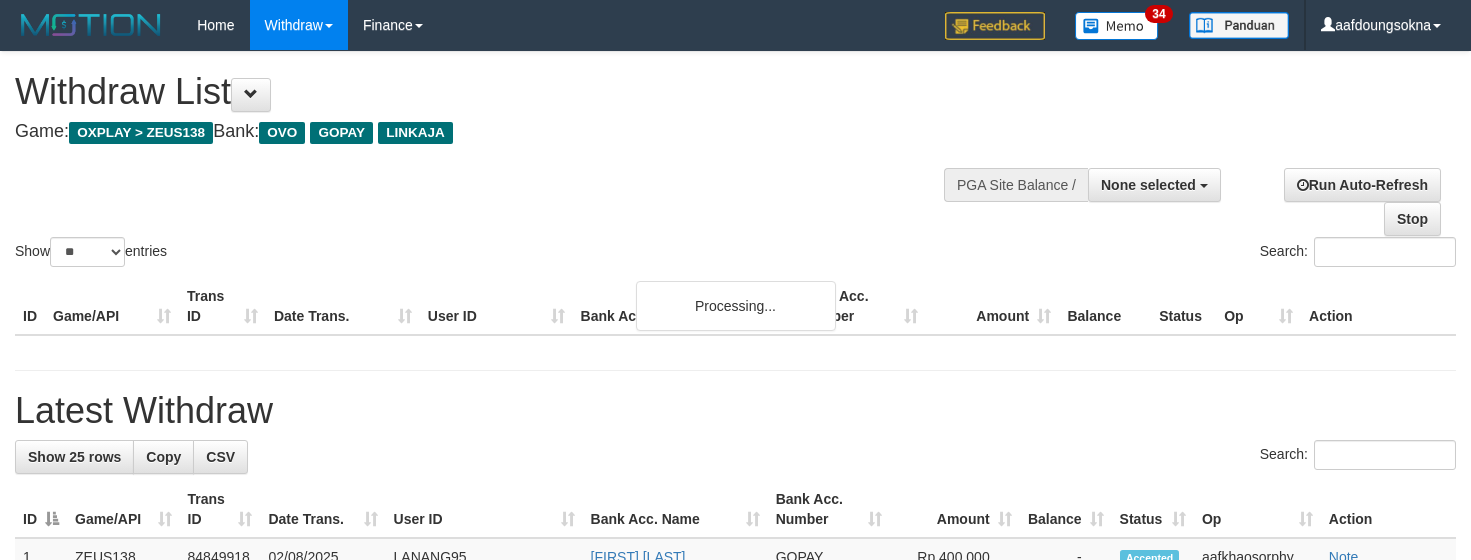 select 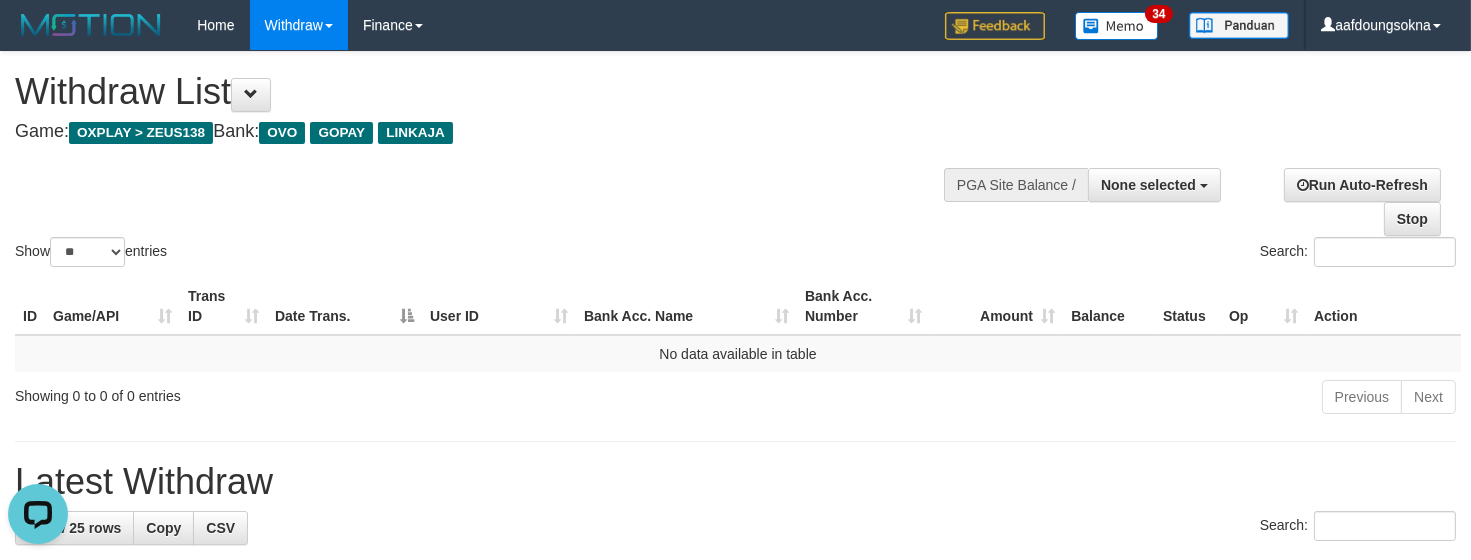 scroll, scrollTop: 0, scrollLeft: 0, axis: both 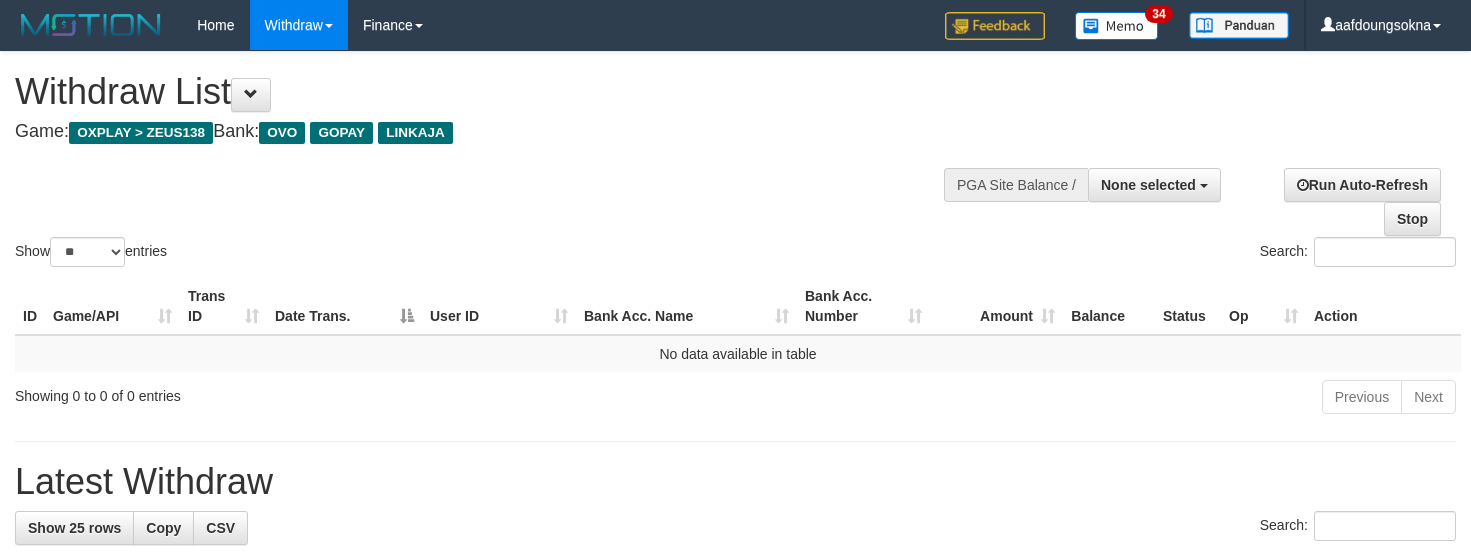 select 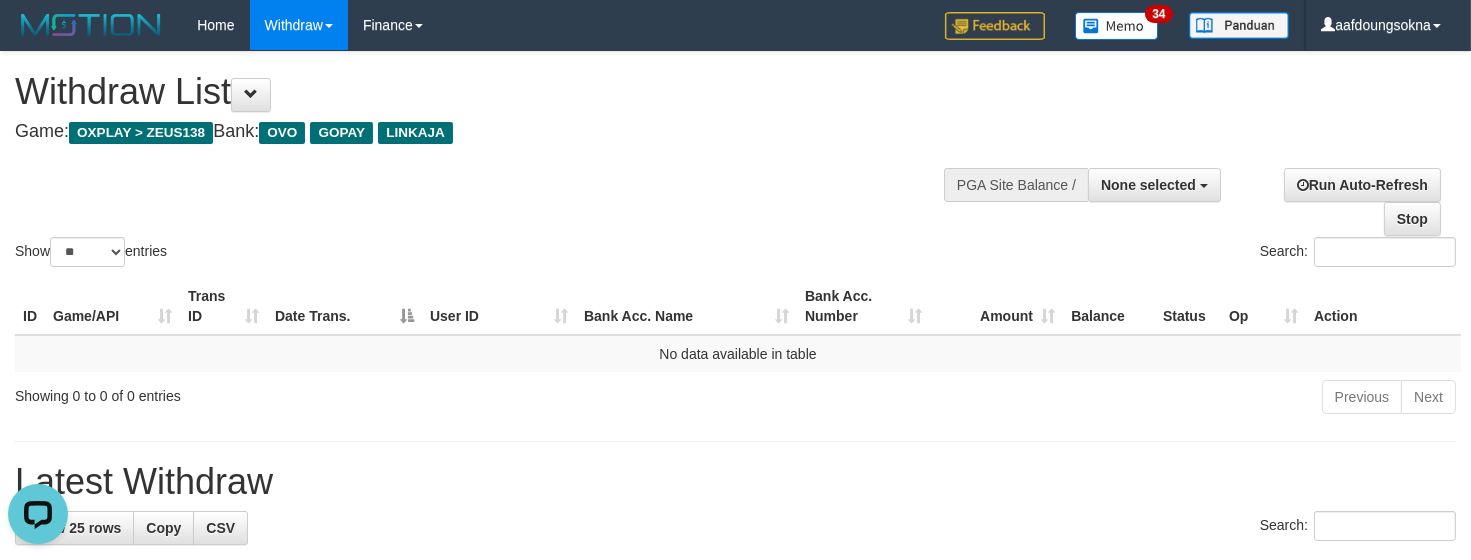 scroll, scrollTop: 0, scrollLeft: 0, axis: both 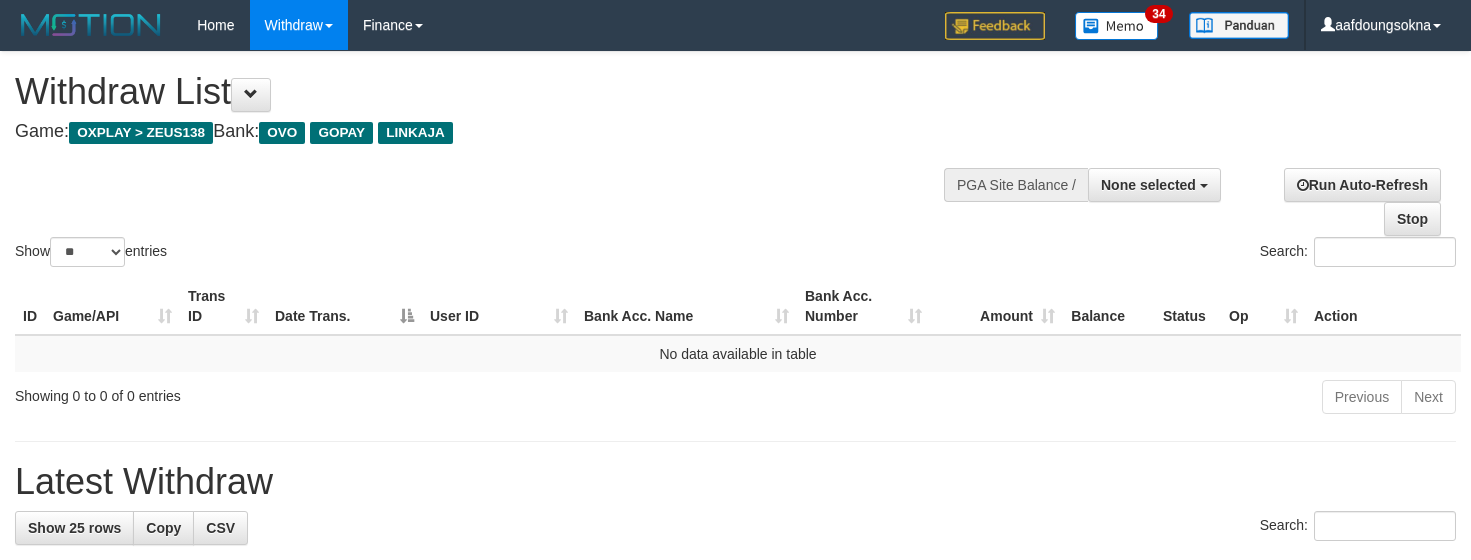 select 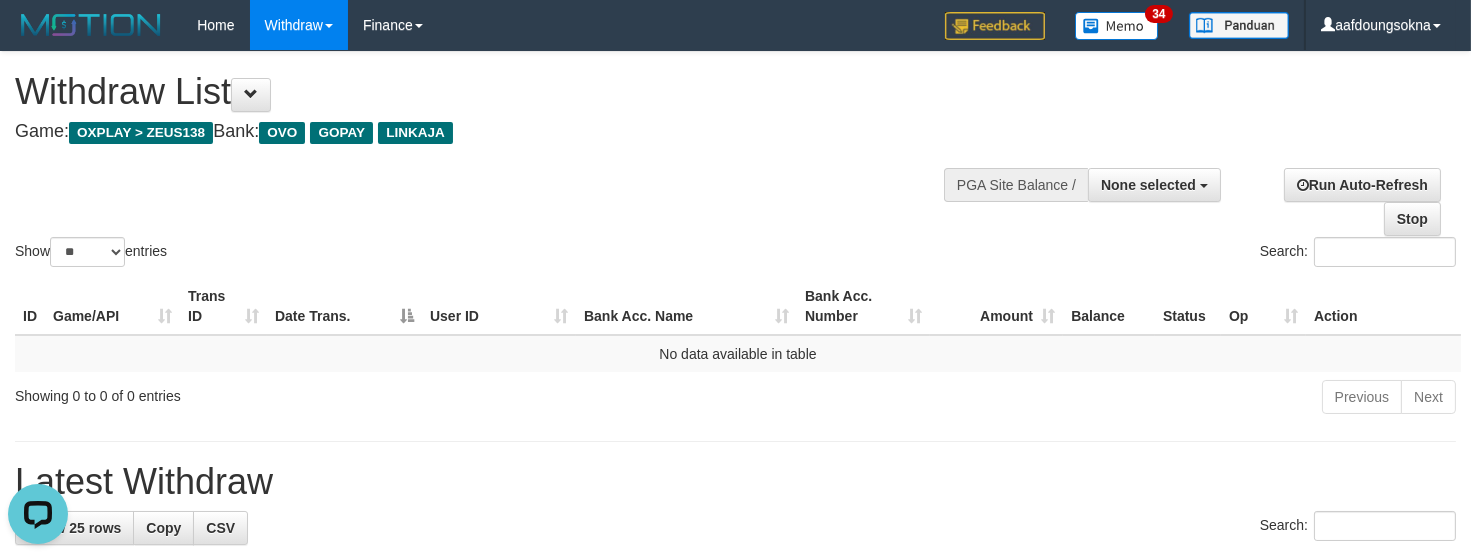 scroll, scrollTop: 0, scrollLeft: 0, axis: both 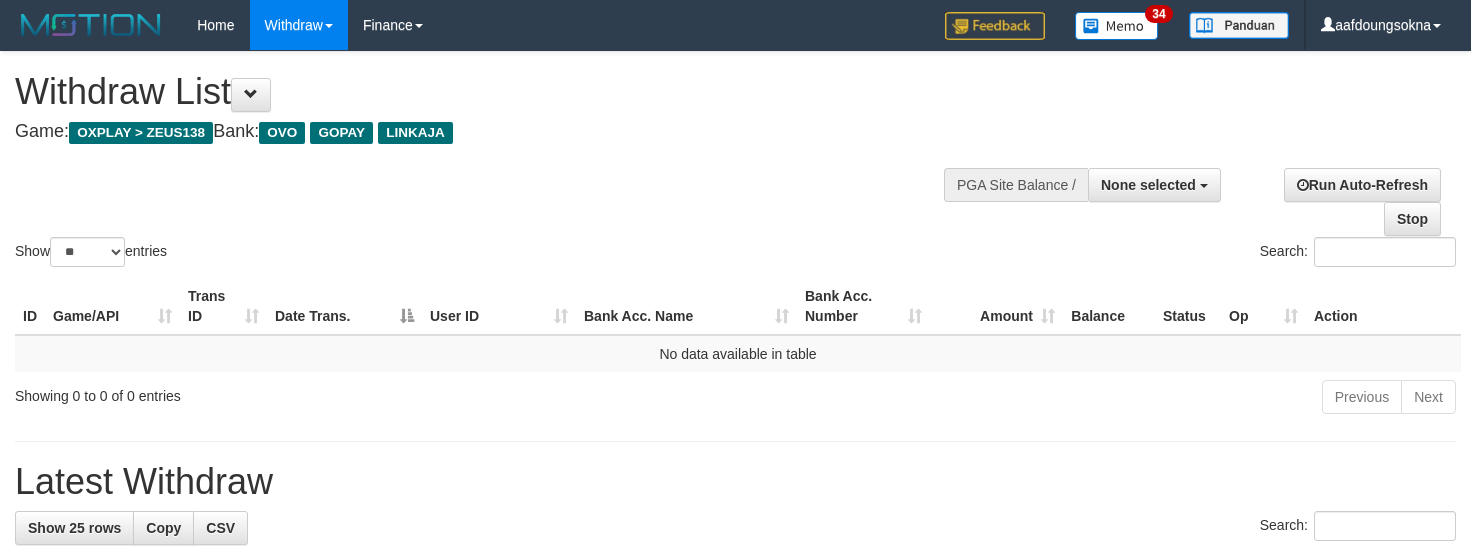 select 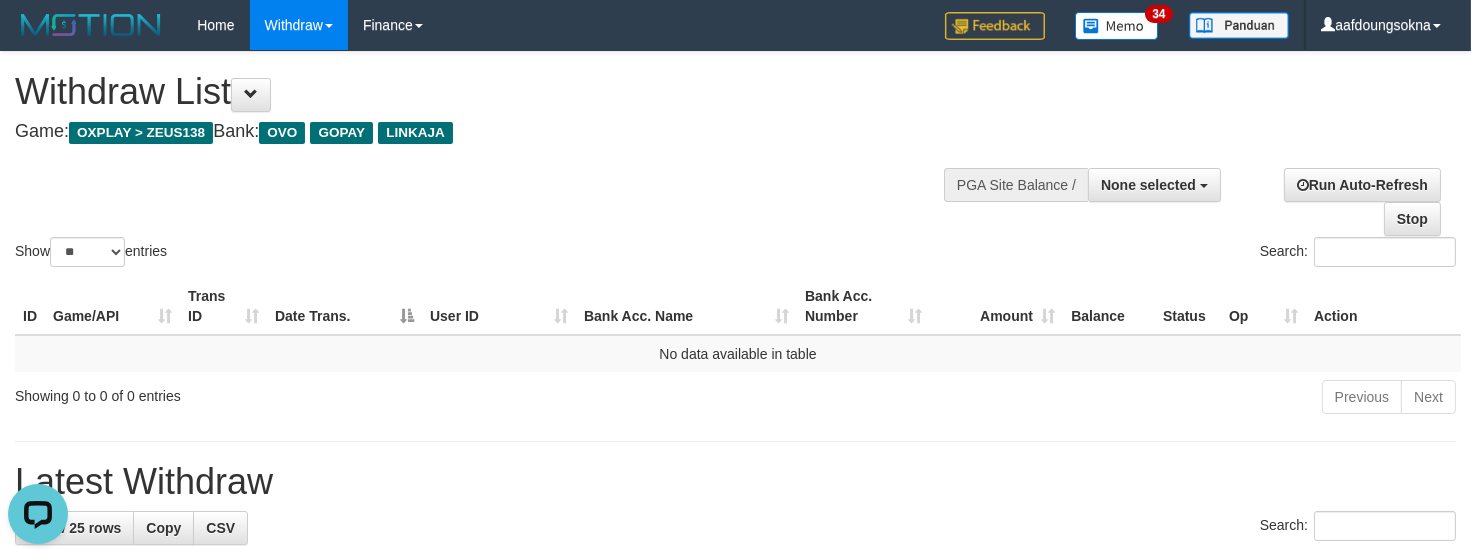 scroll, scrollTop: 0, scrollLeft: 0, axis: both 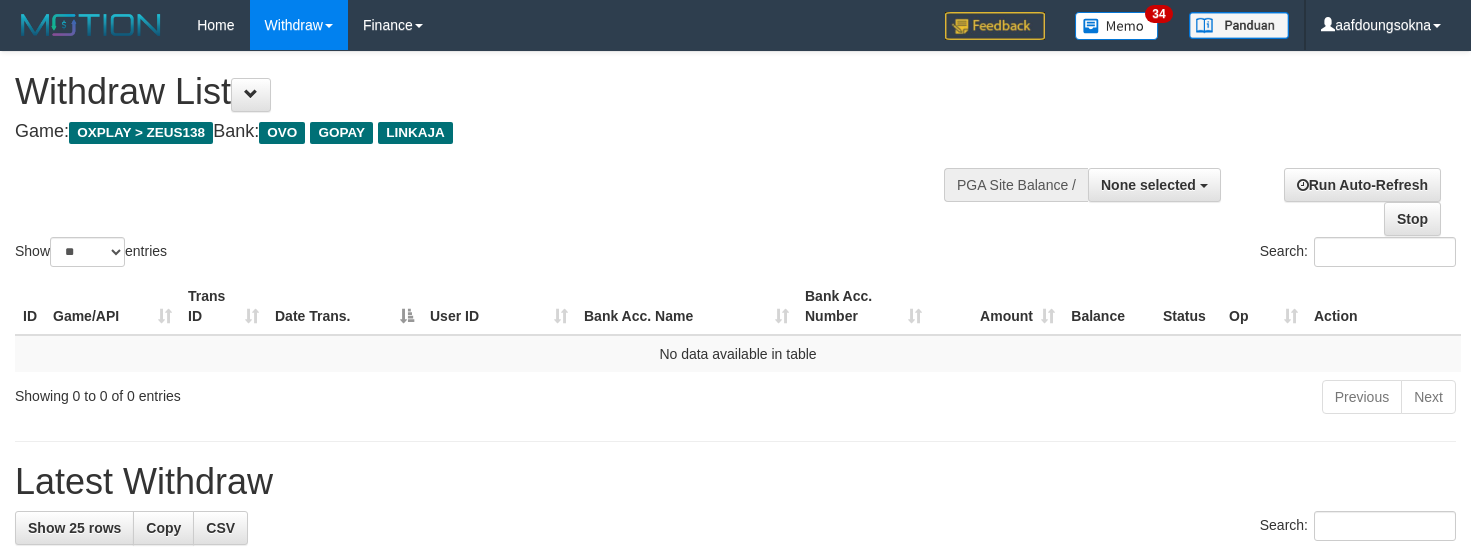 select 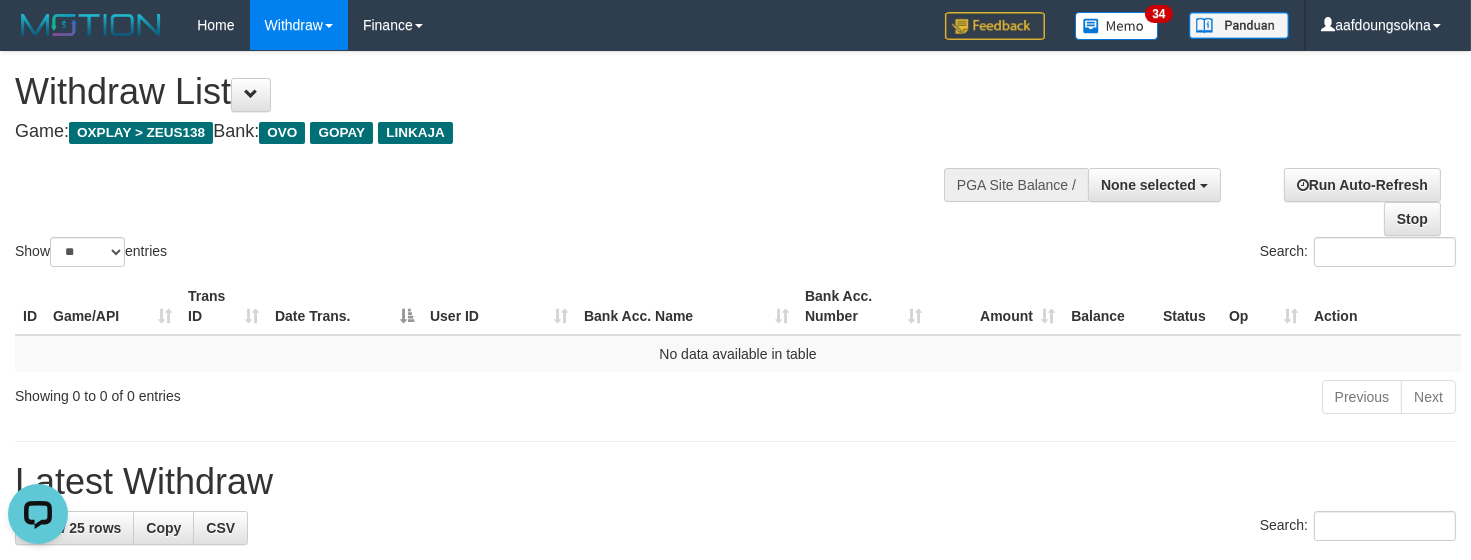 scroll, scrollTop: 0, scrollLeft: 0, axis: both 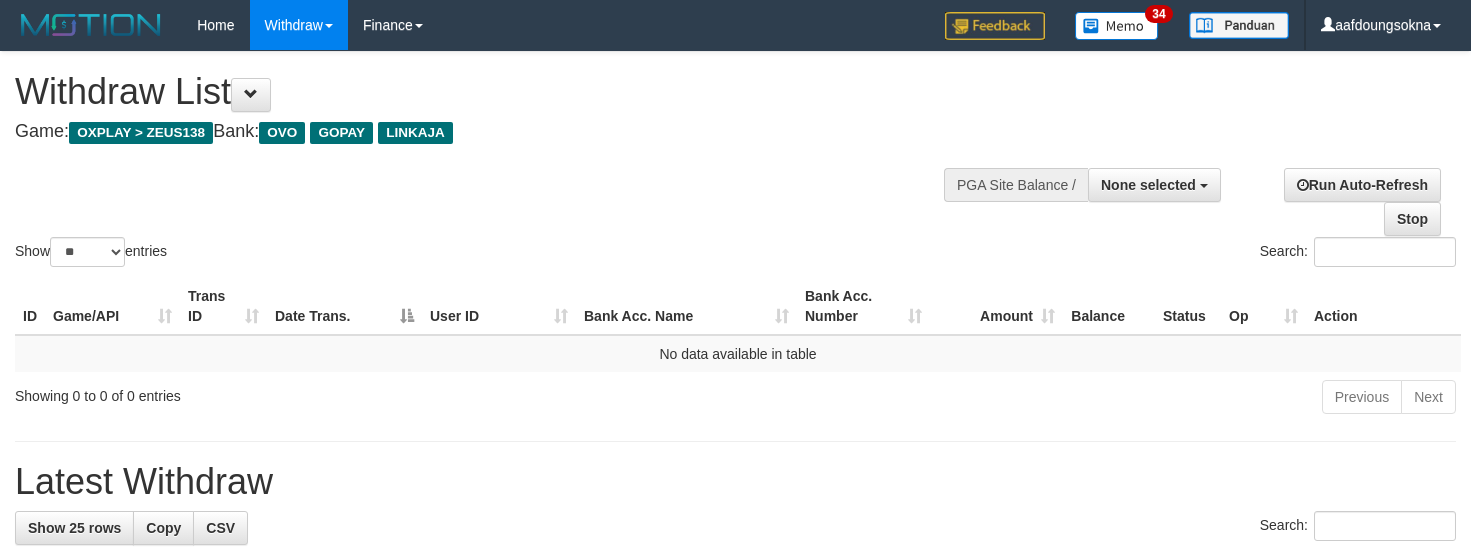 select 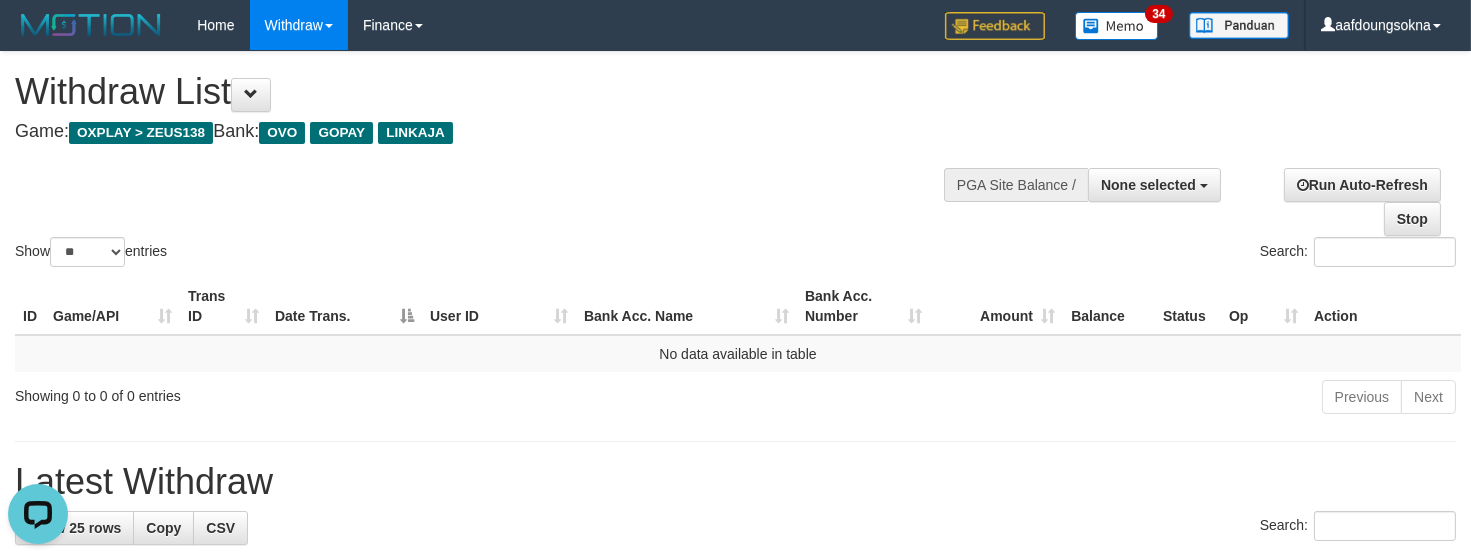 scroll, scrollTop: 0, scrollLeft: 0, axis: both 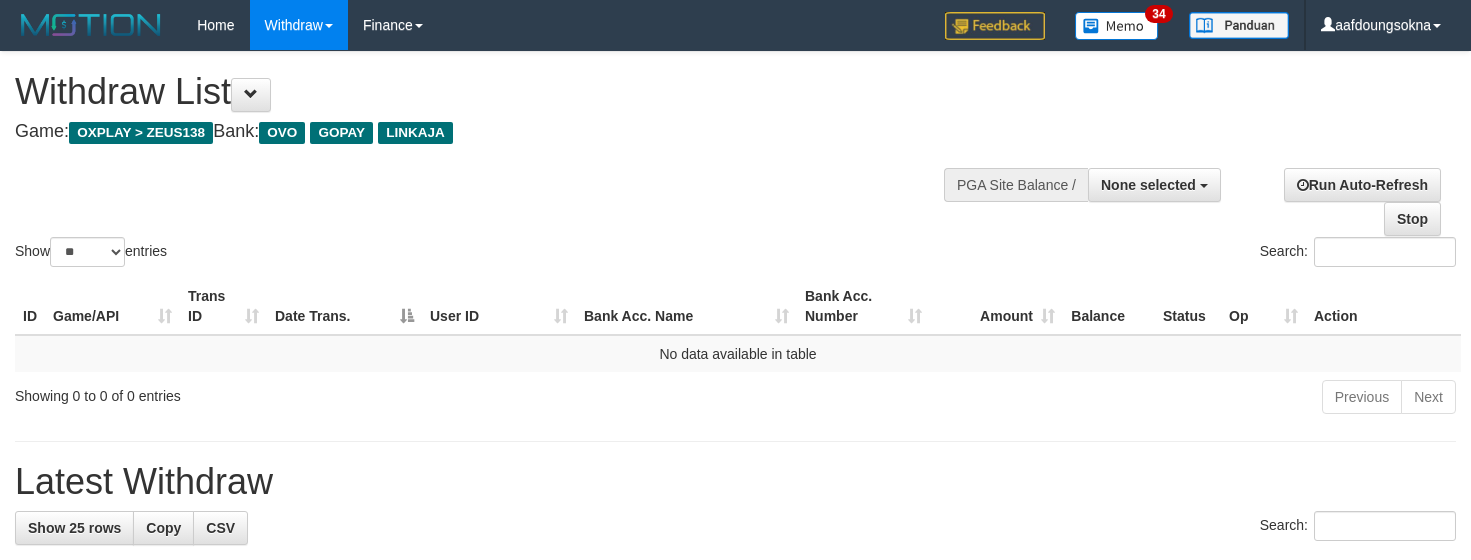 select 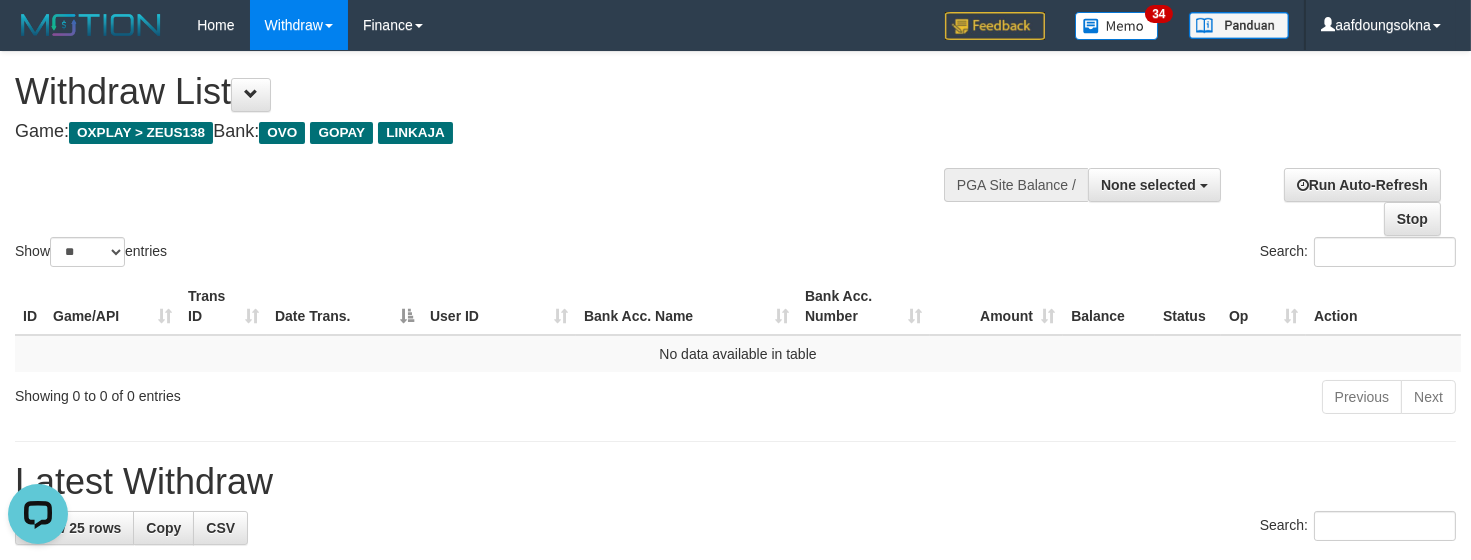 scroll, scrollTop: 0, scrollLeft: 0, axis: both 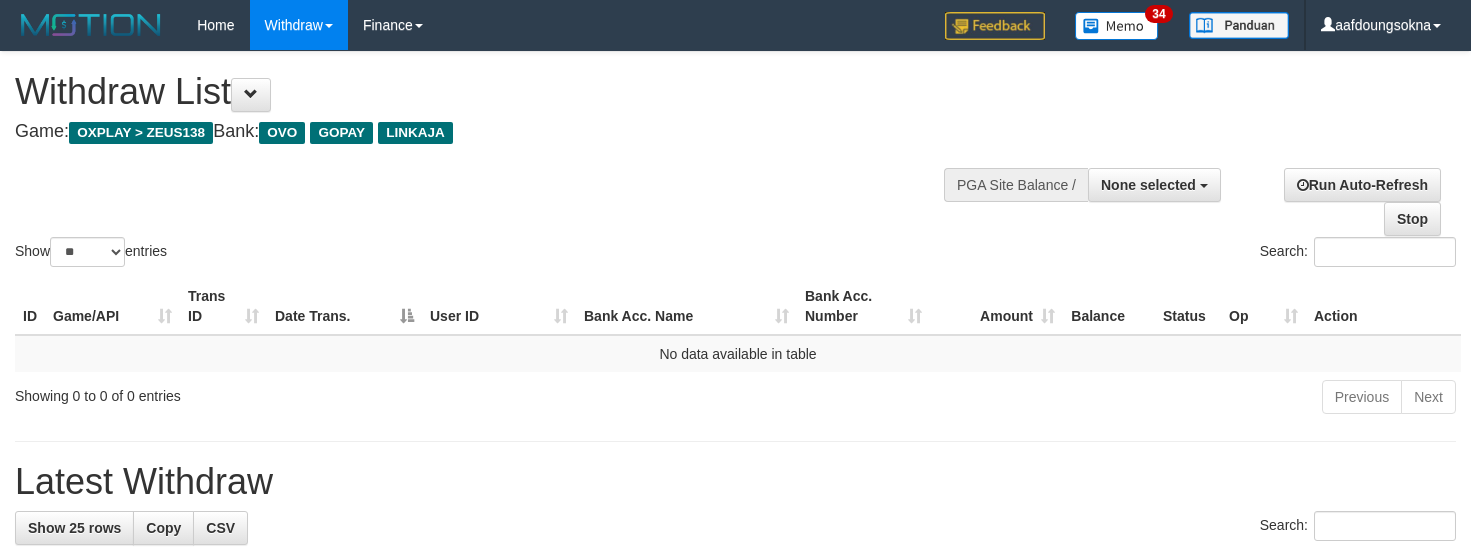 select 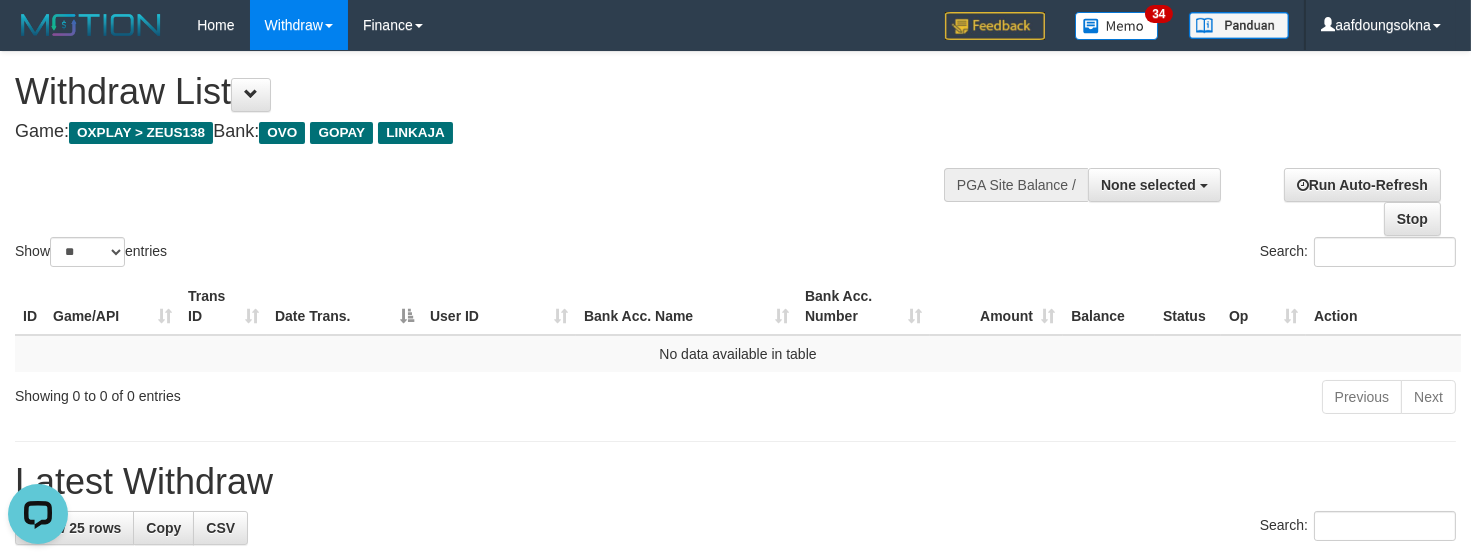 scroll, scrollTop: 0, scrollLeft: 0, axis: both 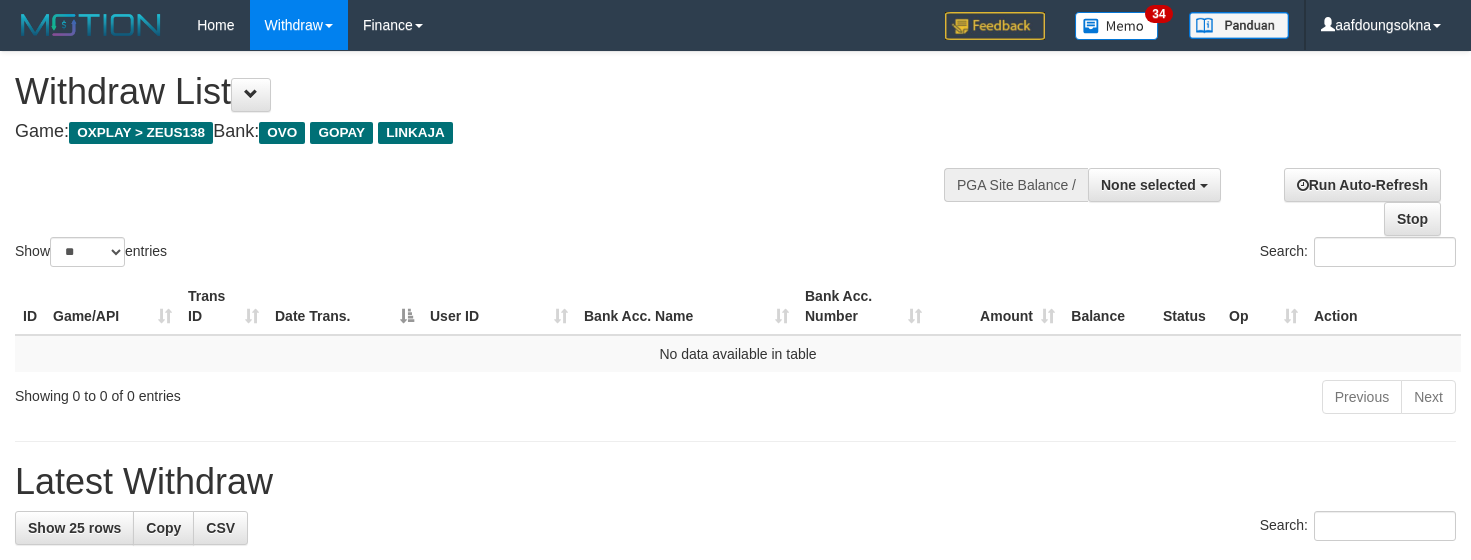 select 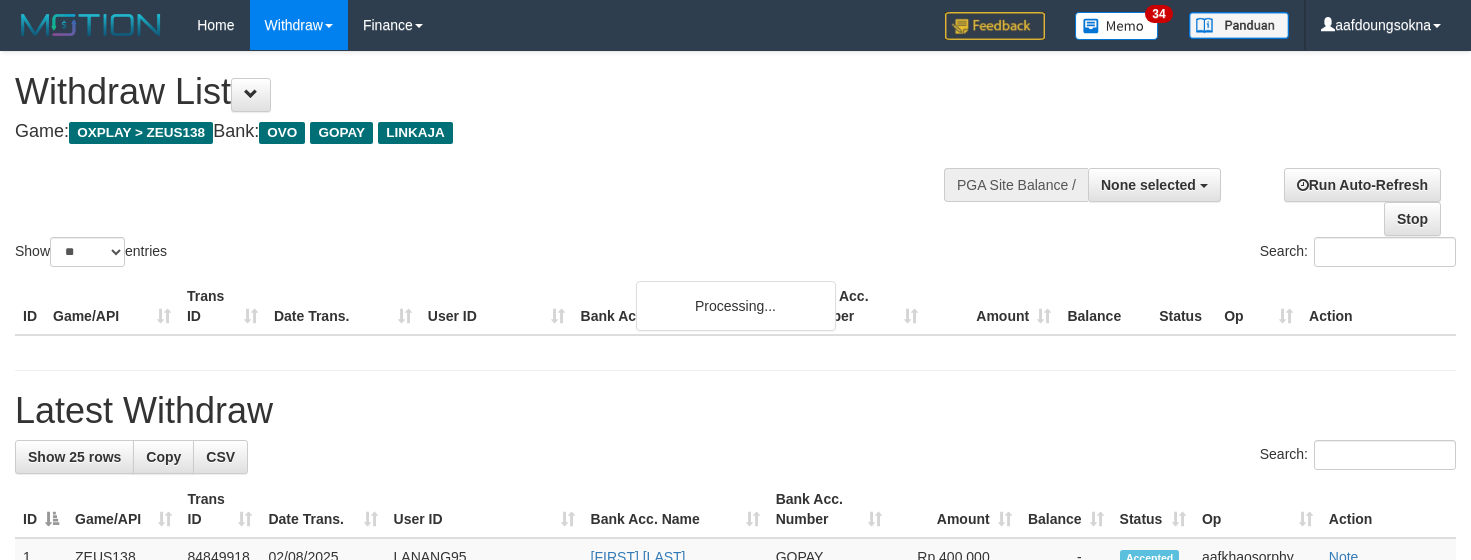 select 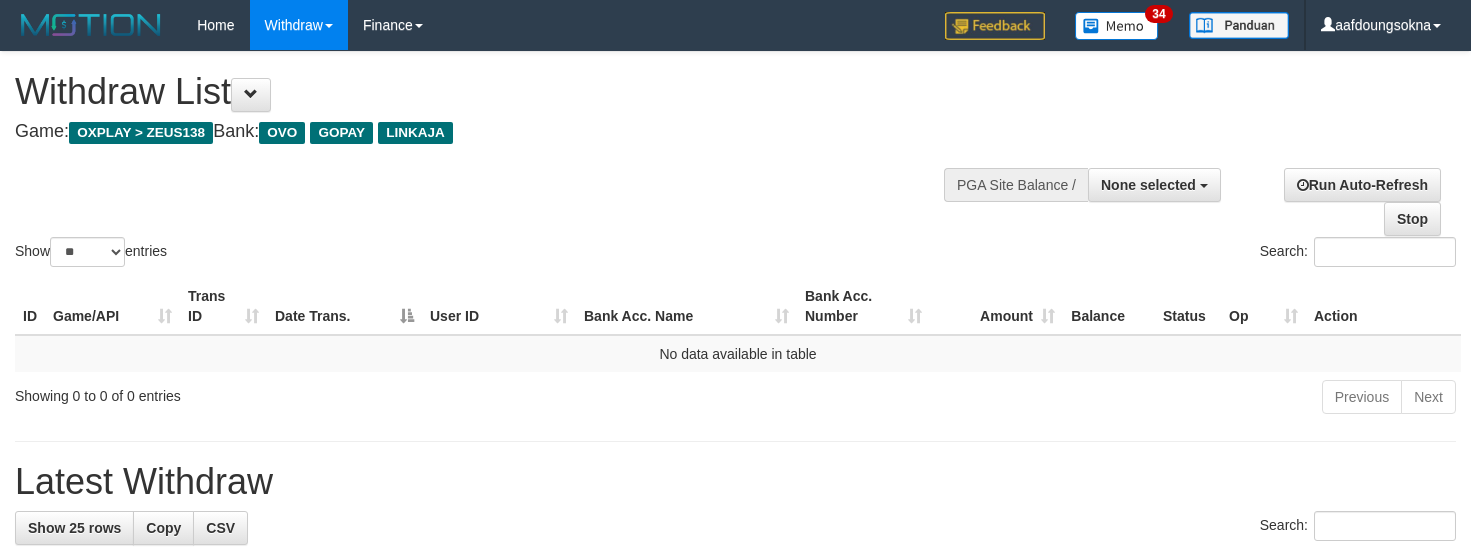 select 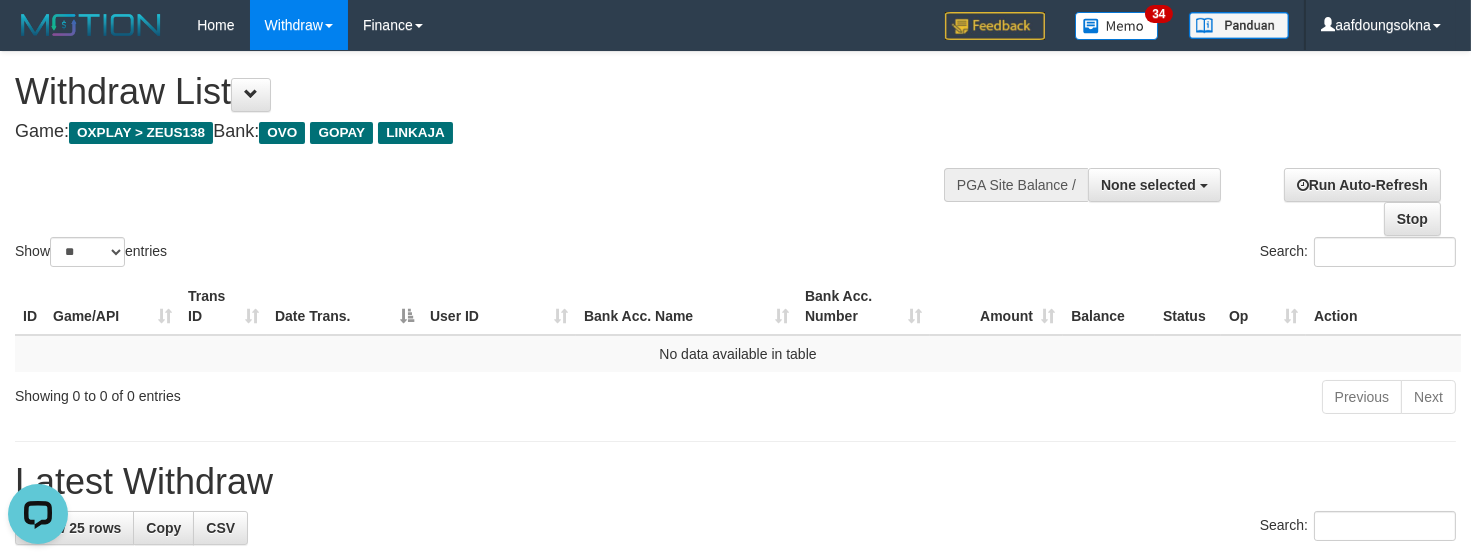 scroll, scrollTop: 0, scrollLeft: 0, axis: both 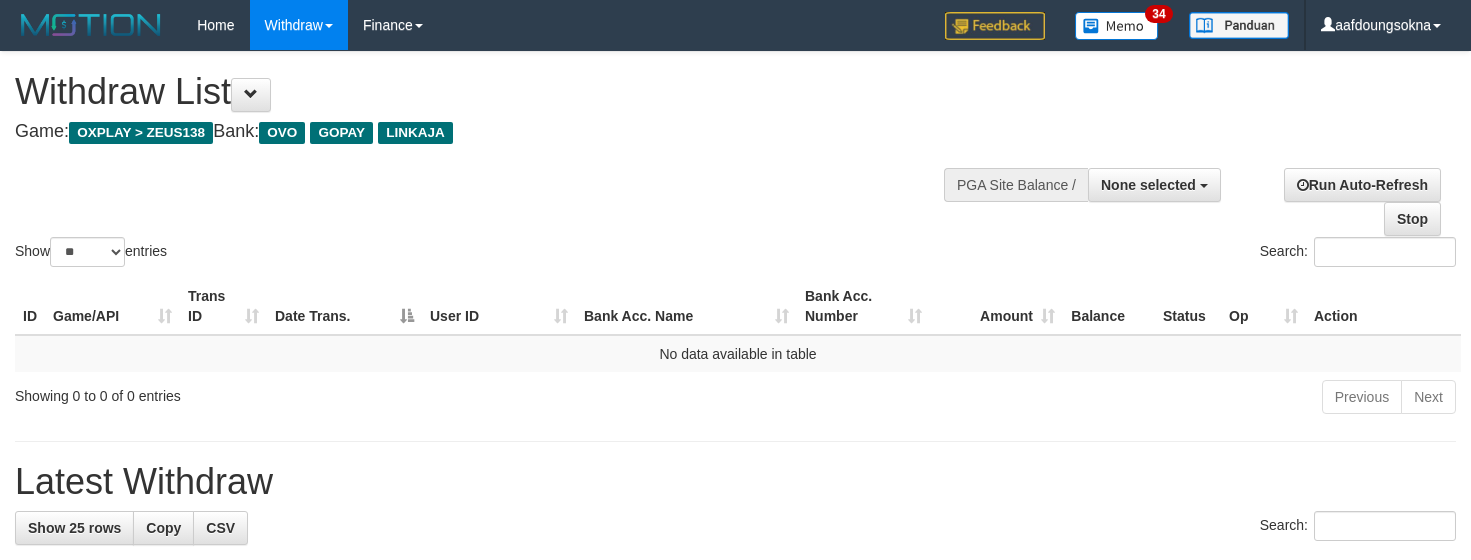 select 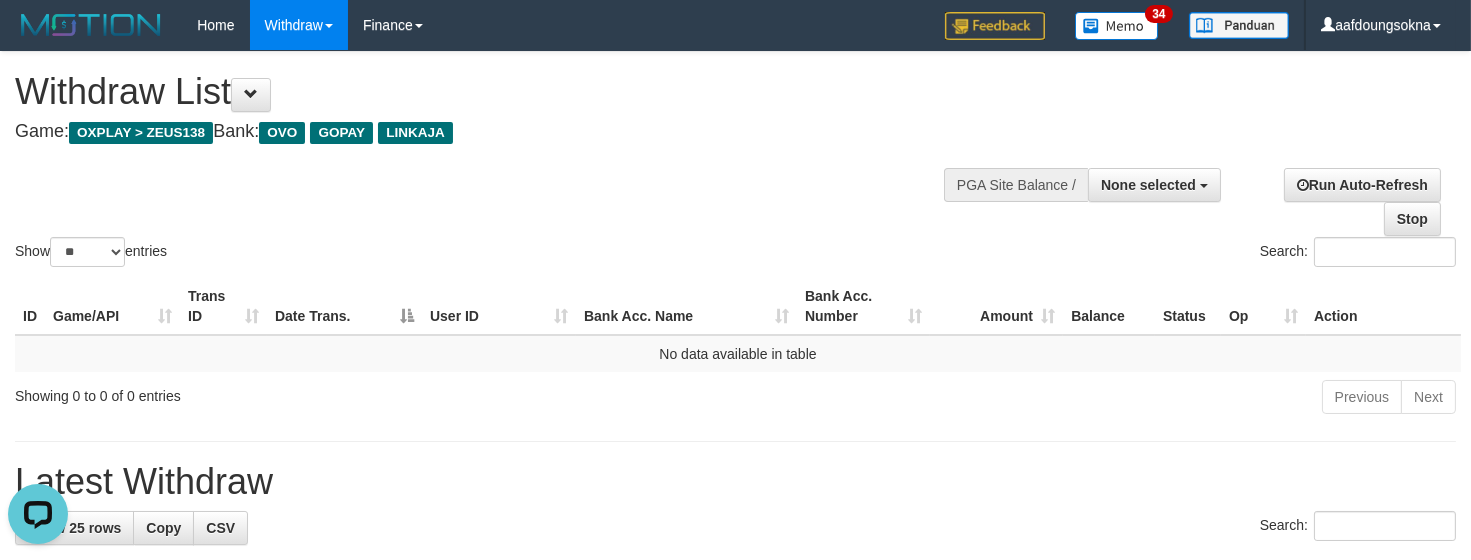 scroll, scrollTop: 0, scrollLeft: 0, axis: both 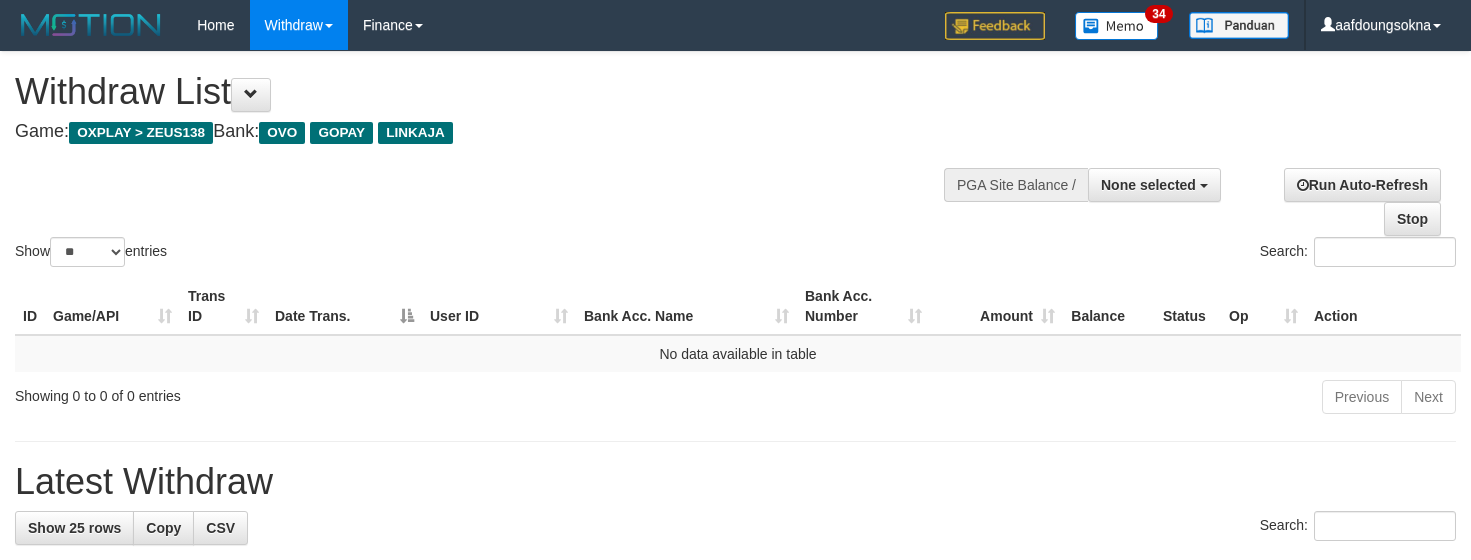 select 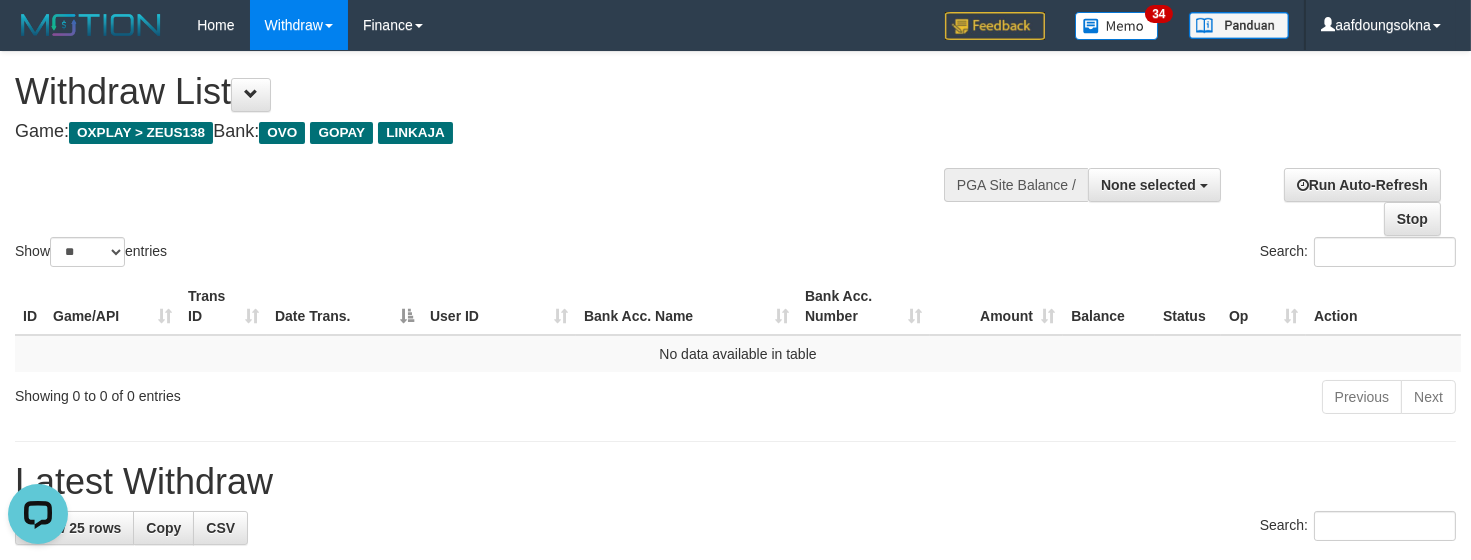 scroll, scrollTop: 0, scrollLeft: 0, axis: both 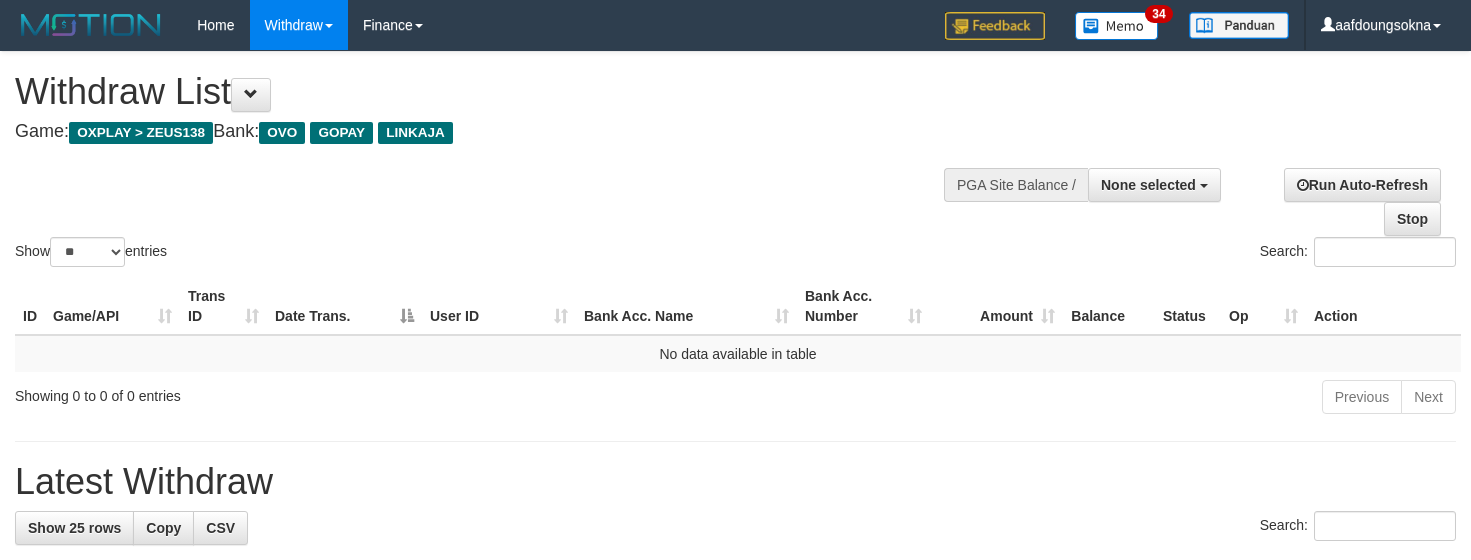 select 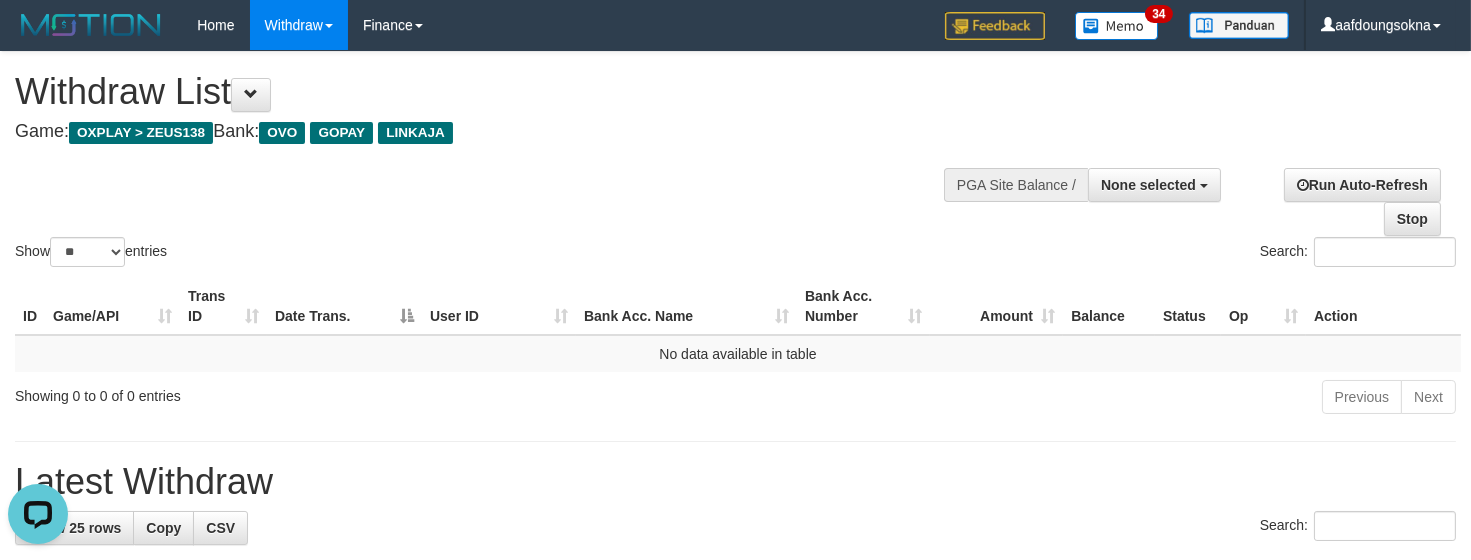 scroll, scrollTop: 0, scrollLeft: 0, axis: both 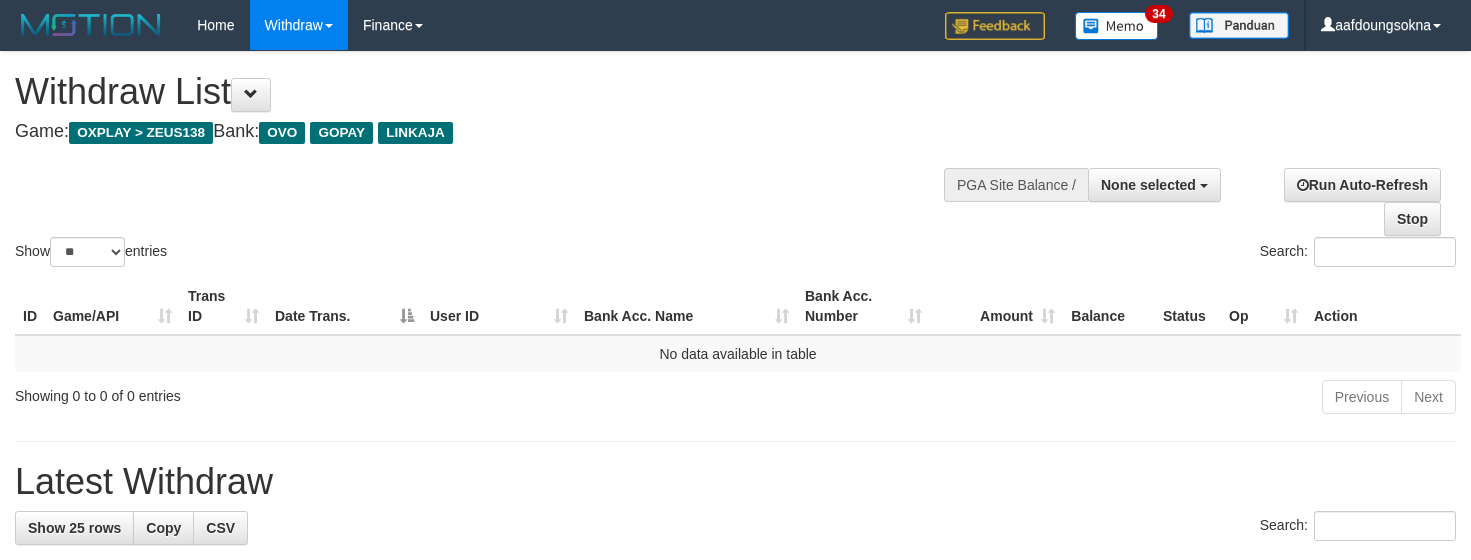 select 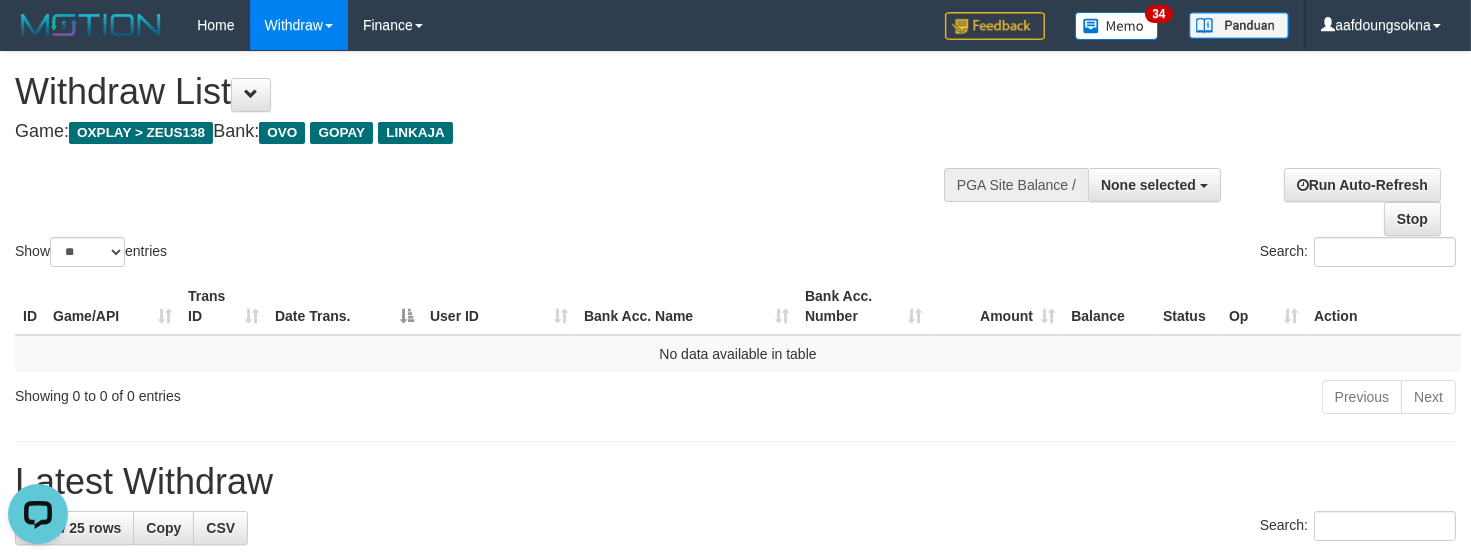 scroll, scrollTop: 0, scrollLeft: 0, axis: both 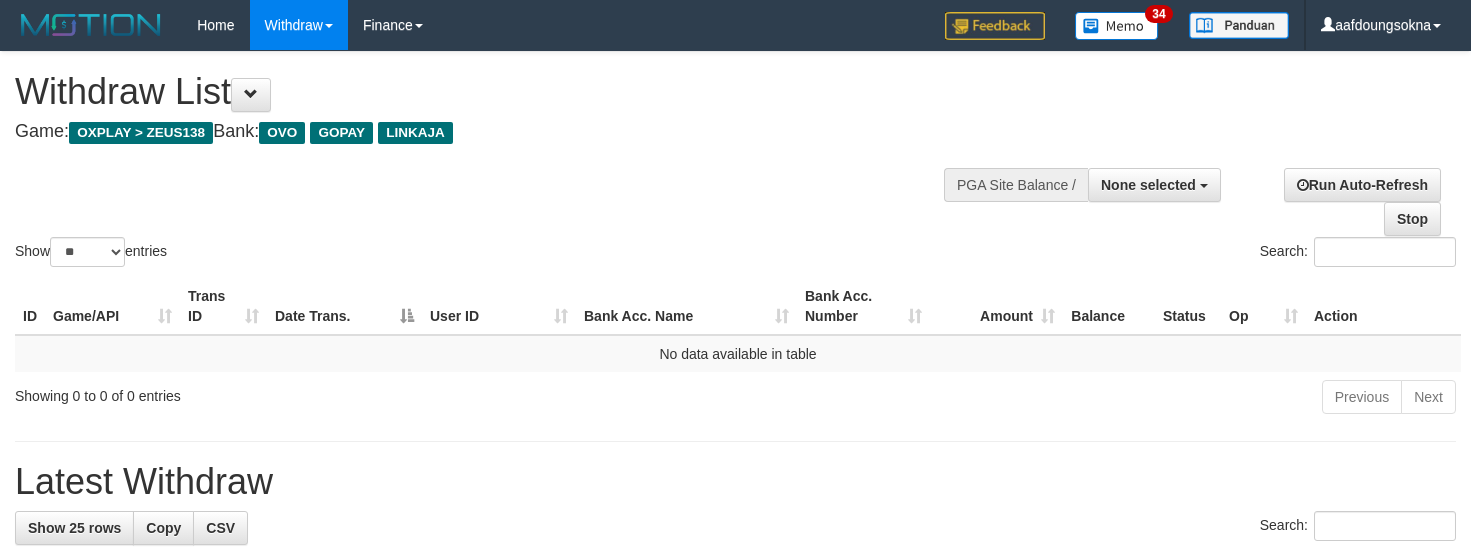 select 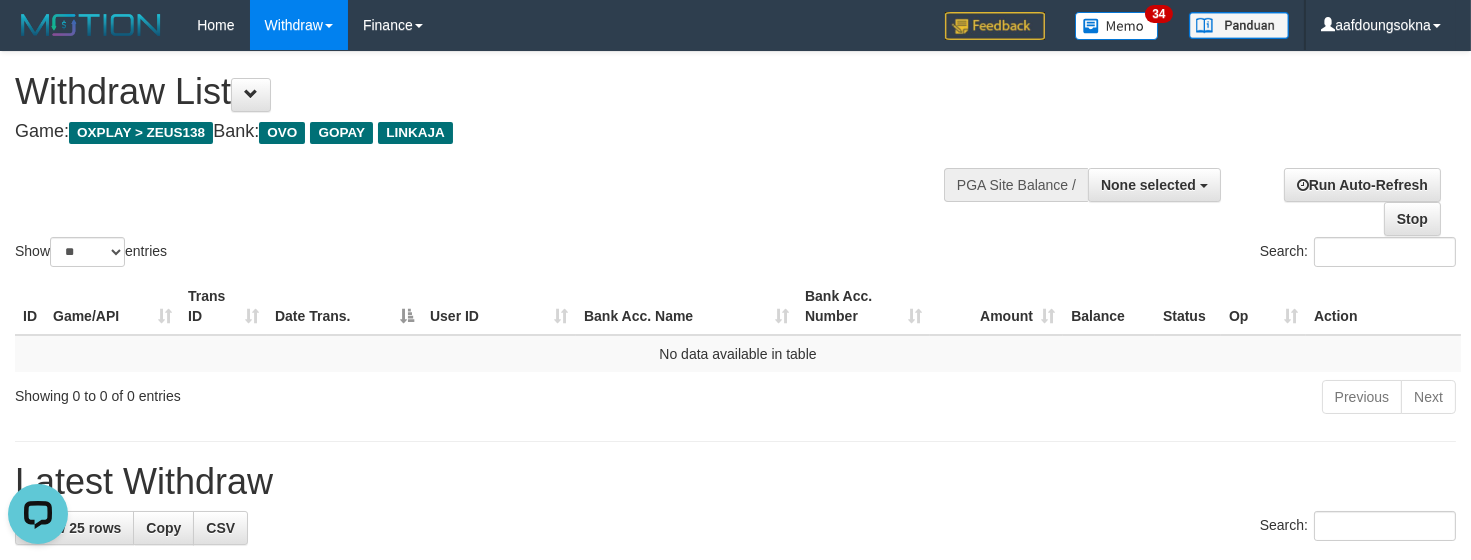 scroll, scrollTop: 0, scrollLeft: 0, axis: both 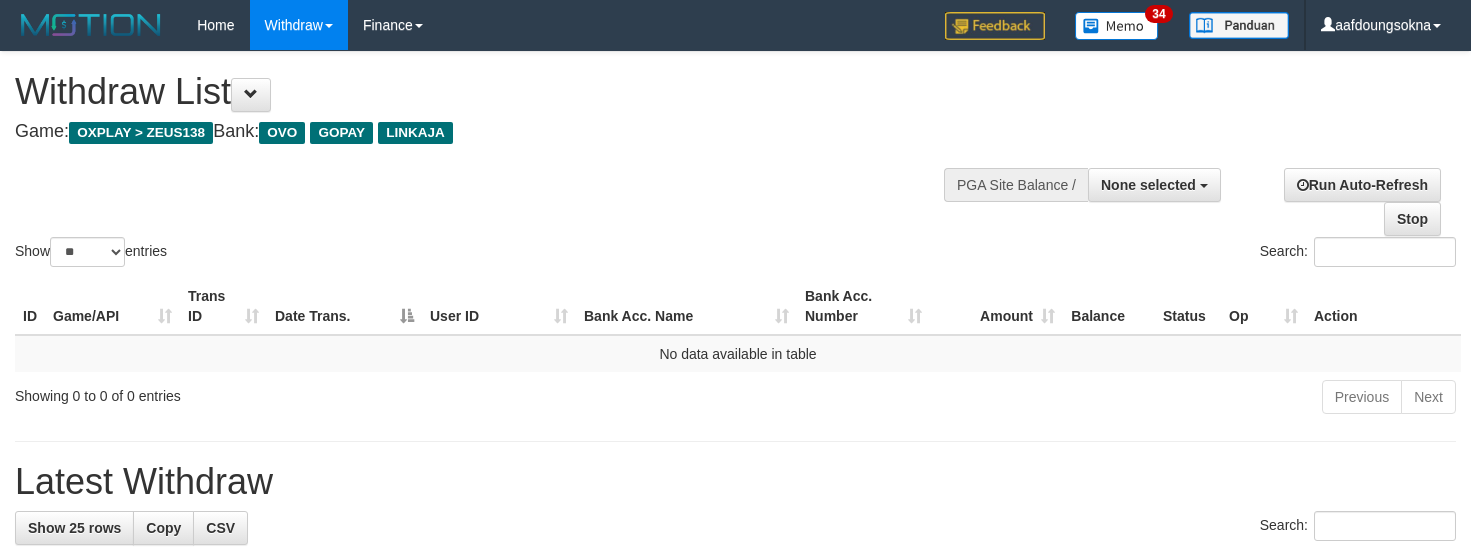 select 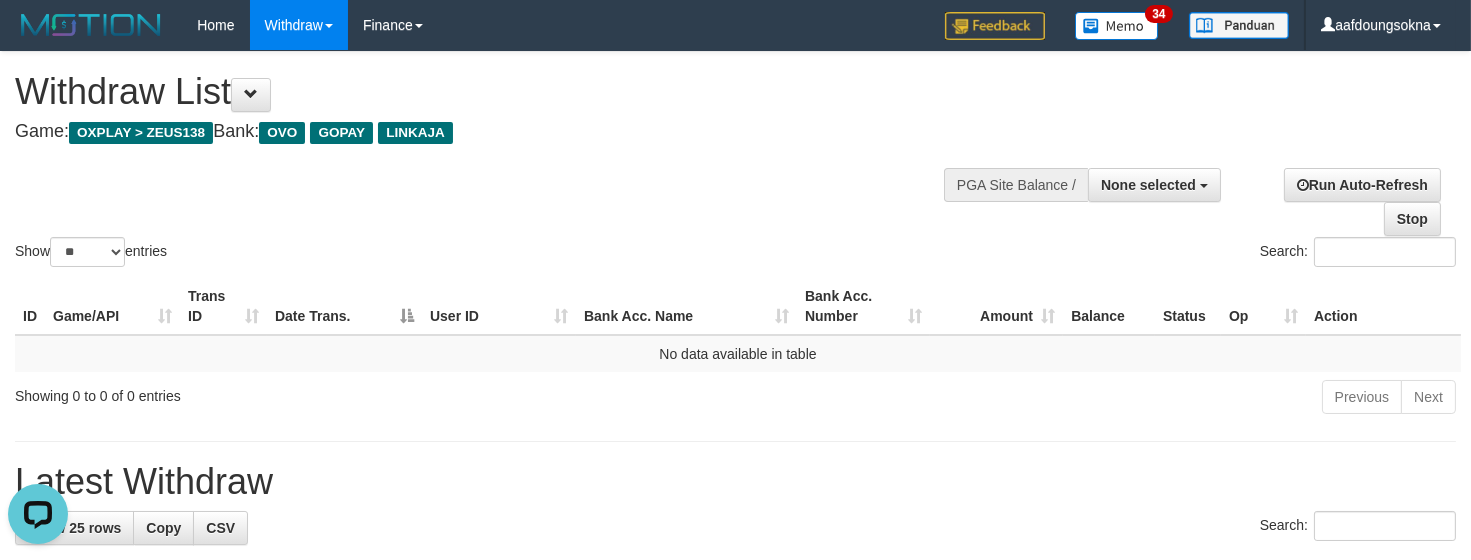 scroll, scrollTop: 0, scrollLeft: 0, axis: both 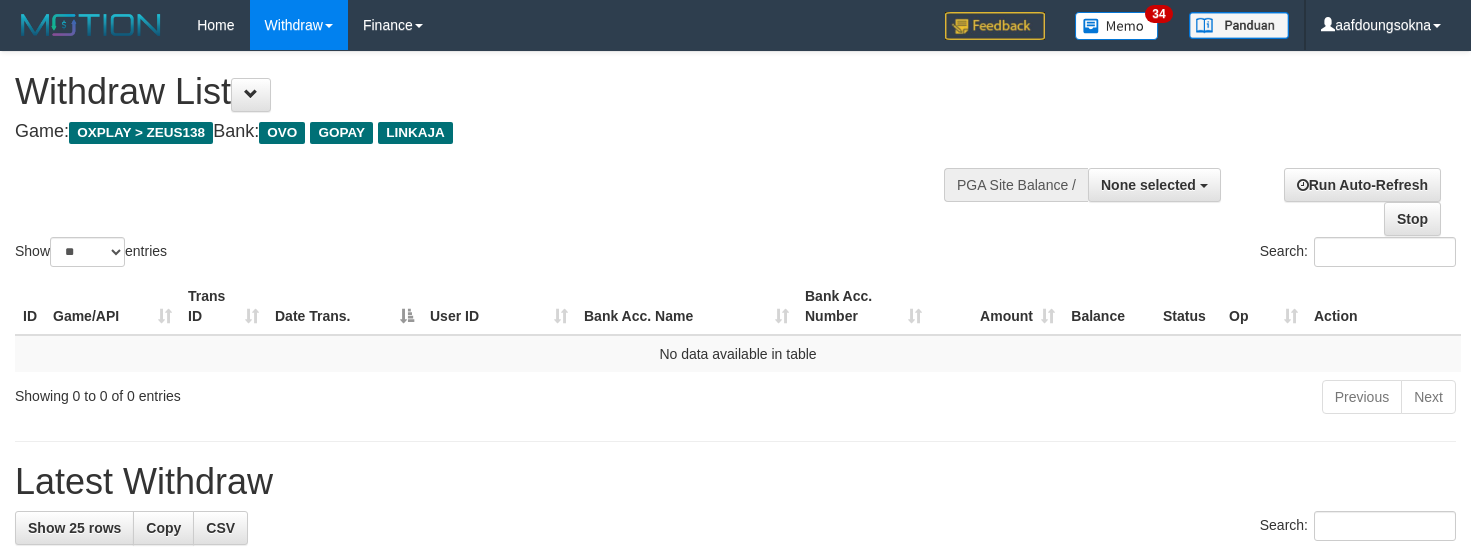 select 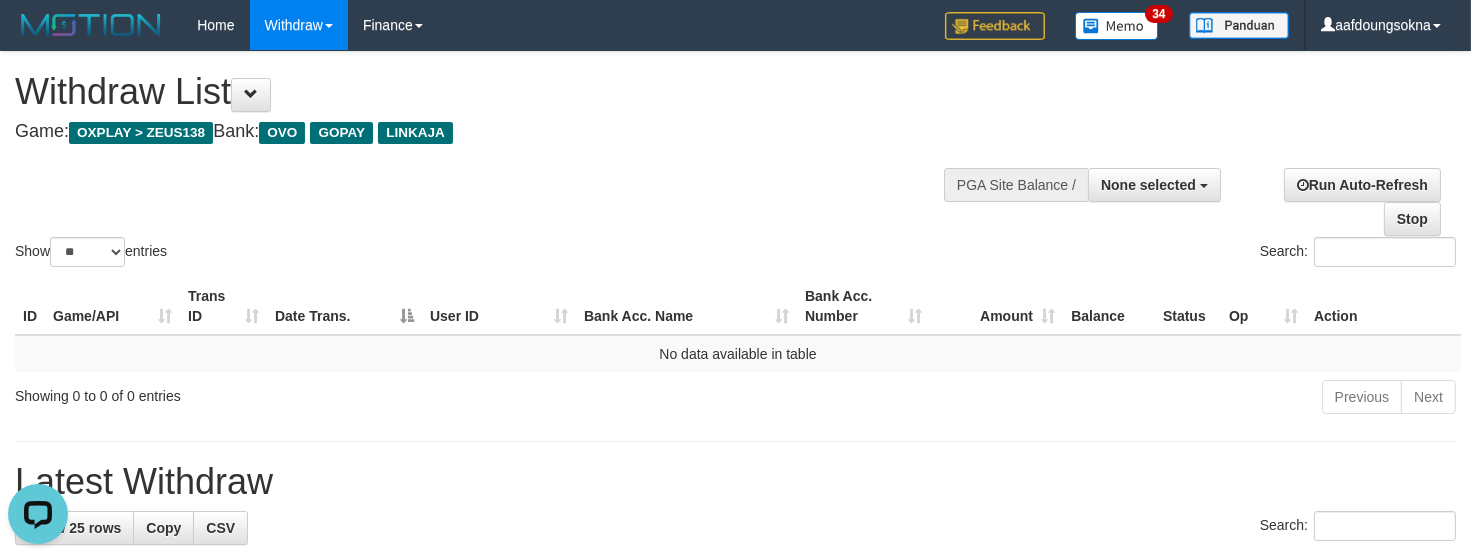scroll, scrollTop: 0, scrollLeft: 0, axis: both 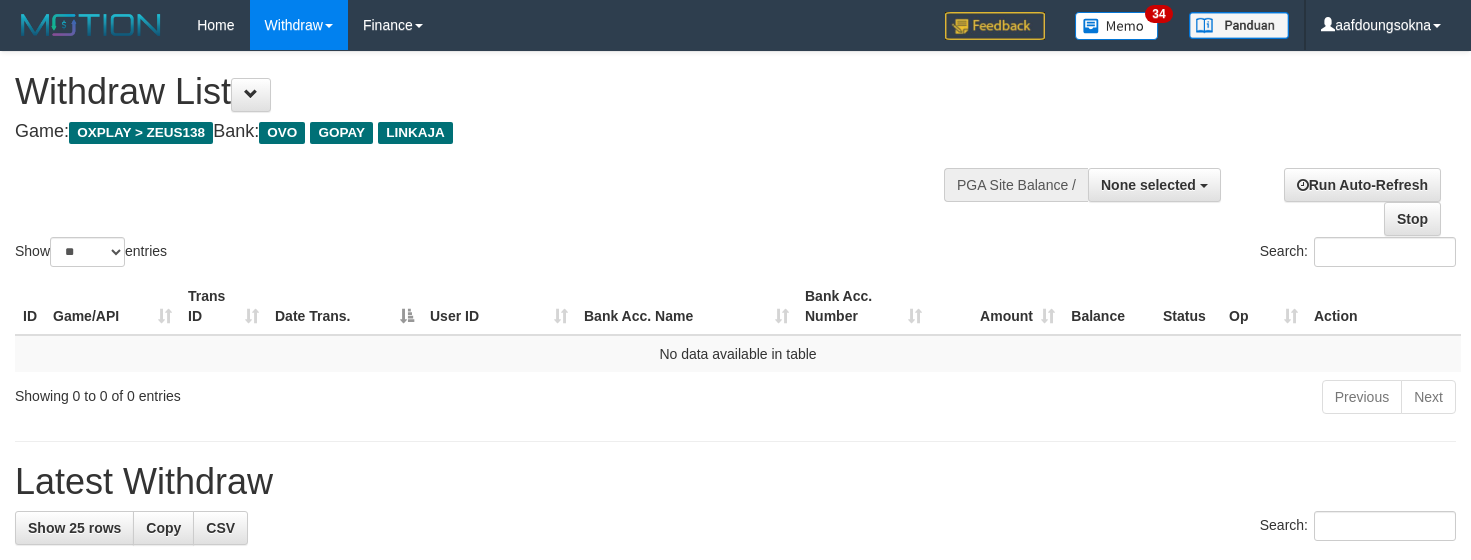 select 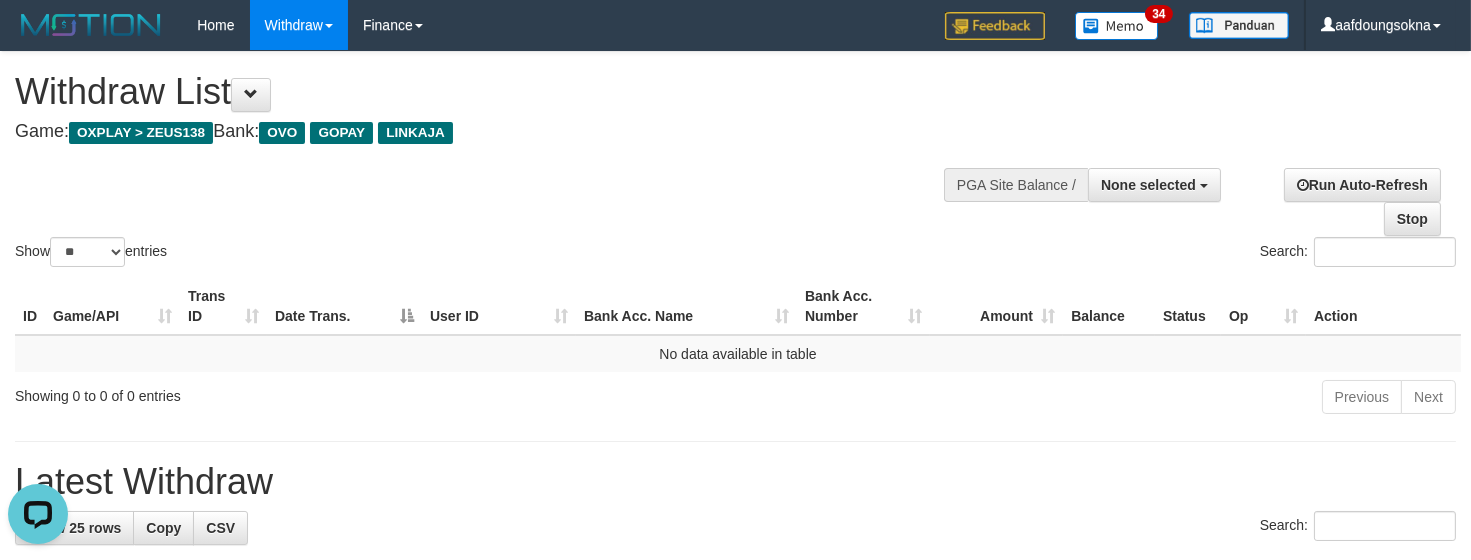 scroll, scrollTop: 0, scrollLeft: 0, axis: both 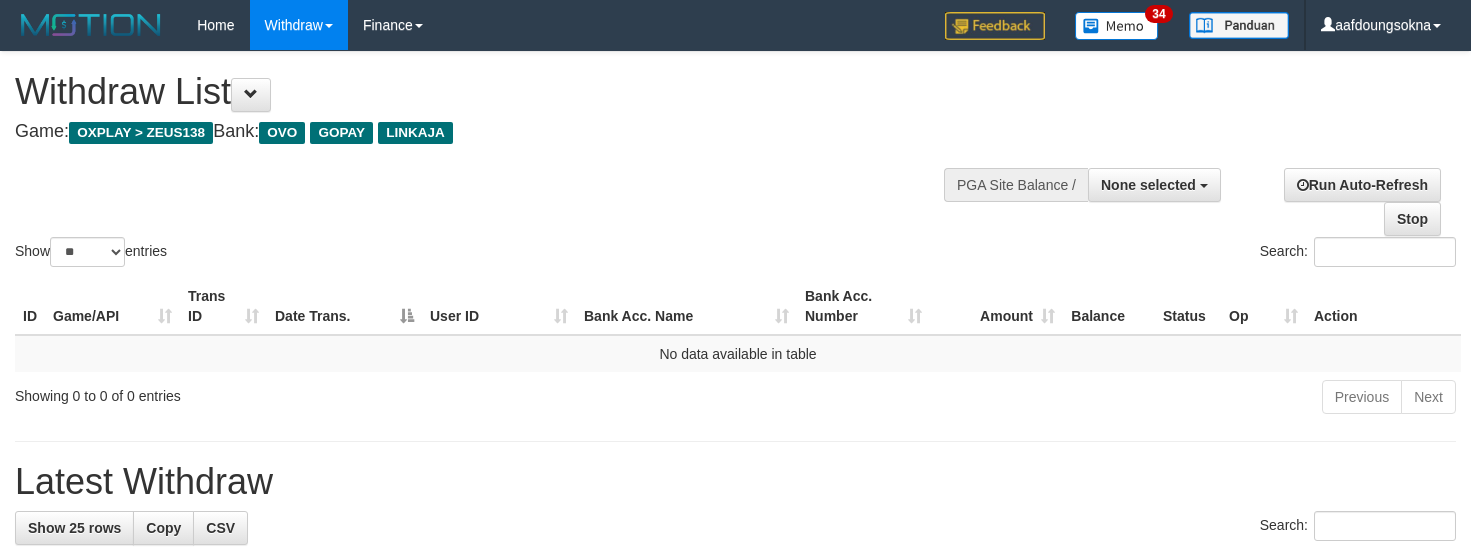 select 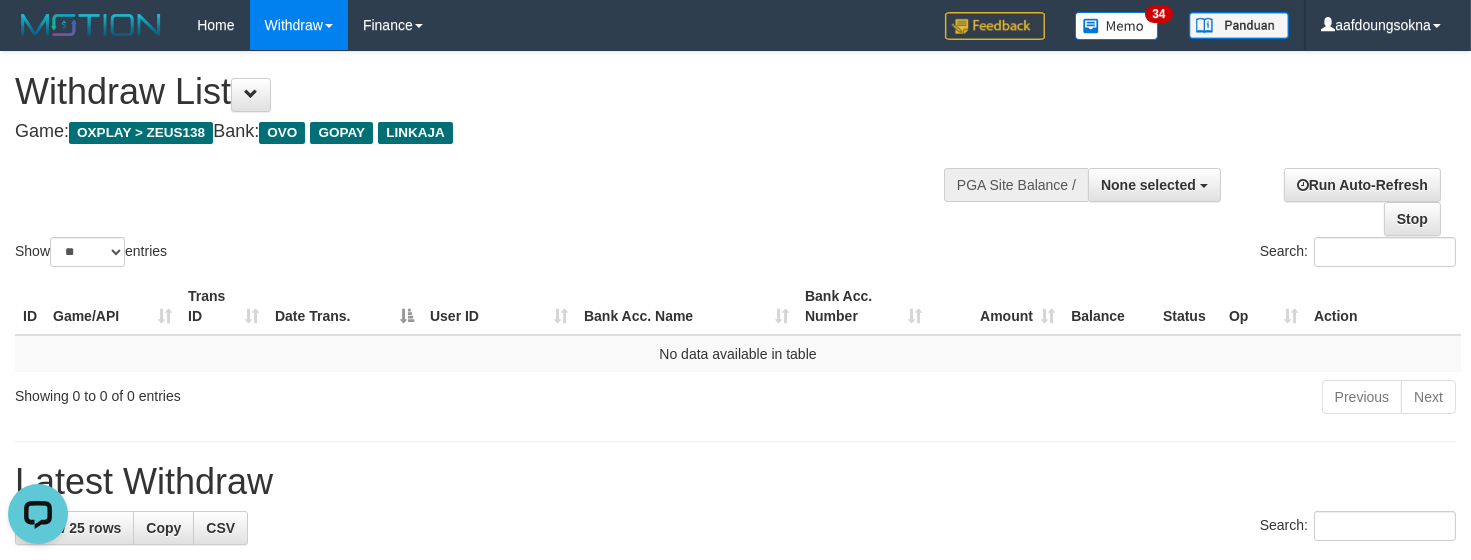scroll, scrollTop: 0, scrollLeft: 0, axis: both 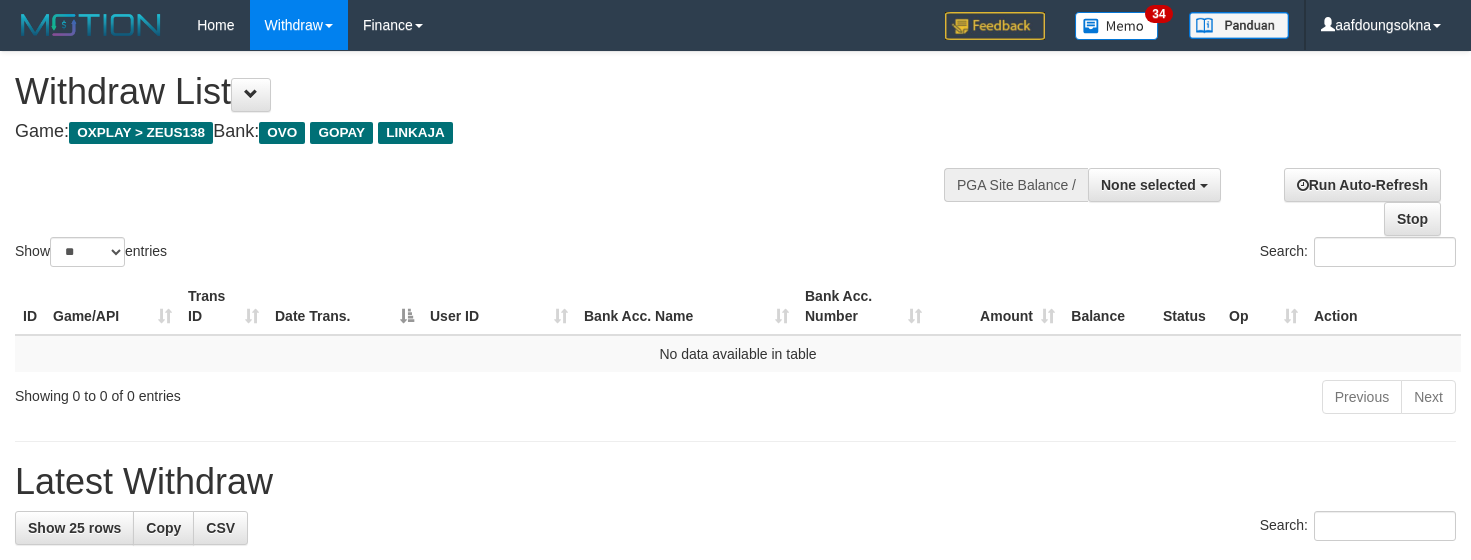 select 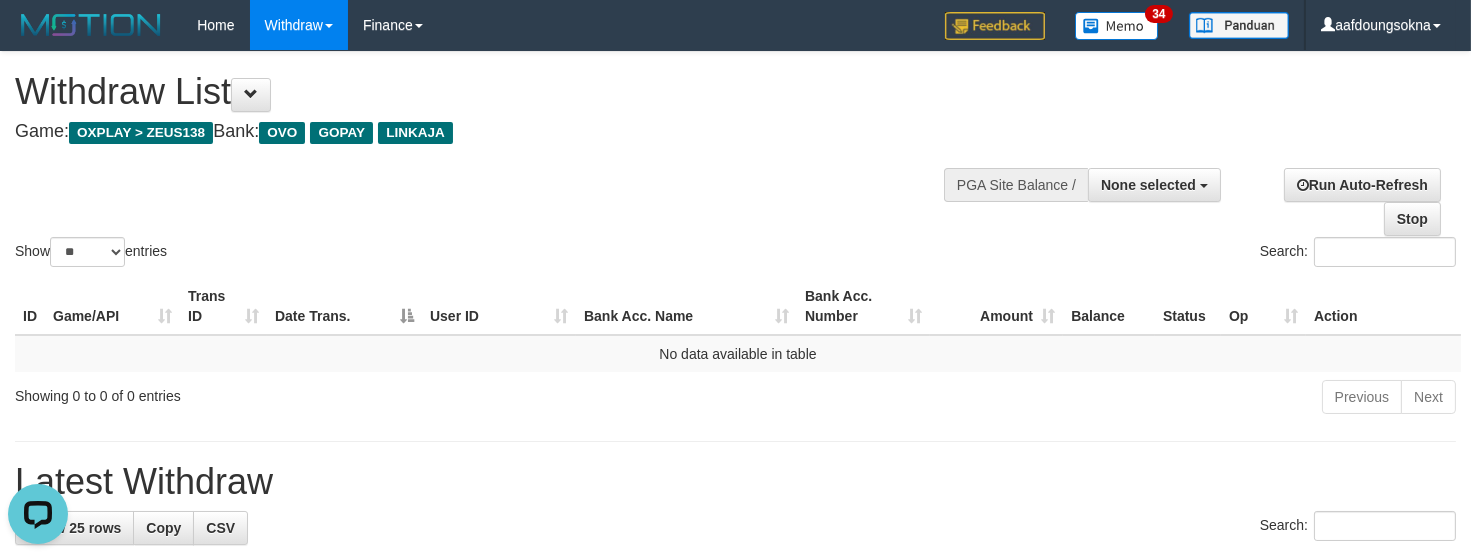 scroll, scrollTop: 0, scrollLeft: 0, axis: both 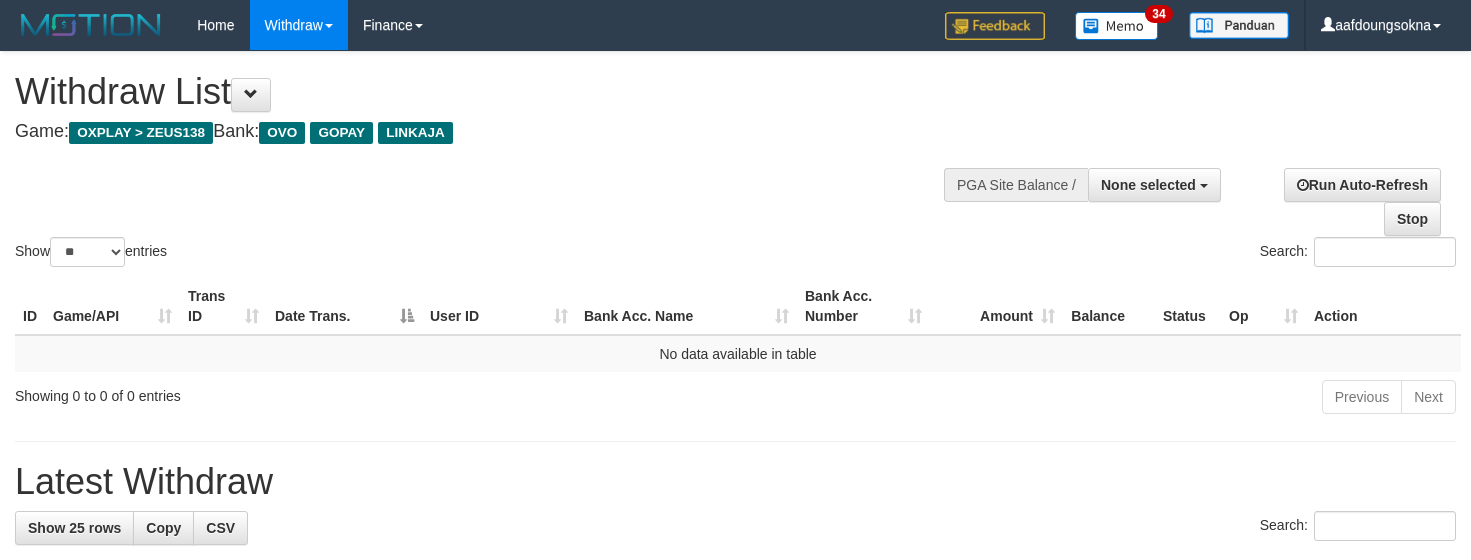 select 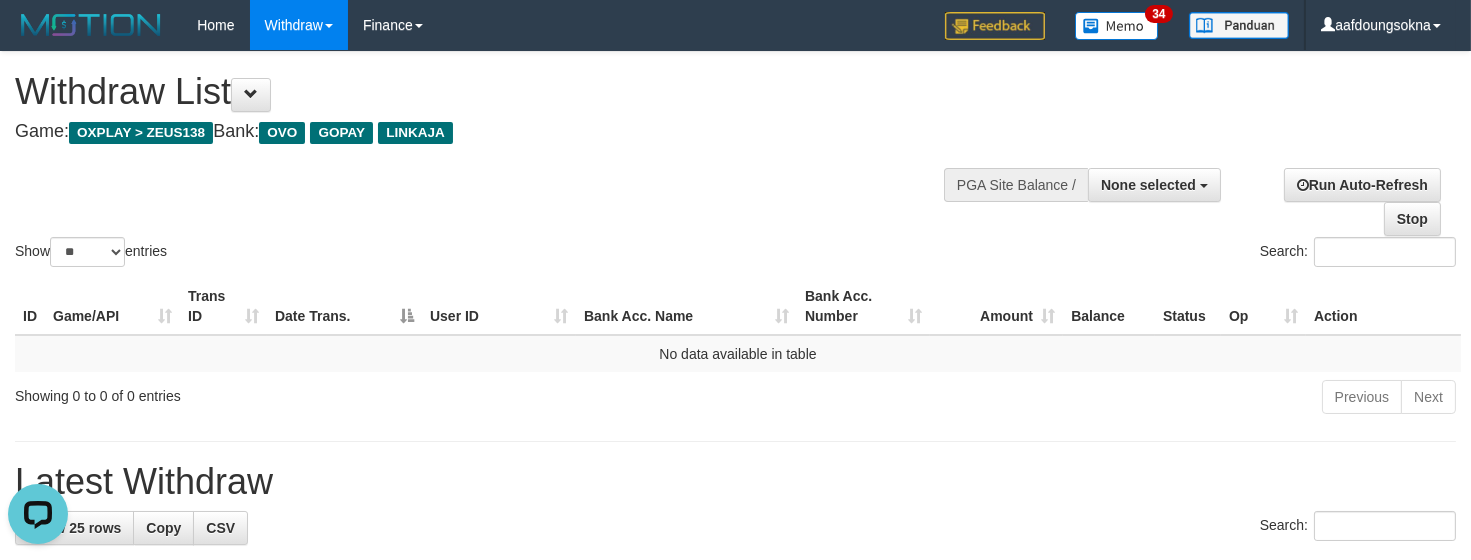 scroll, scrollTop: 0, scrollLeft: 0, axis: both 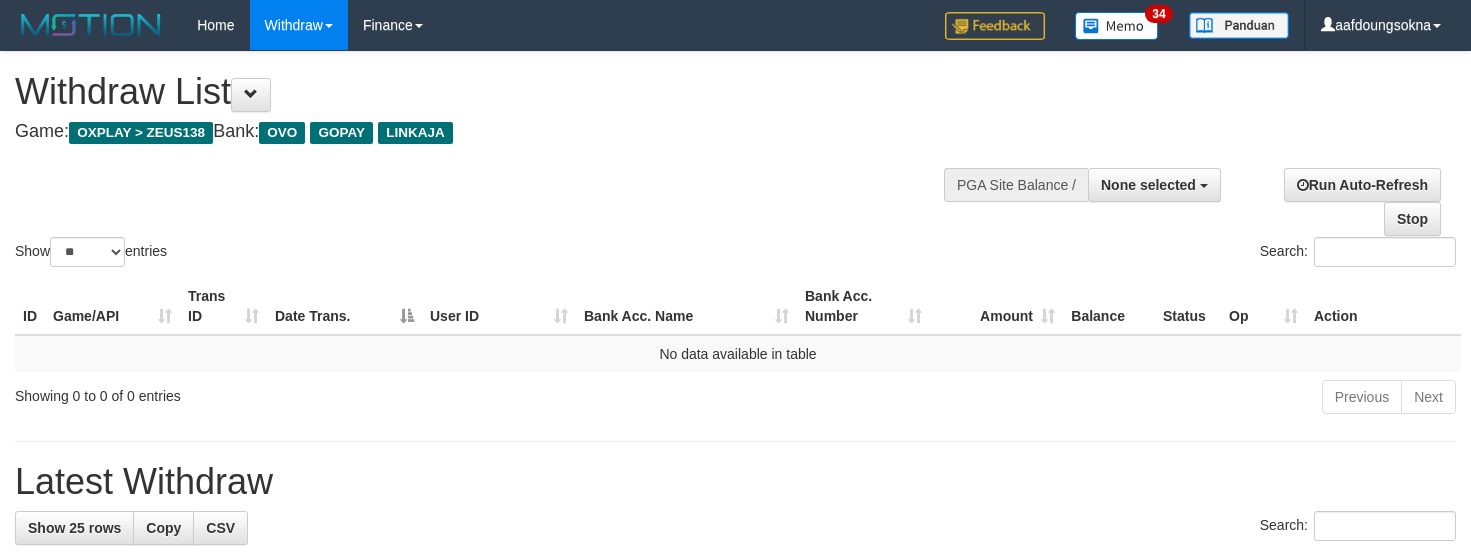 select 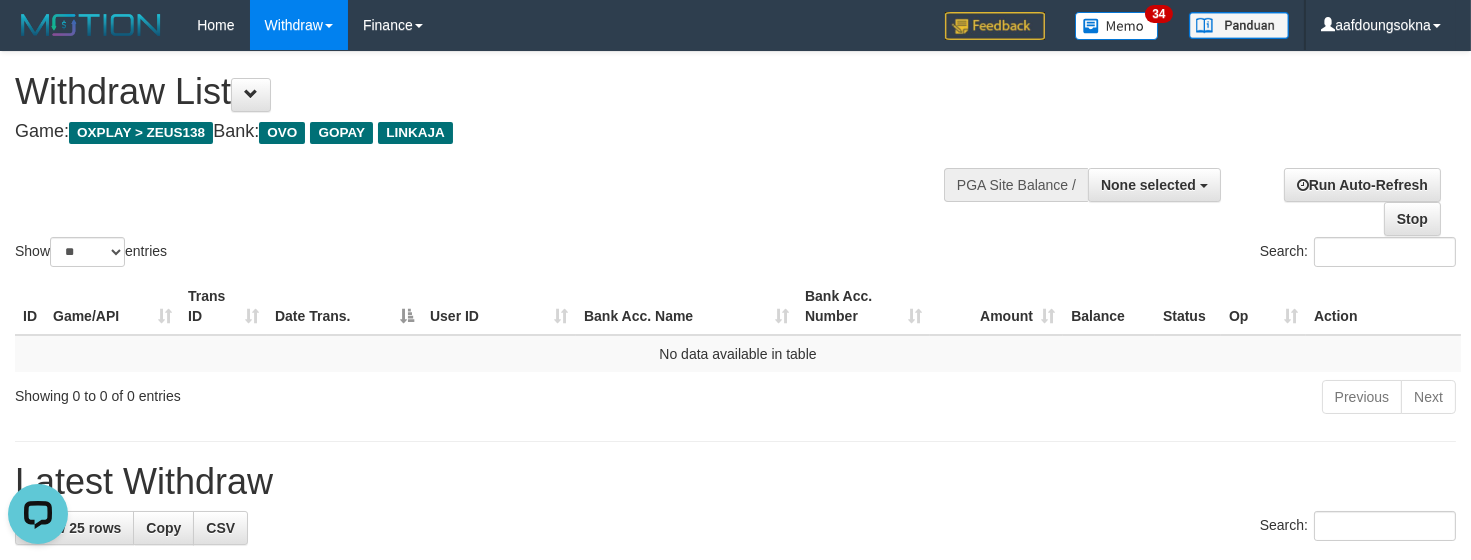 scroll, scrollTop: 0, scrollLeft: 0, axis: both 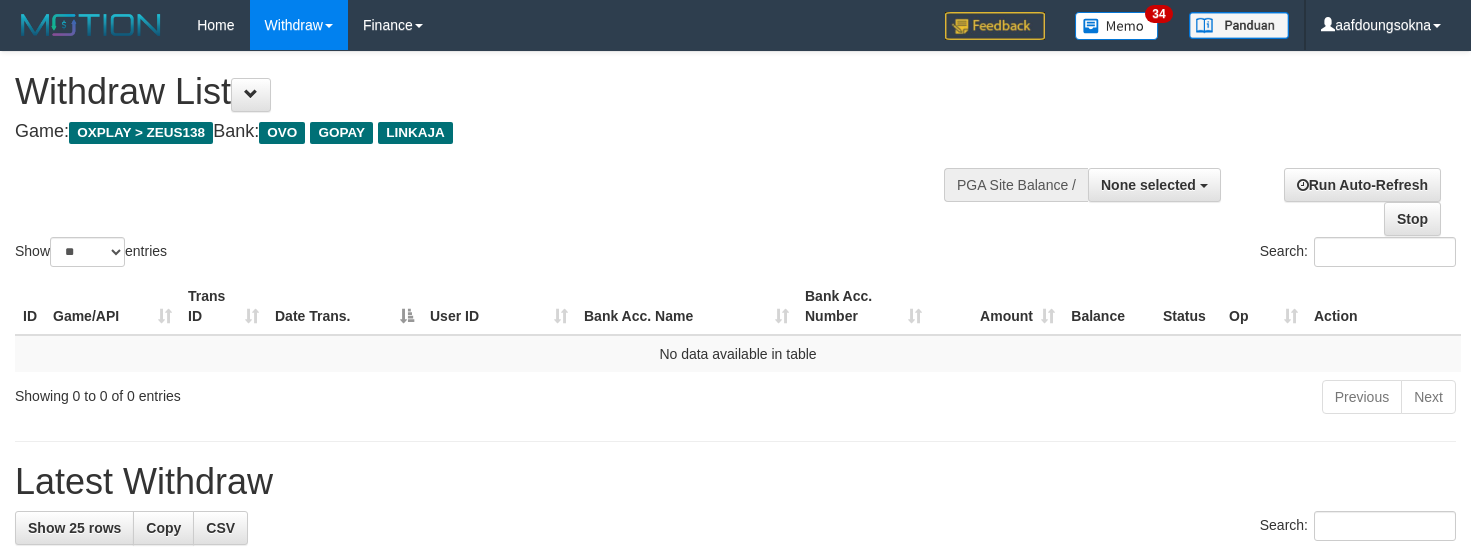 select 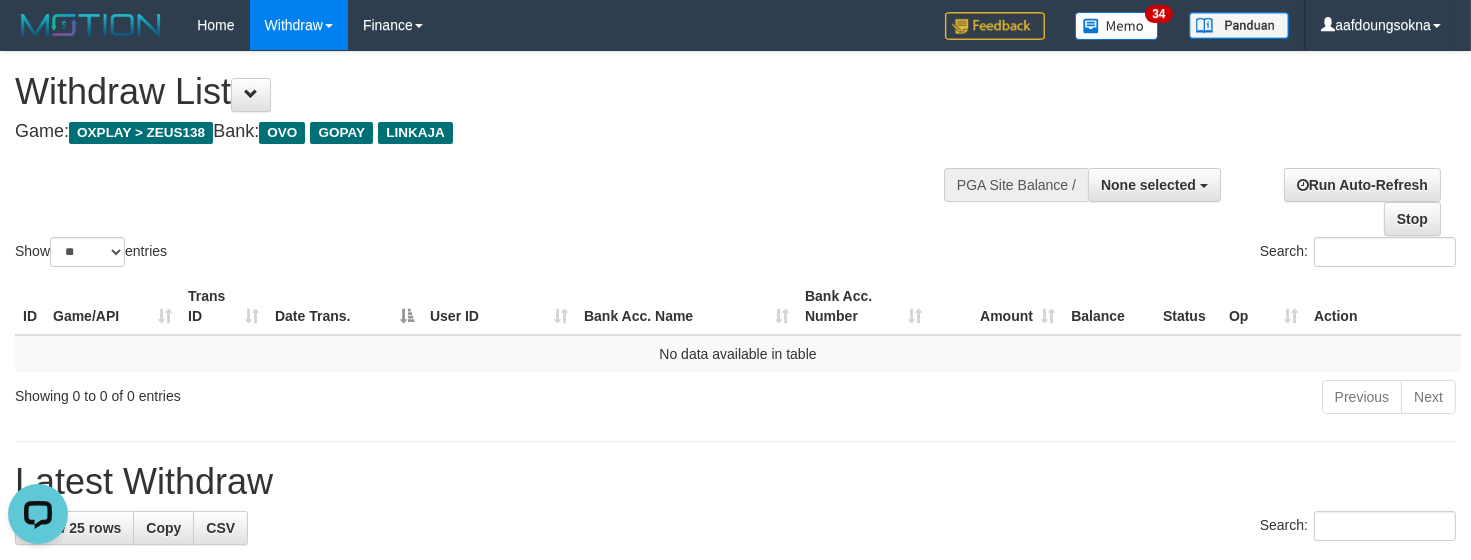 scroll, scrollTop: 0, scrollLeft: 0, axis: both 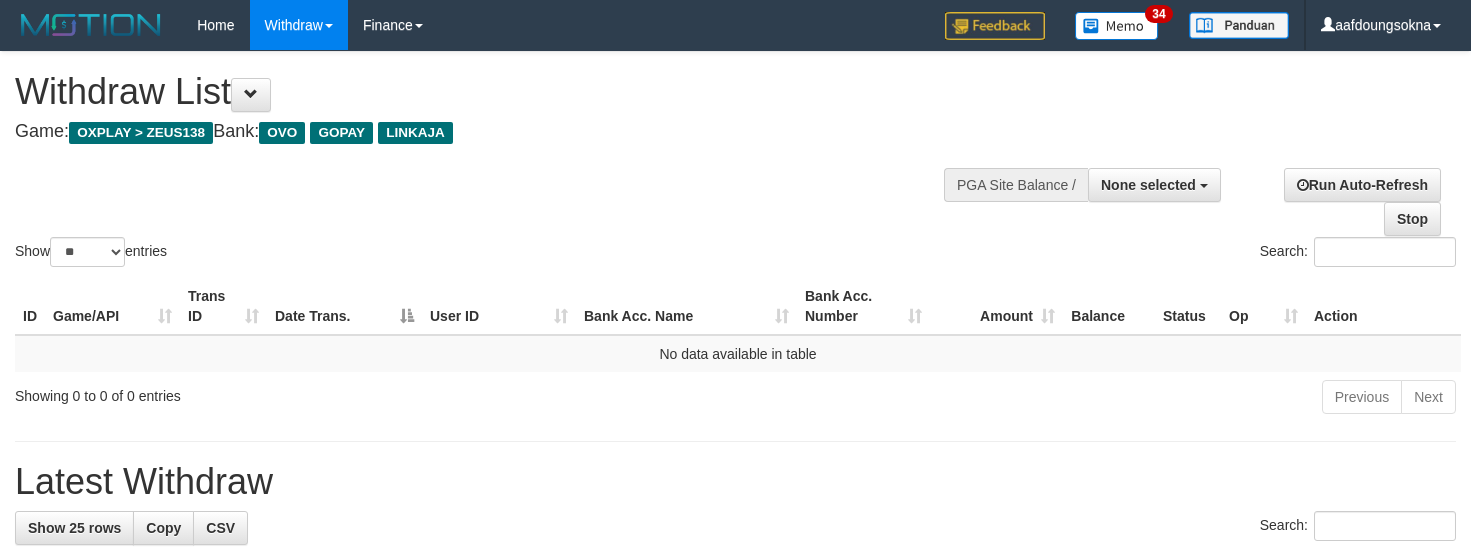 select 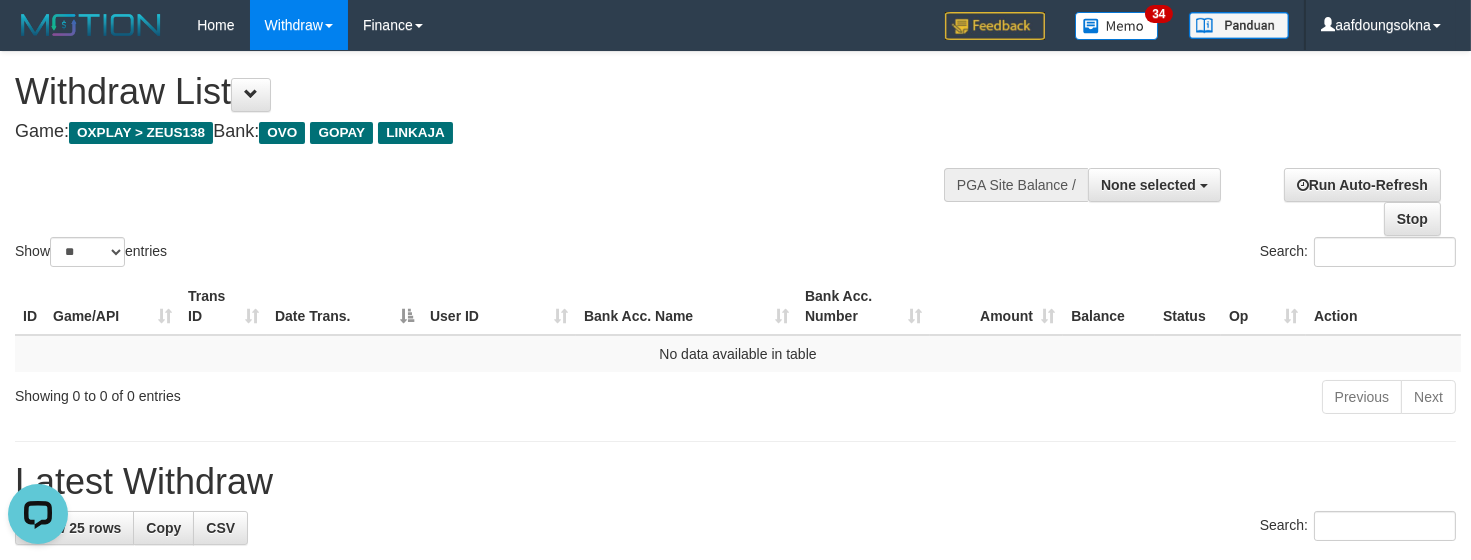 scroll, scrollTop: 0, scrollLeft: 0, axis: both 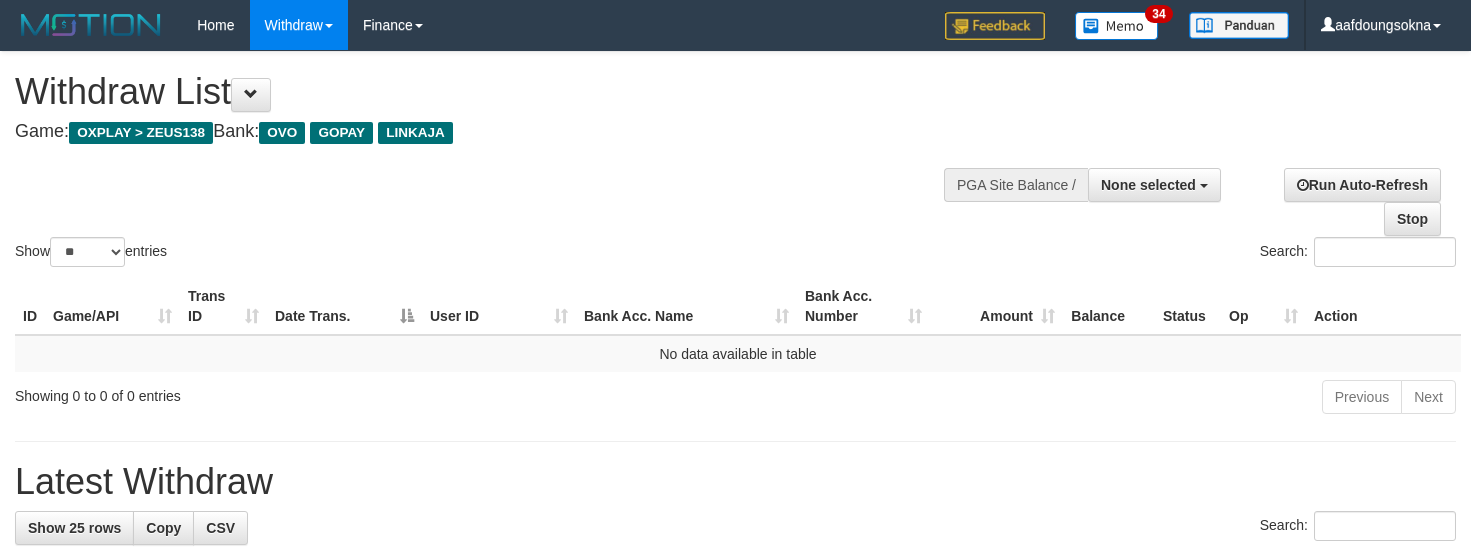 select 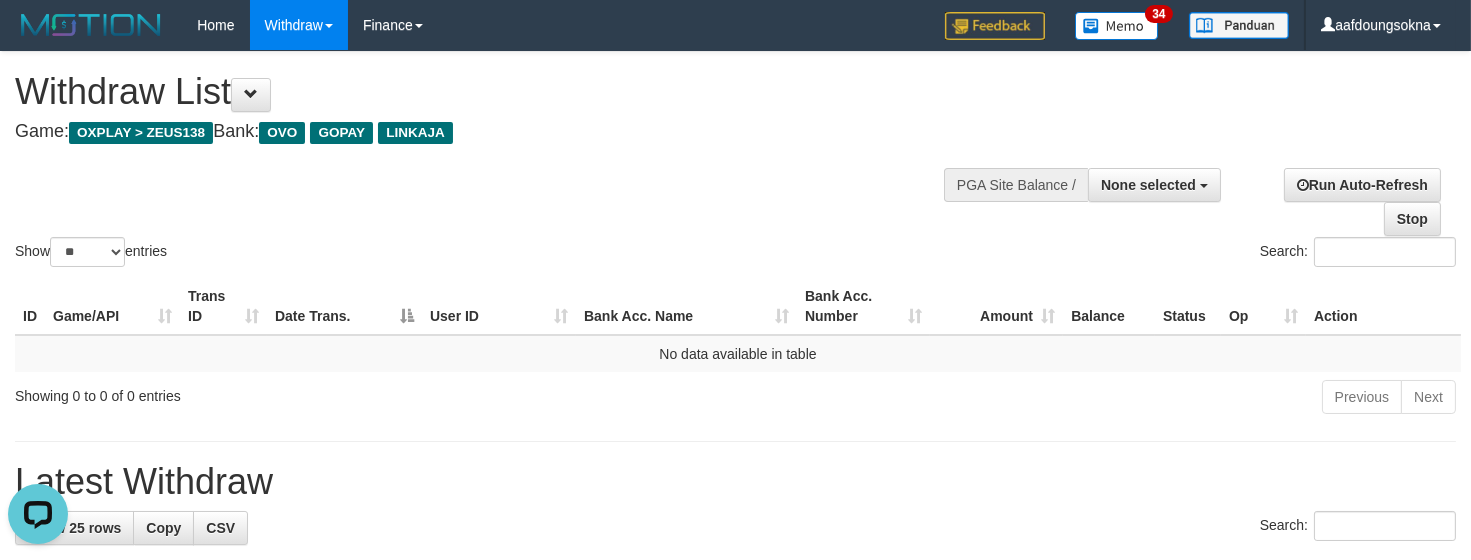 scroll, scrollTop: 0, scrollLeft: 0, axis: both 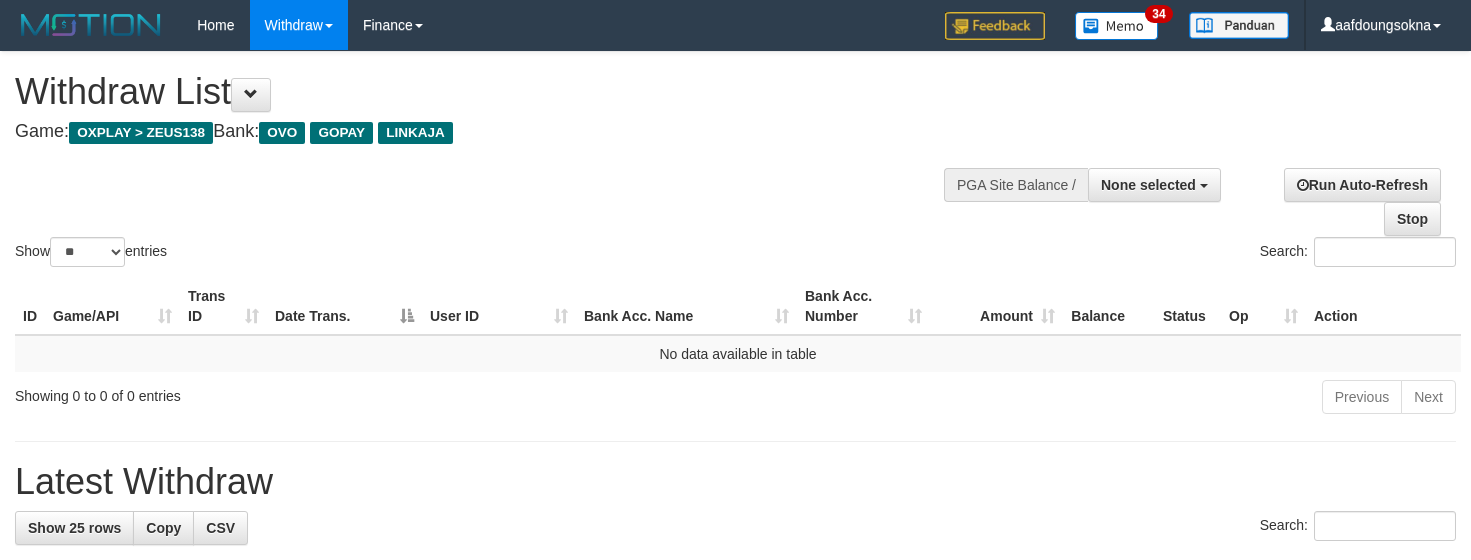 select 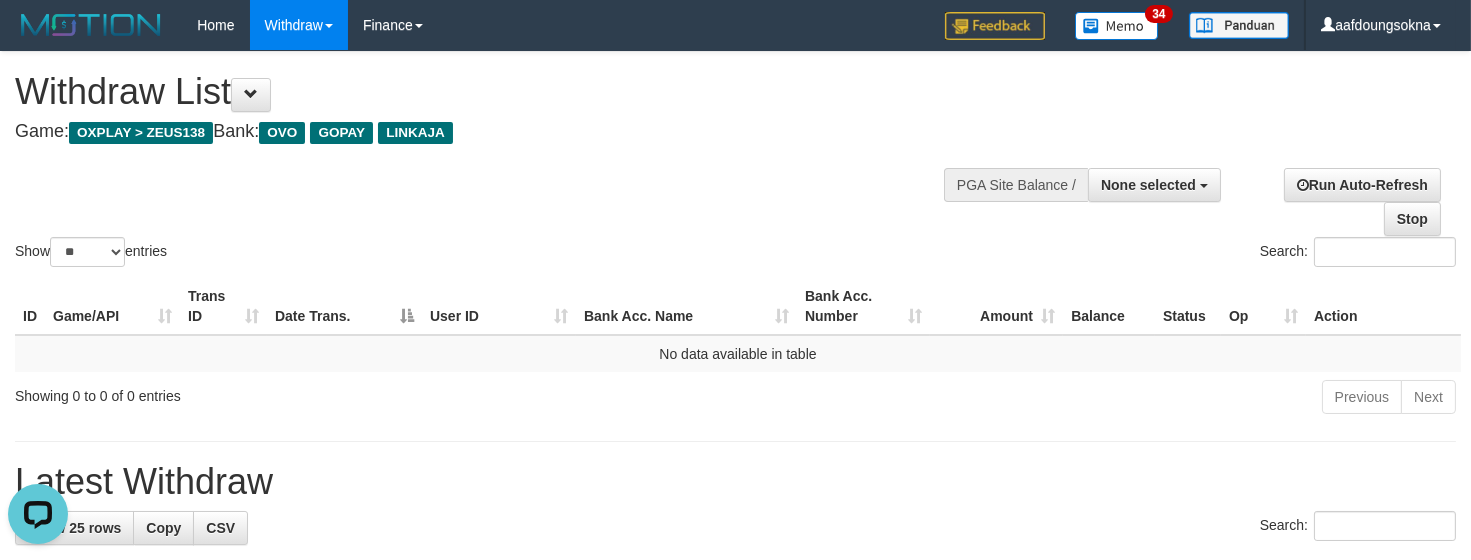 scroll, scrollTop: 0, scrollLeft: 0, axis: both 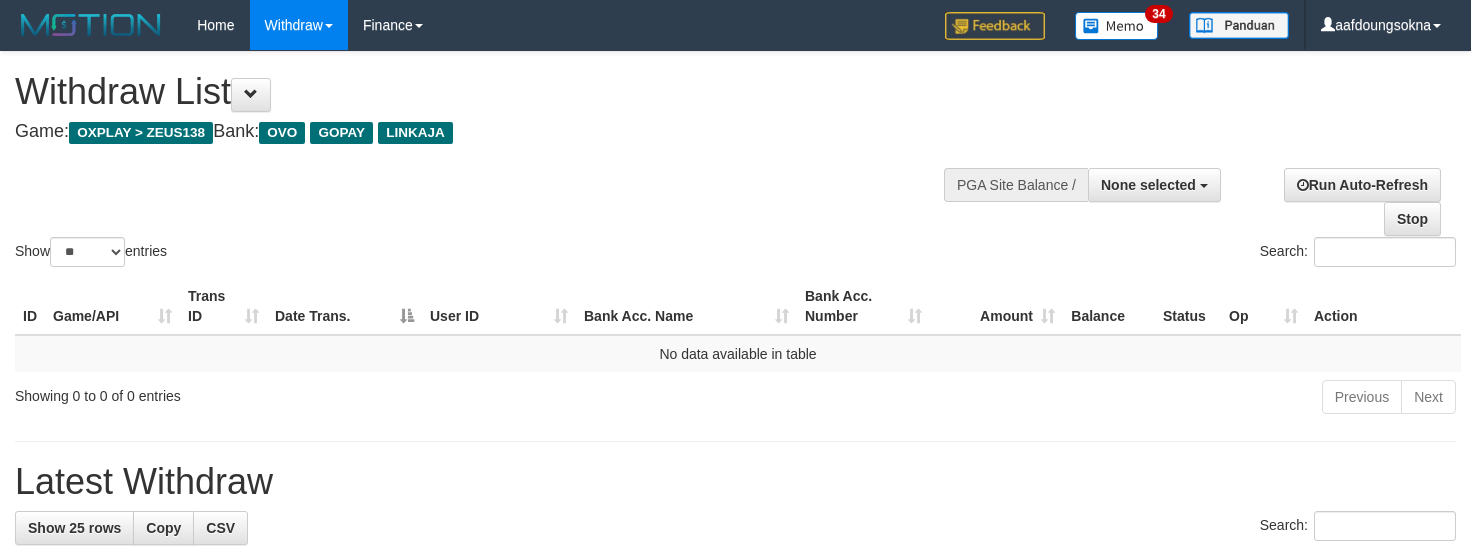 select 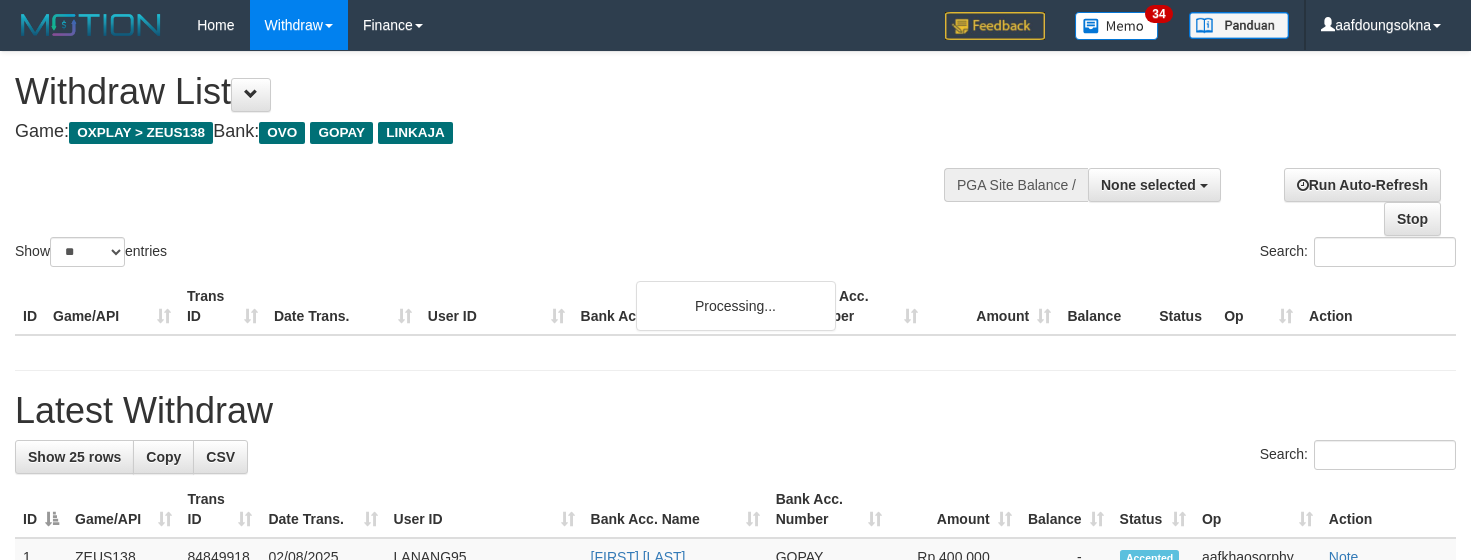 select 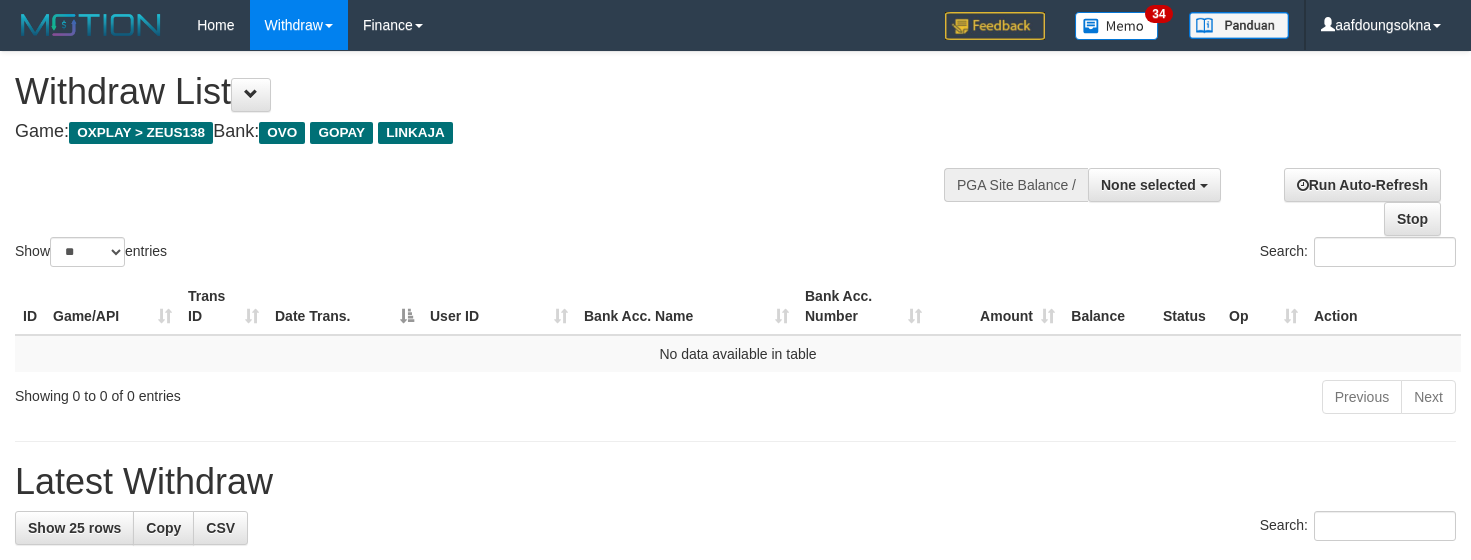 select 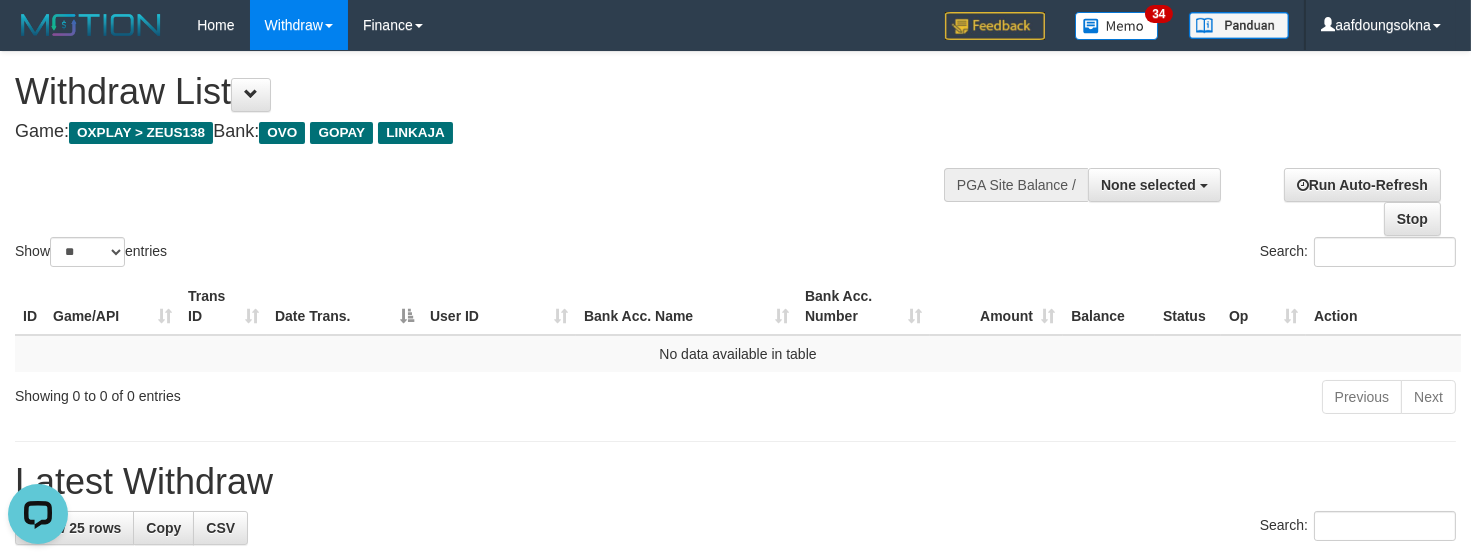 scroll, scrollTop: 0, scrollLeft: 0, axis: both 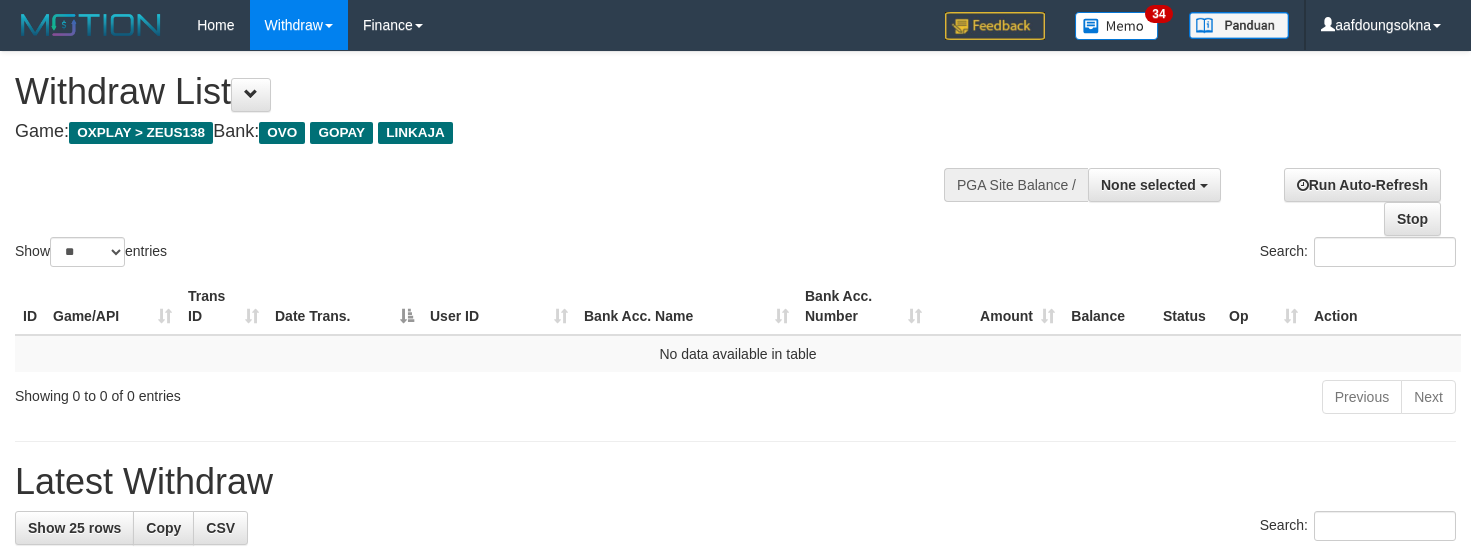 select 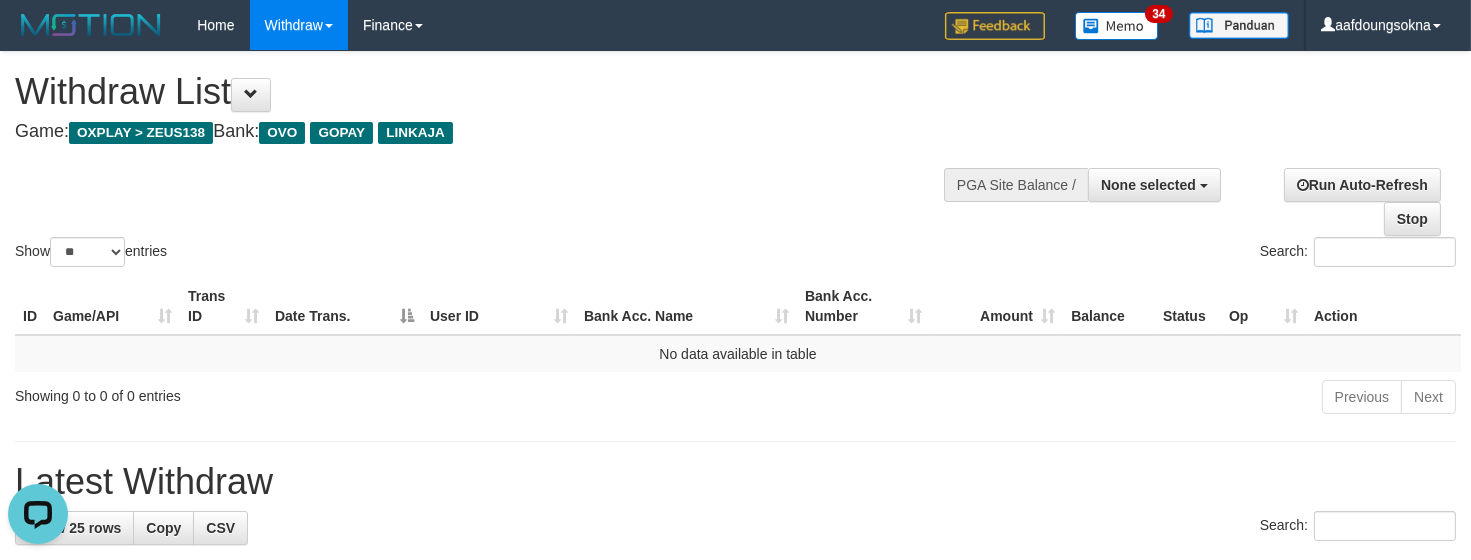 scroll, scrollTop: 0, scrollLeft: 0, axis: both 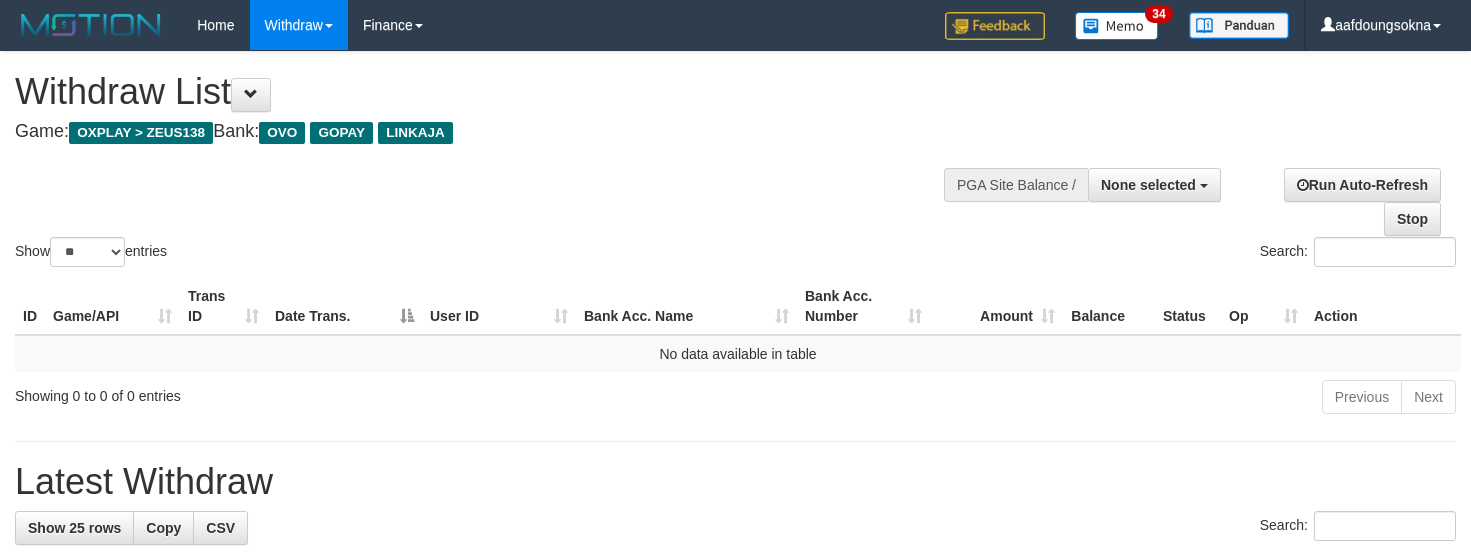 select 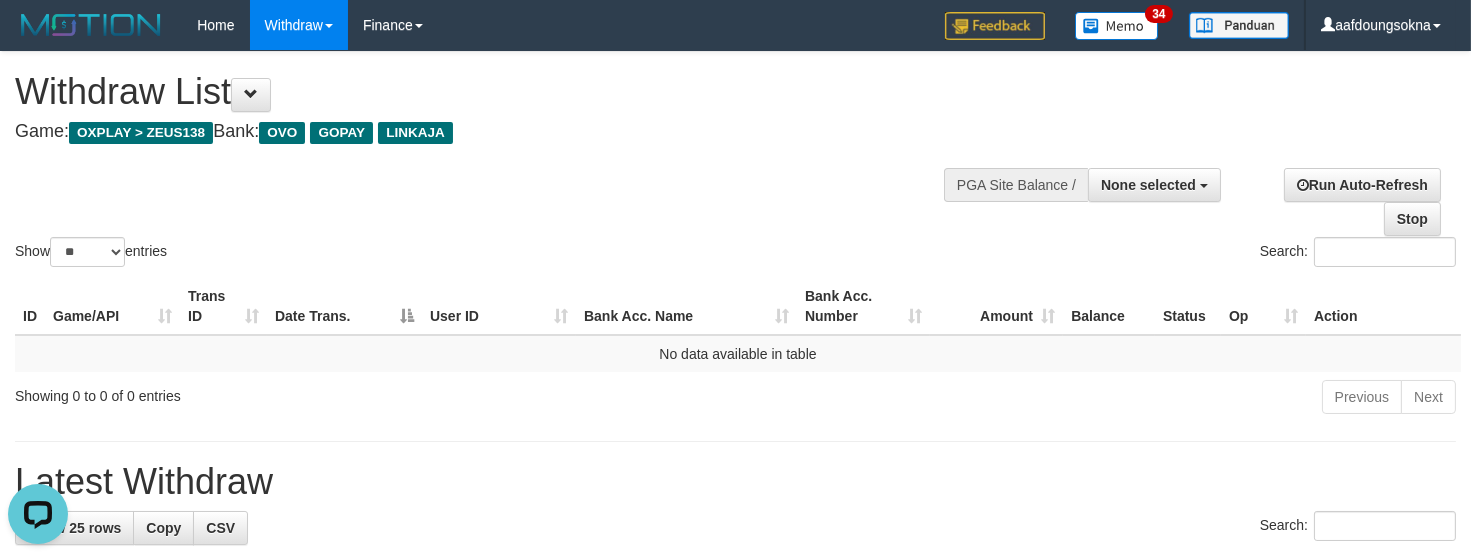 scroll, scrollTop: 0, scrollLeft: 0, axis: both 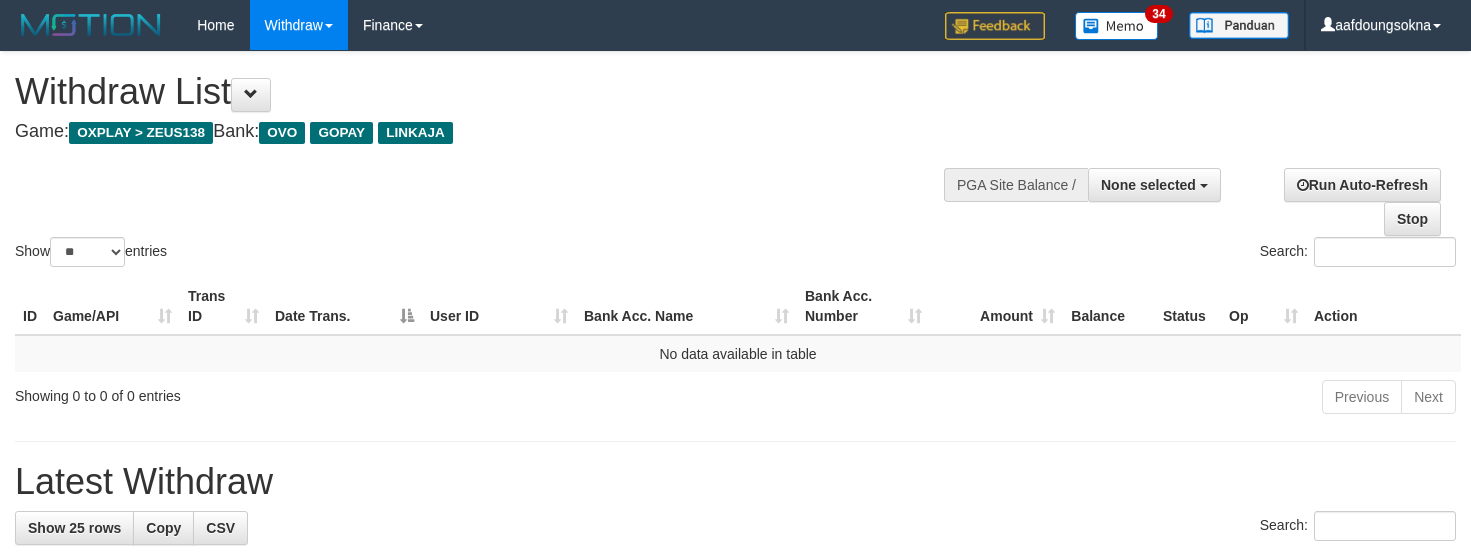 select 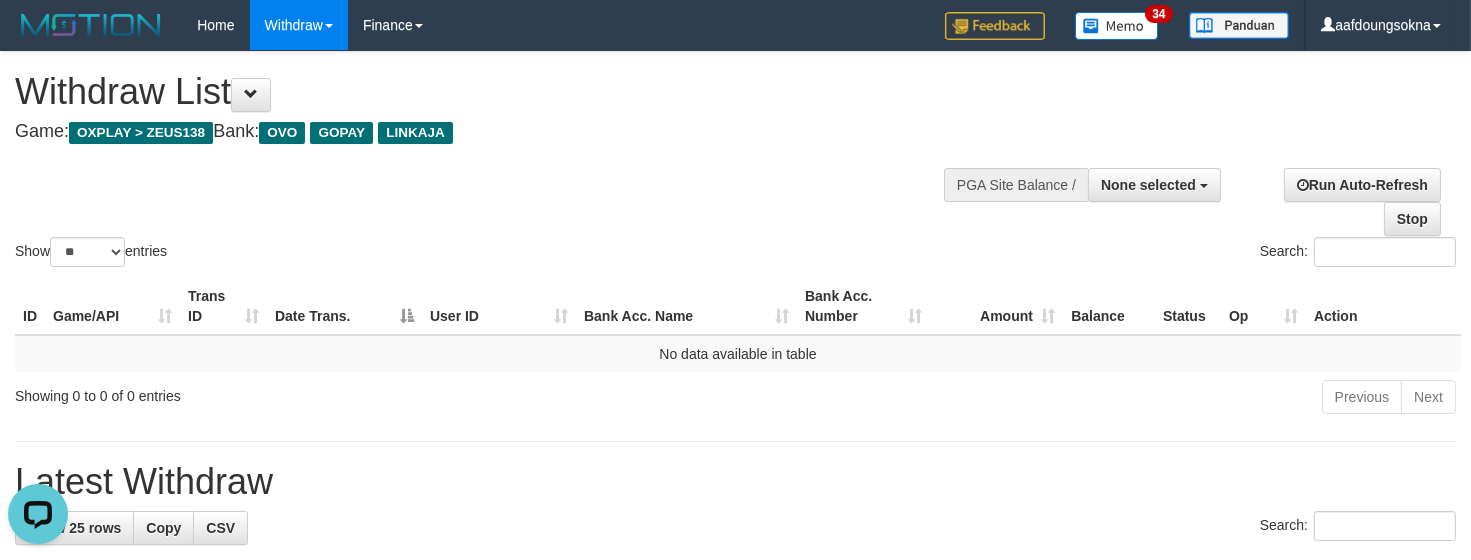 scroll, scrollTop: 0, scrollLeft: 0, axis: both 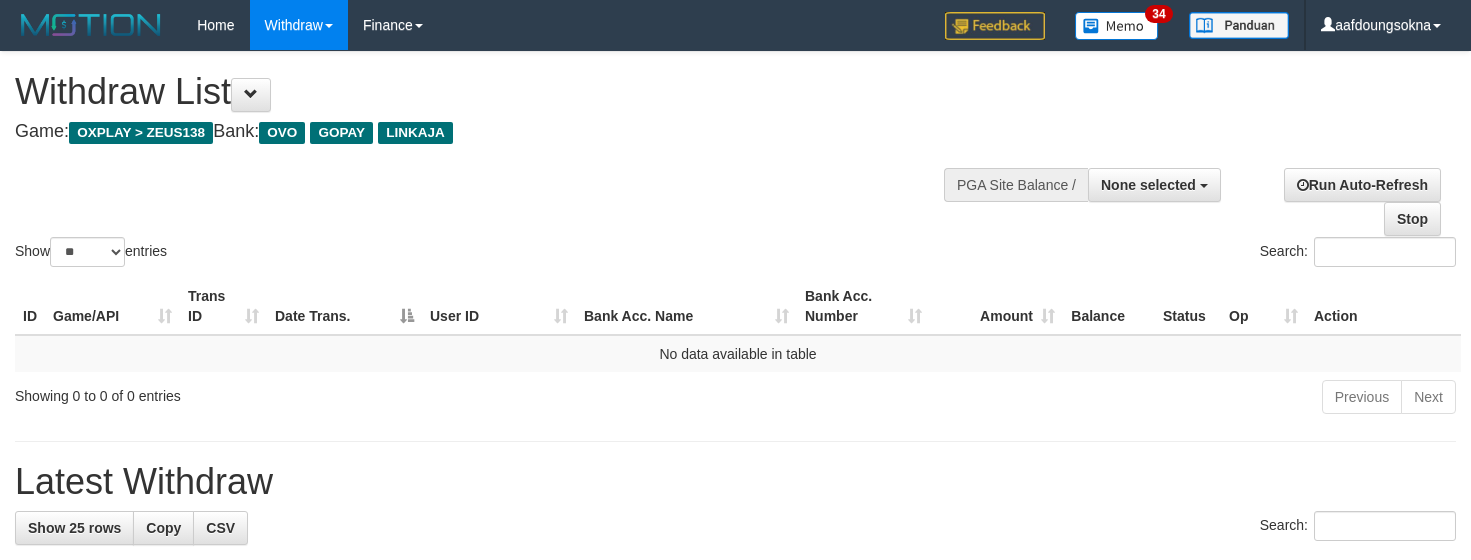 select 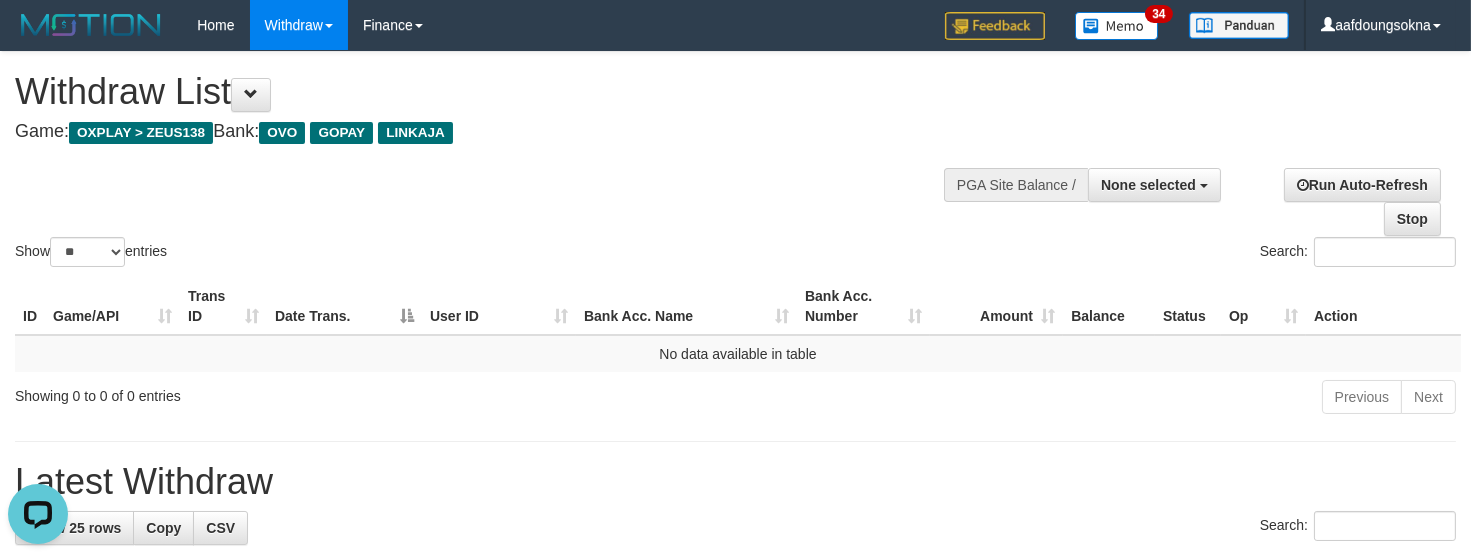 scroll, scrollTop: 0, scrollLeft: 0, axis: both 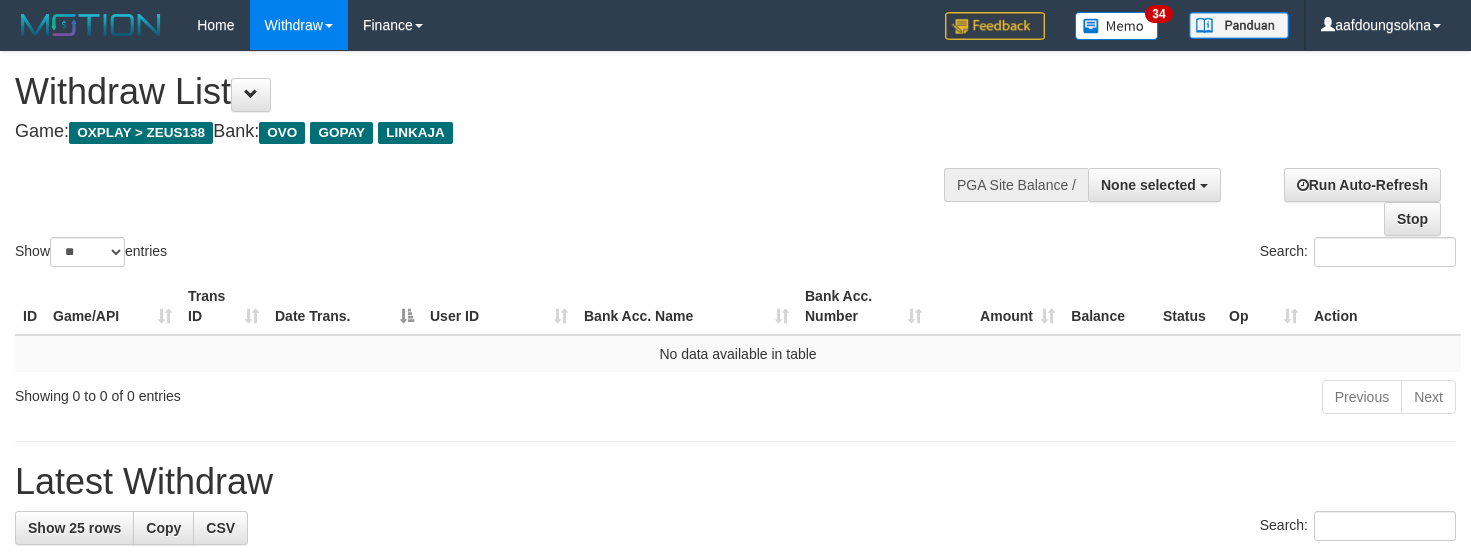 select 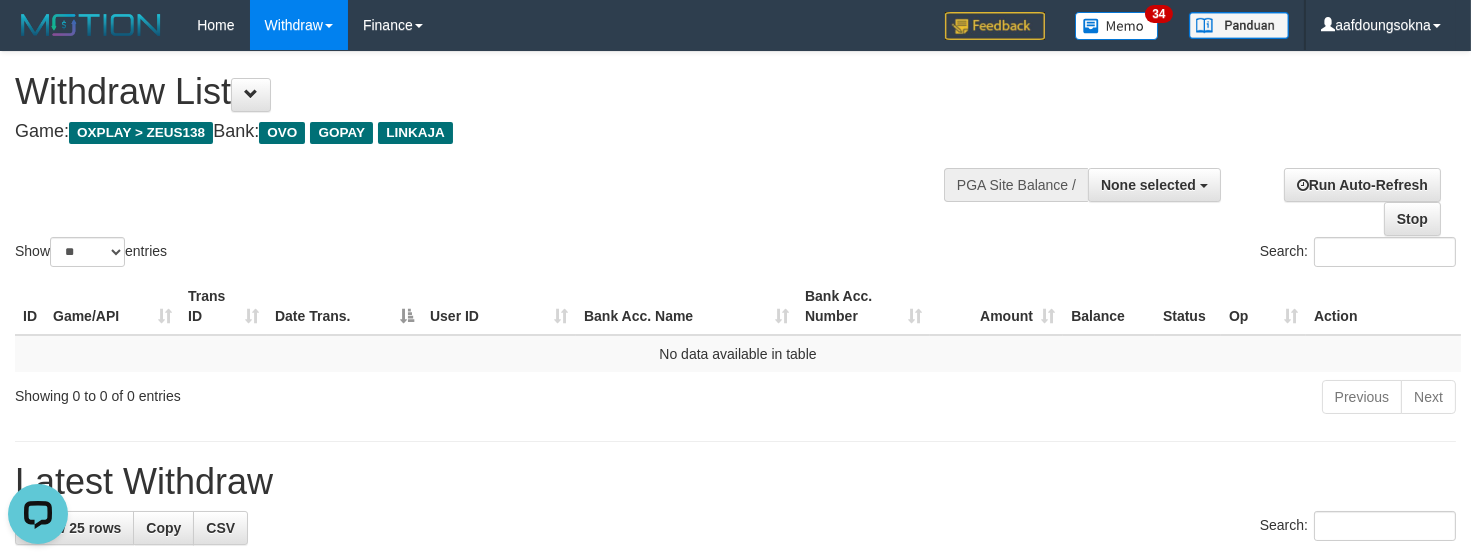 scroll, scrollTop: 0, scrollLeft: 0, axis: both 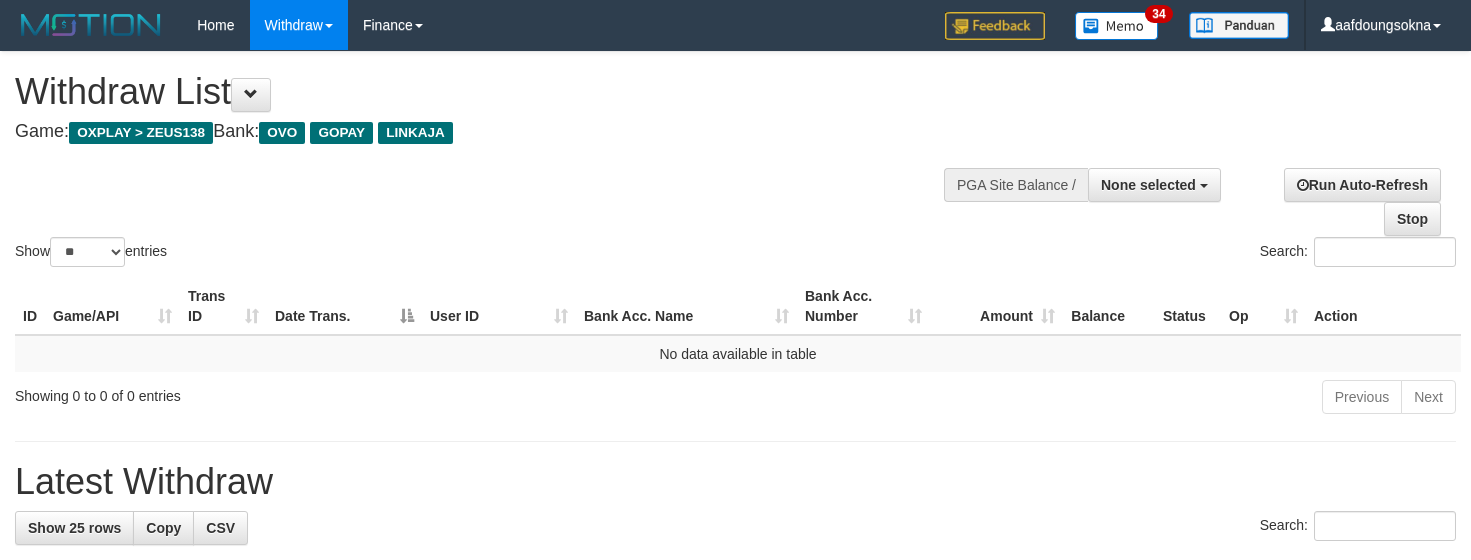 select 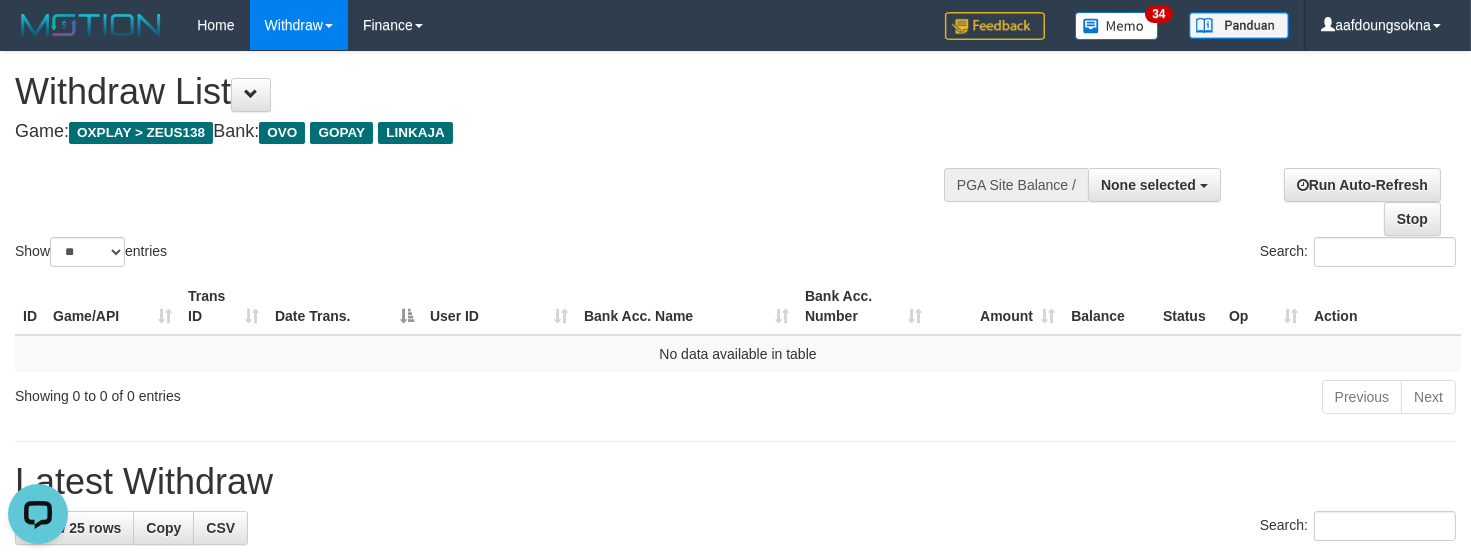 scroll, scrollTop: 0, scrollLeft: 0, axis: both 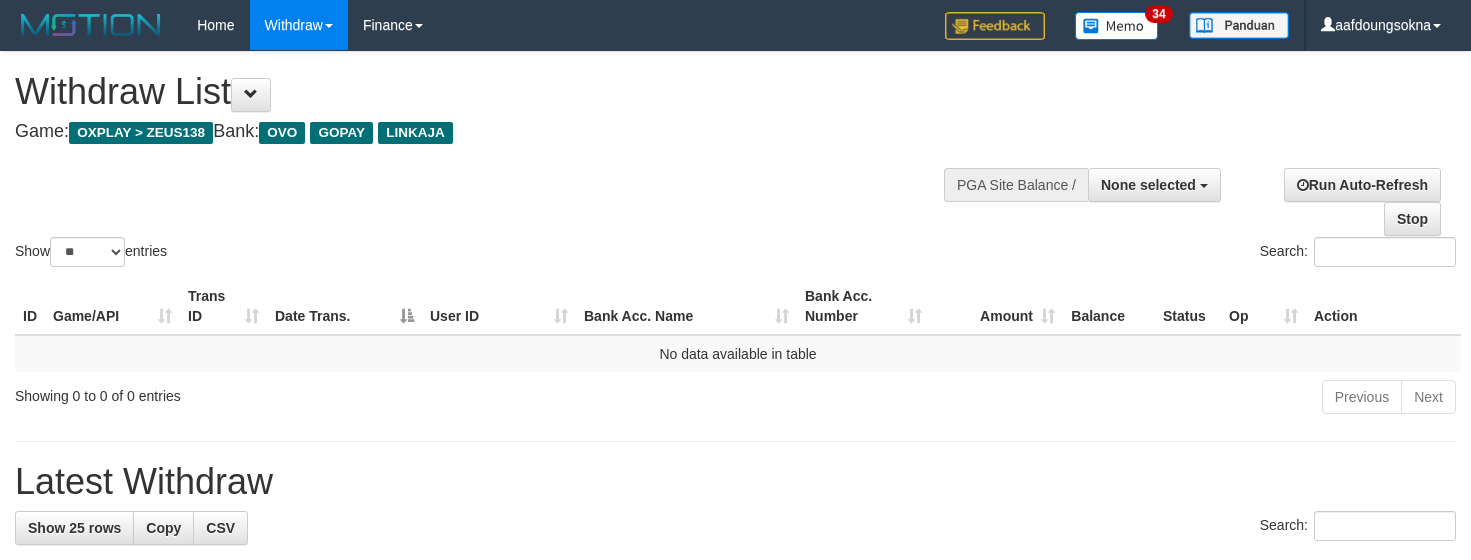 select 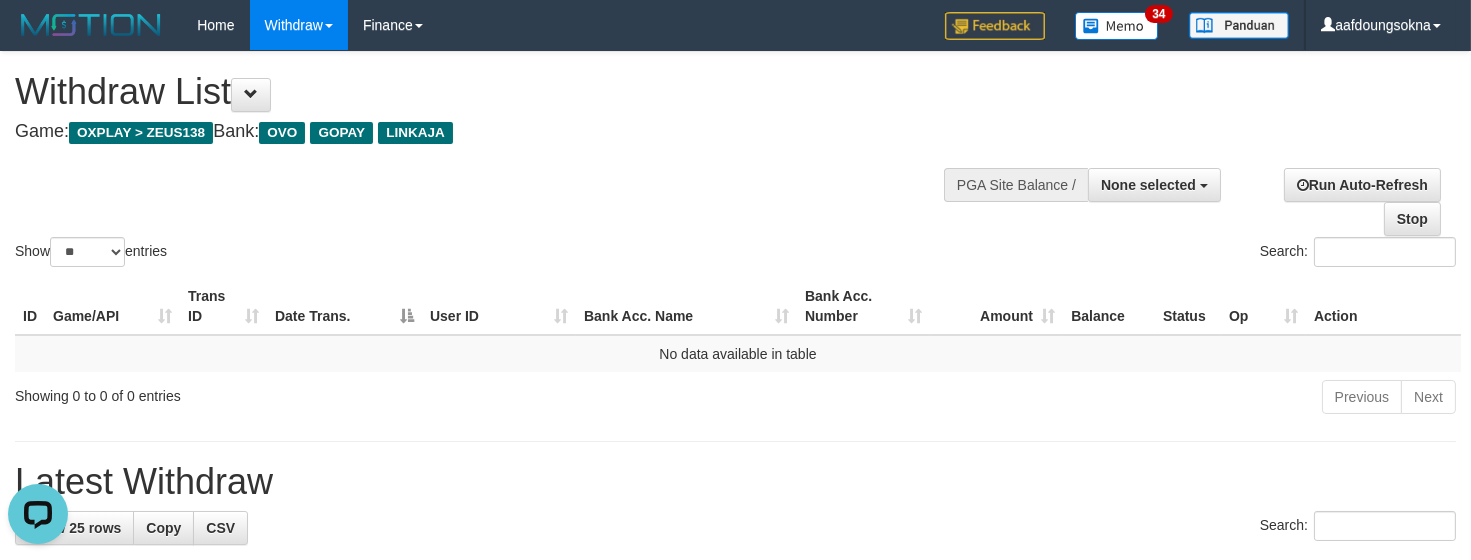scroll, scrollTop: 0, scrollLeft: 0, axis: both 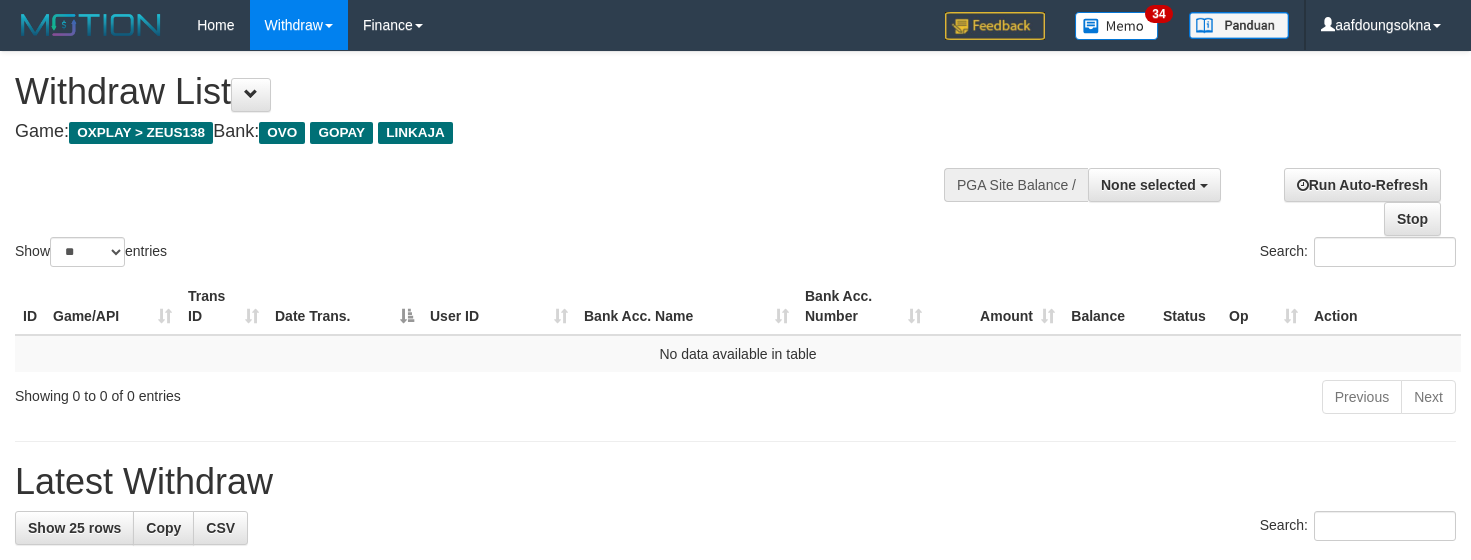 select 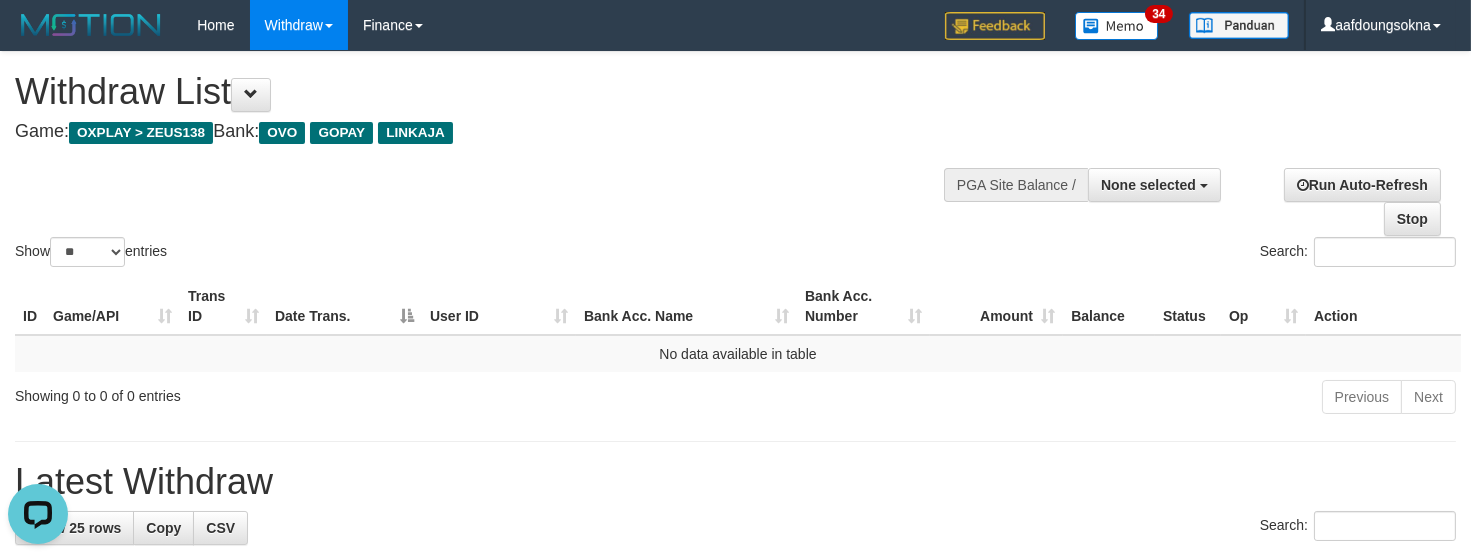 scroll, scrollTop: 0, scrollLeft: 0, axis: both 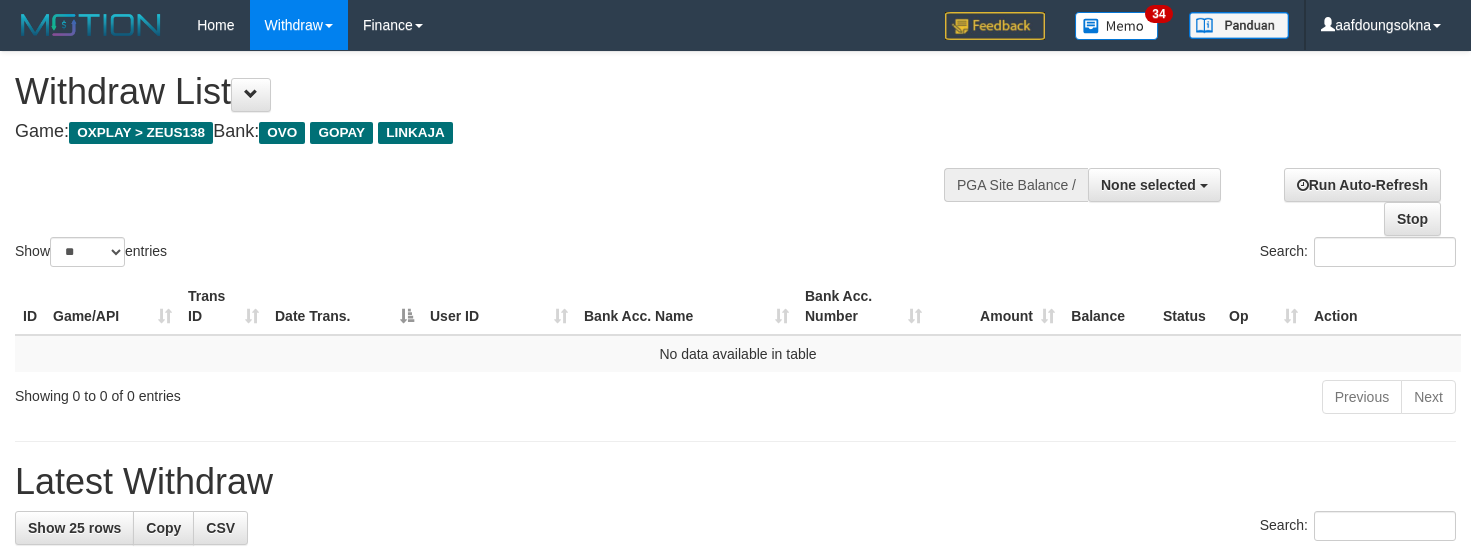 select 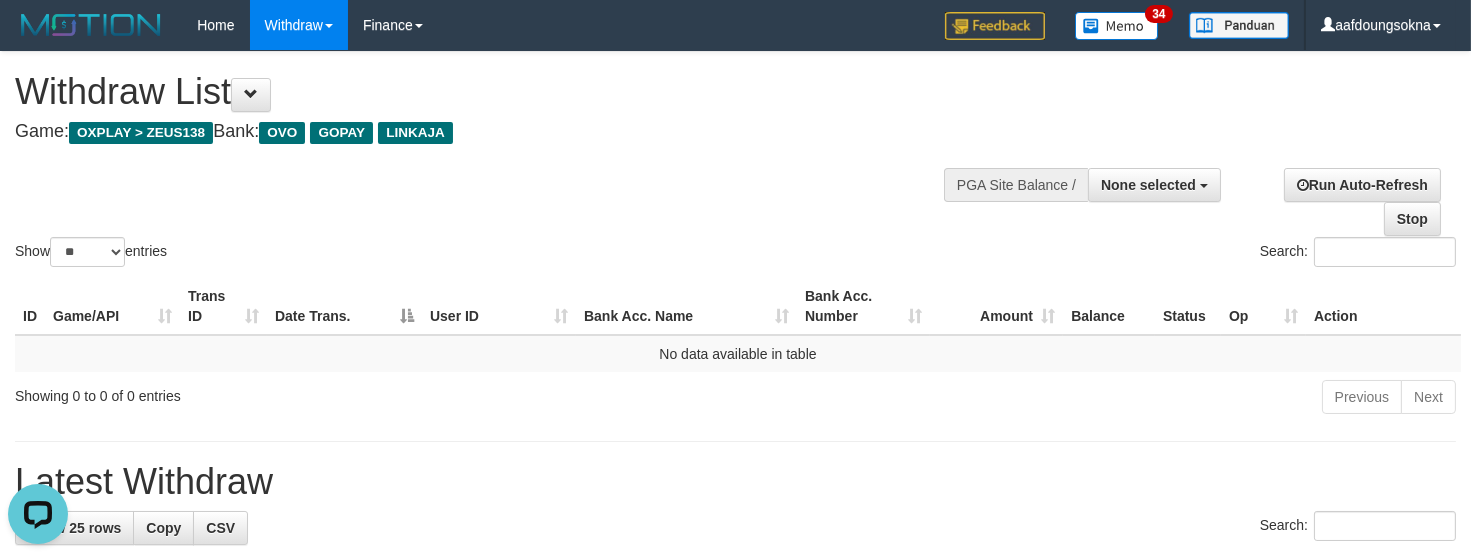 scroll, scrollTop: 0, scrollLeft: 0, axis: both 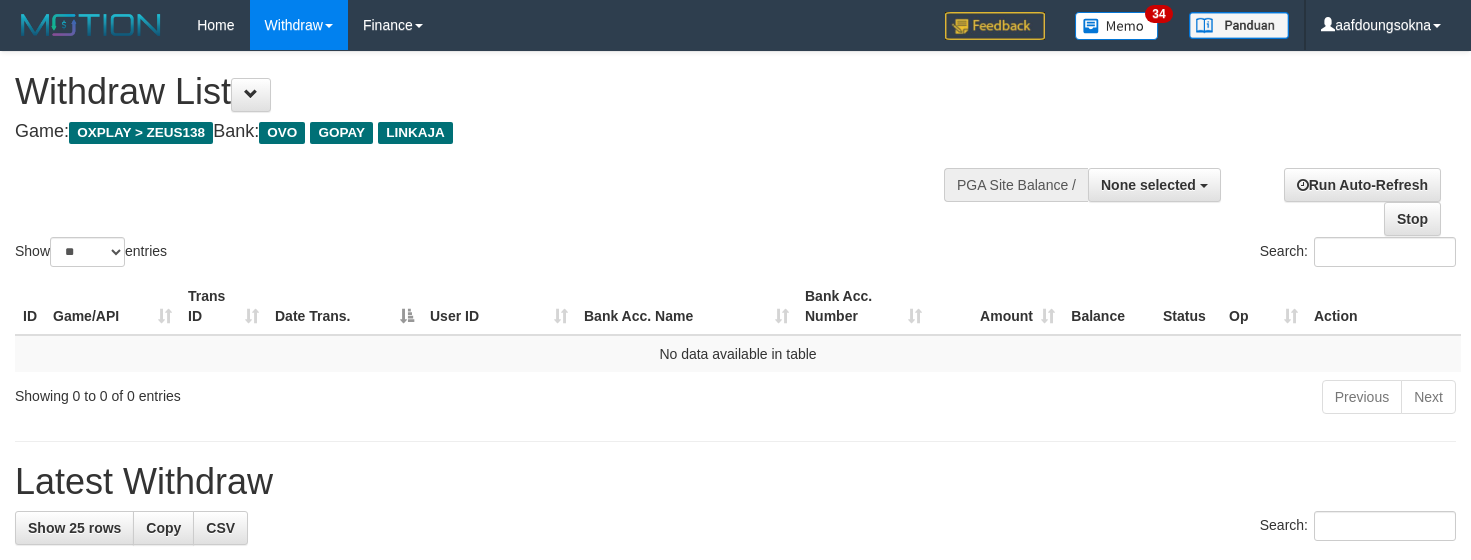select 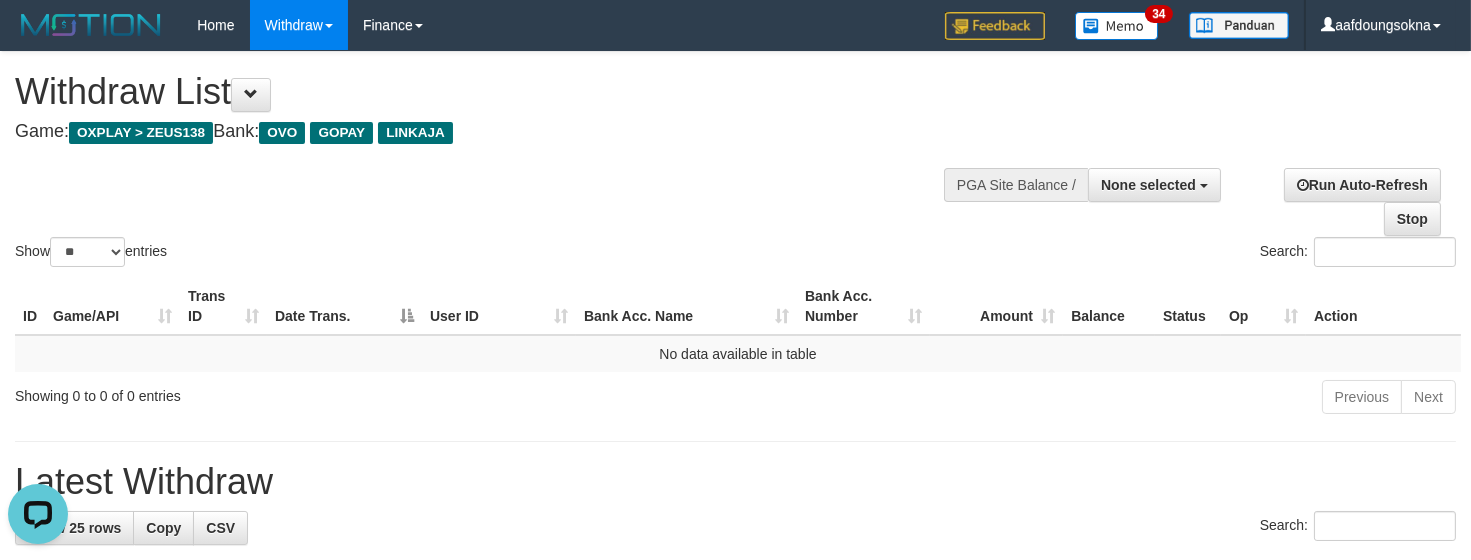 scroll, scrollTop: 0, scrollLeft: 0, axis: both 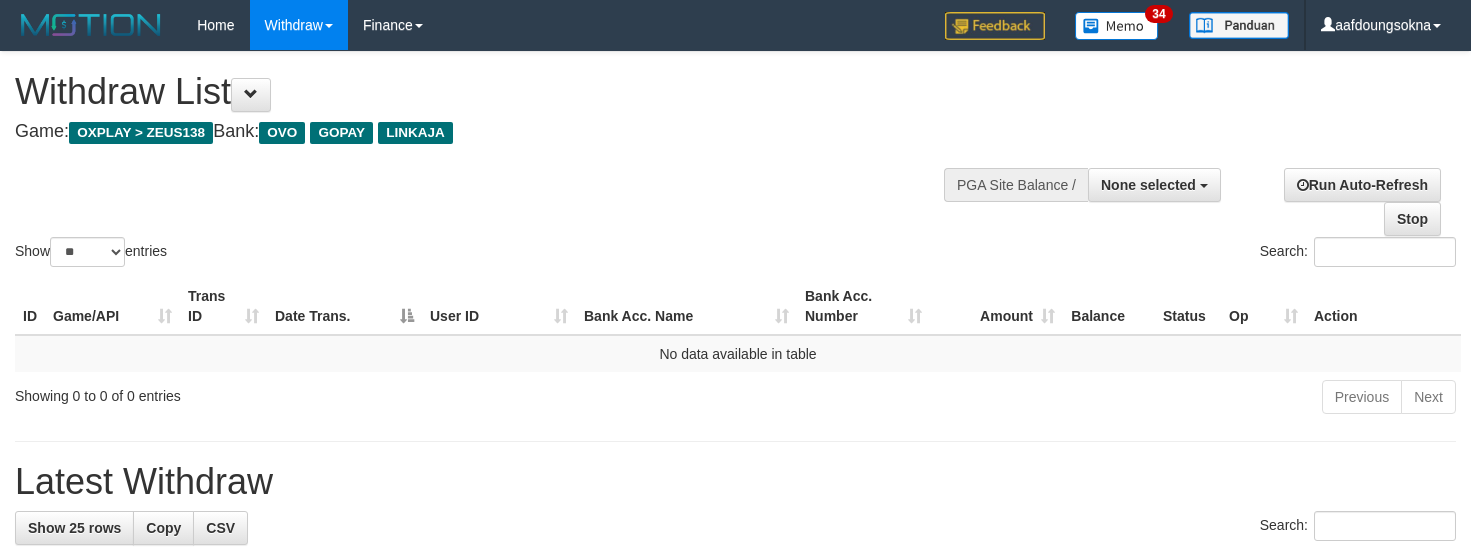 select 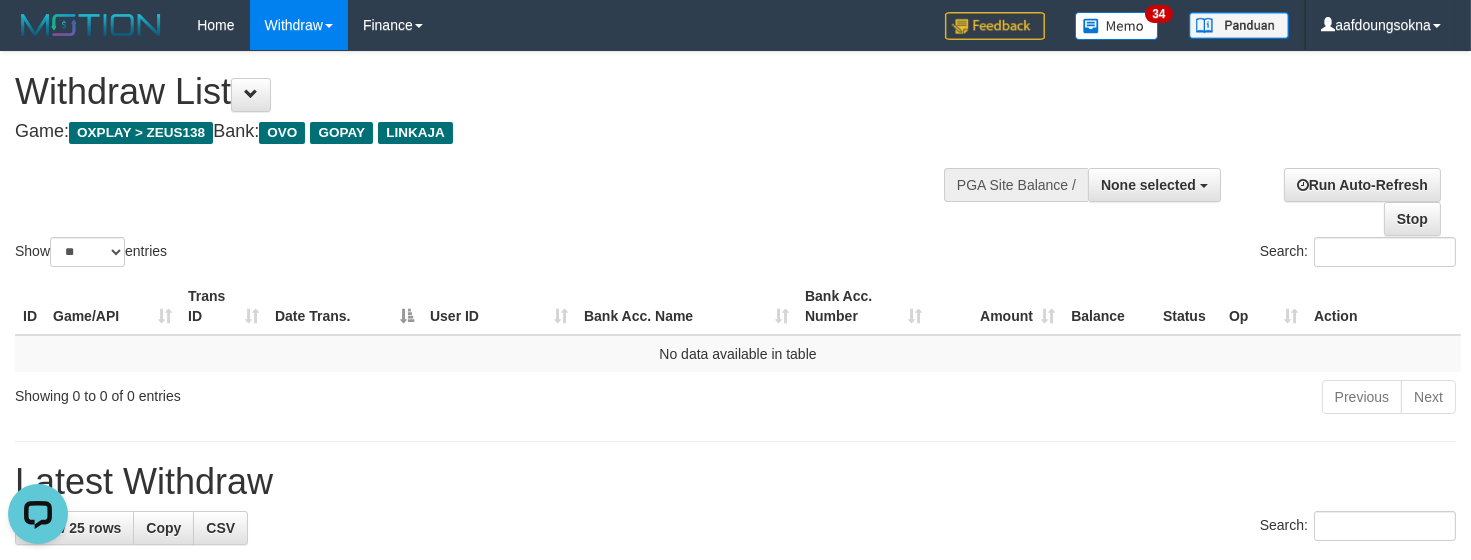 scroll, scrollTop: 0, scrollLeft: 0, axis: both 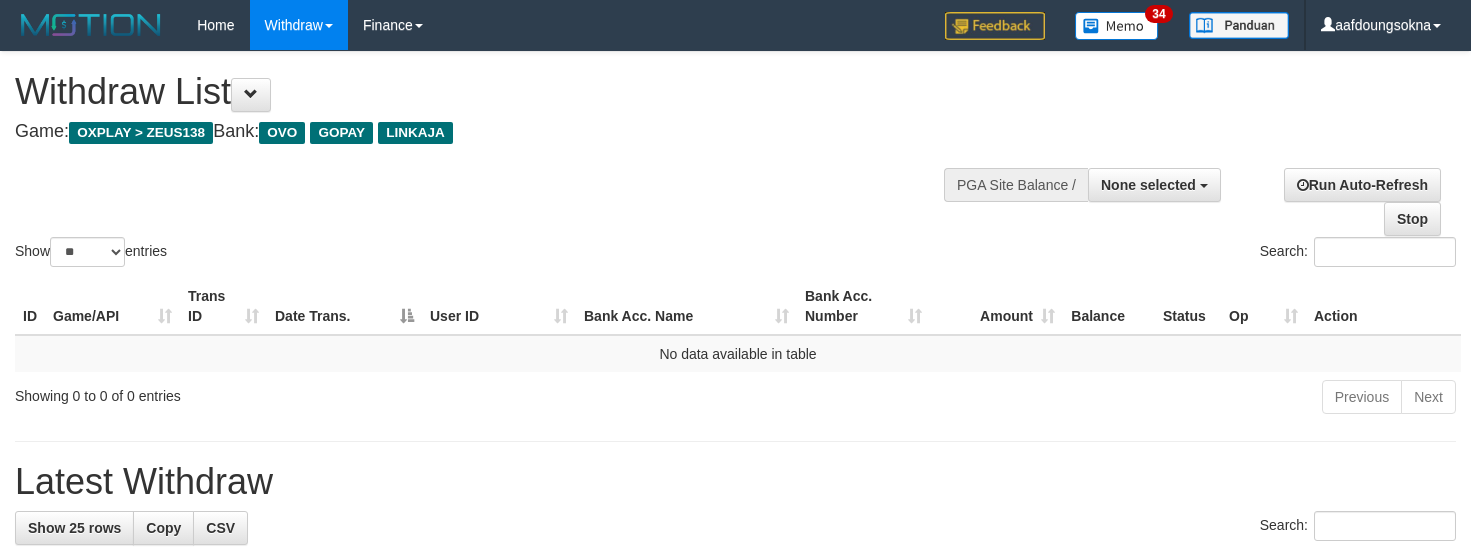 select 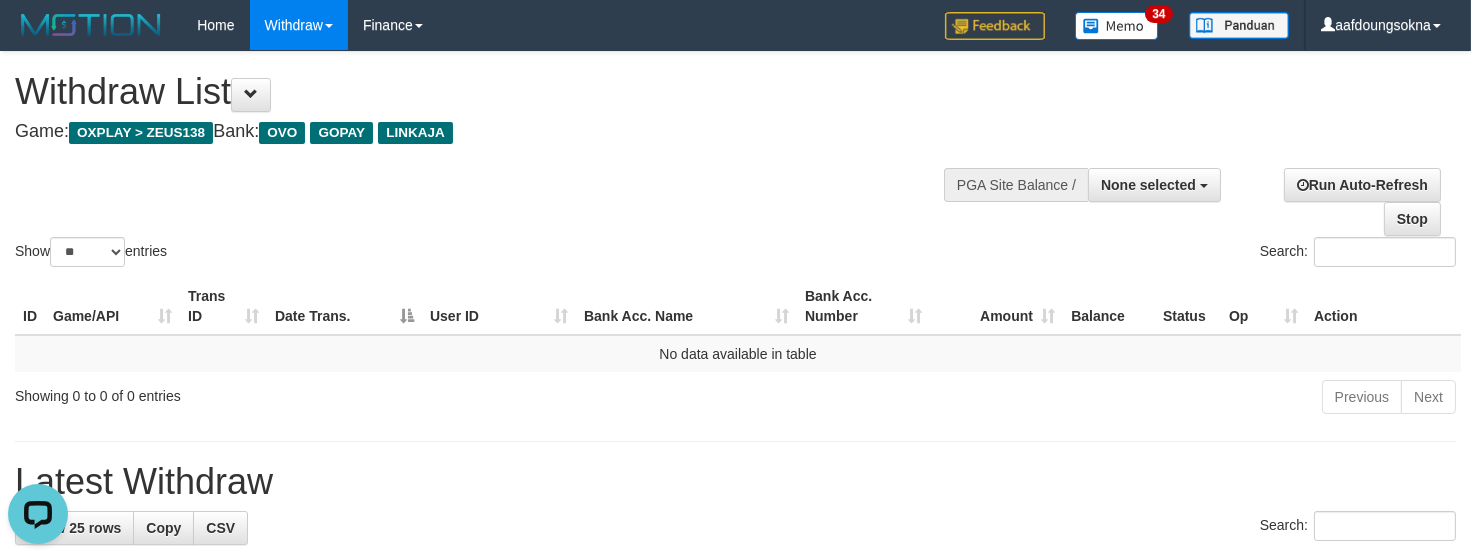 scroll, scrollTop: 0, scrollLeft: 0, axis: both 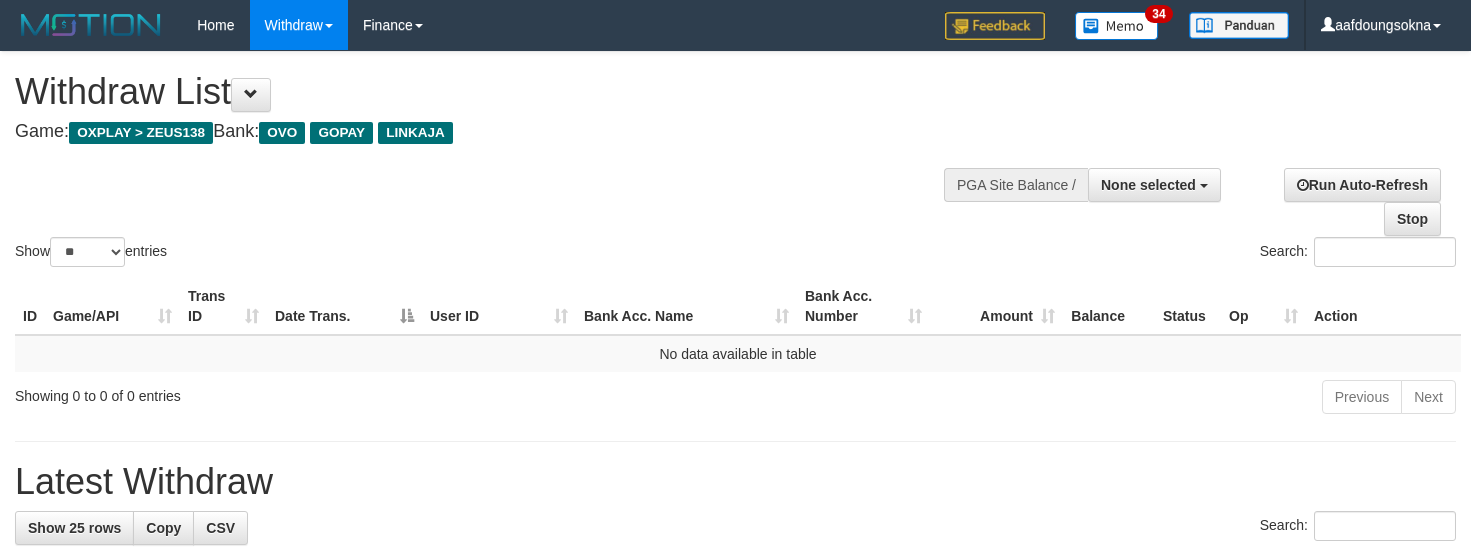 select 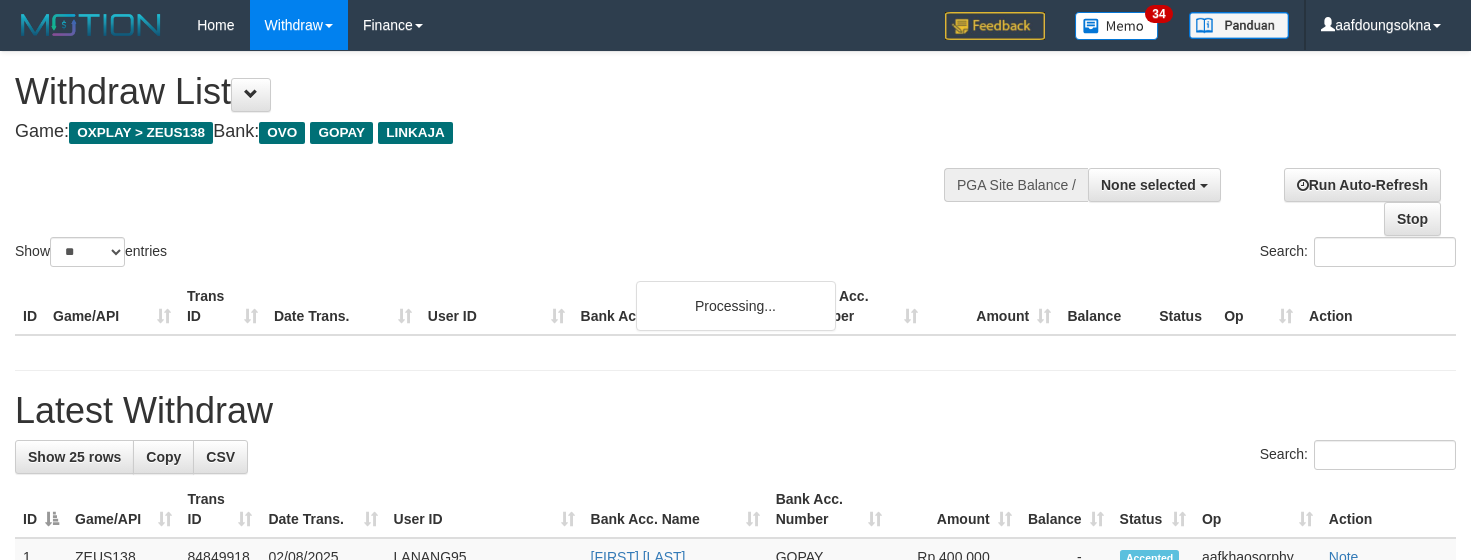 select 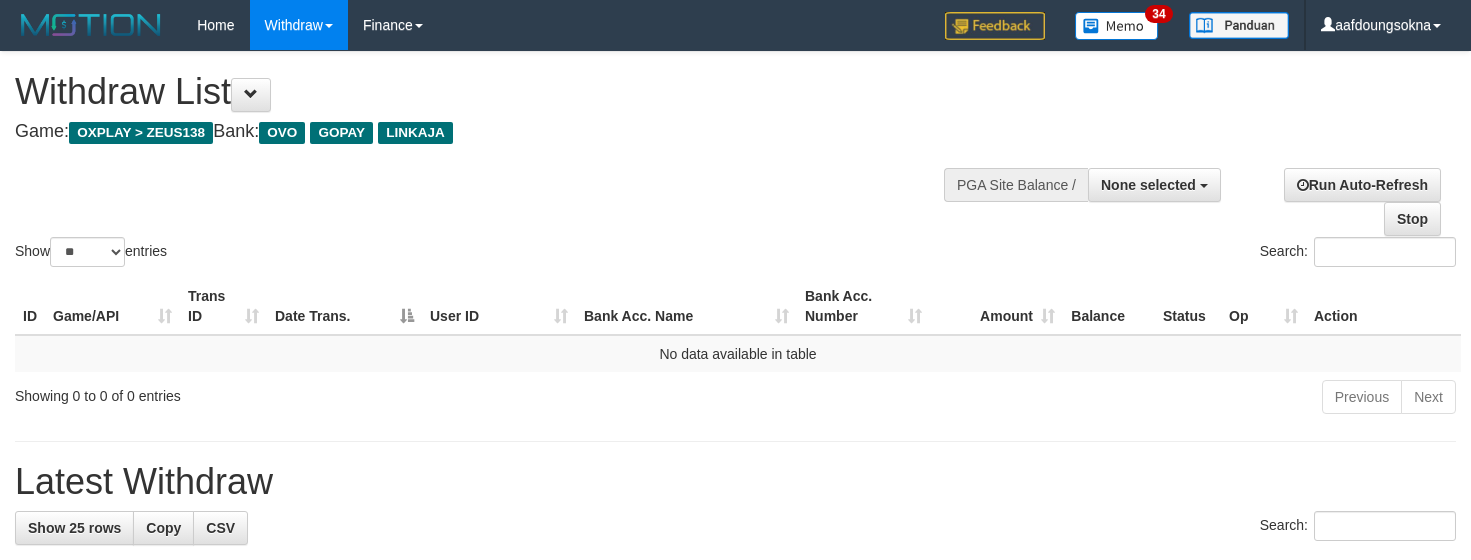 select 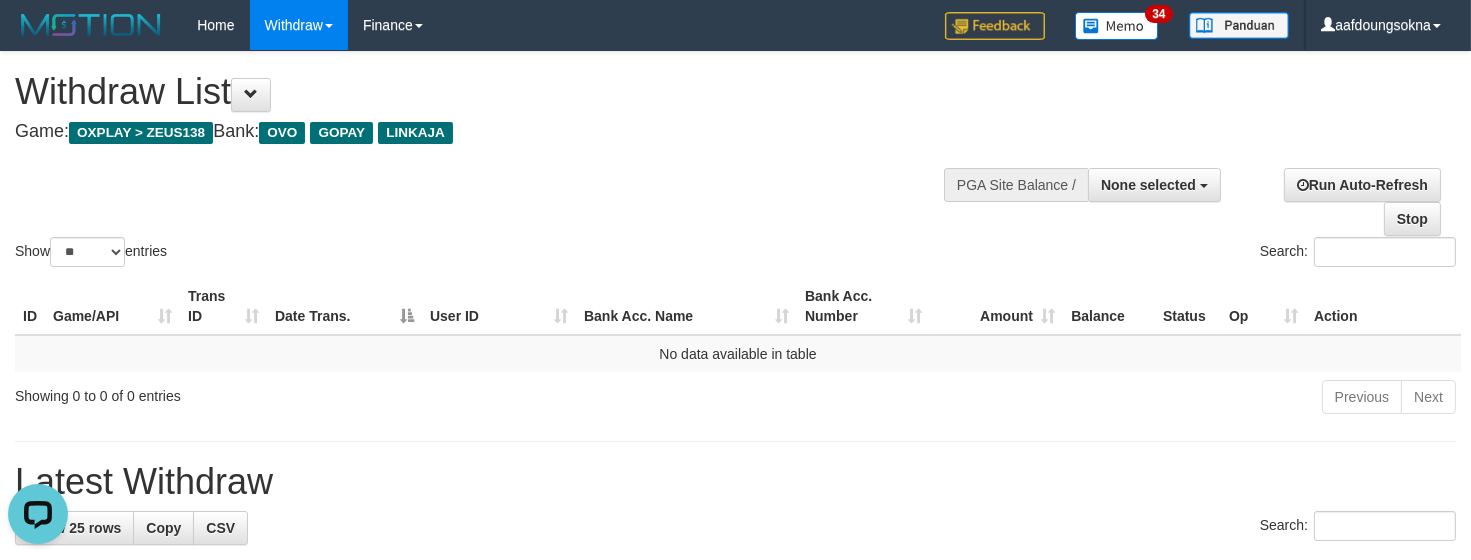 scroll, scrollTop: 0, scrollLeft: 0, axis: both 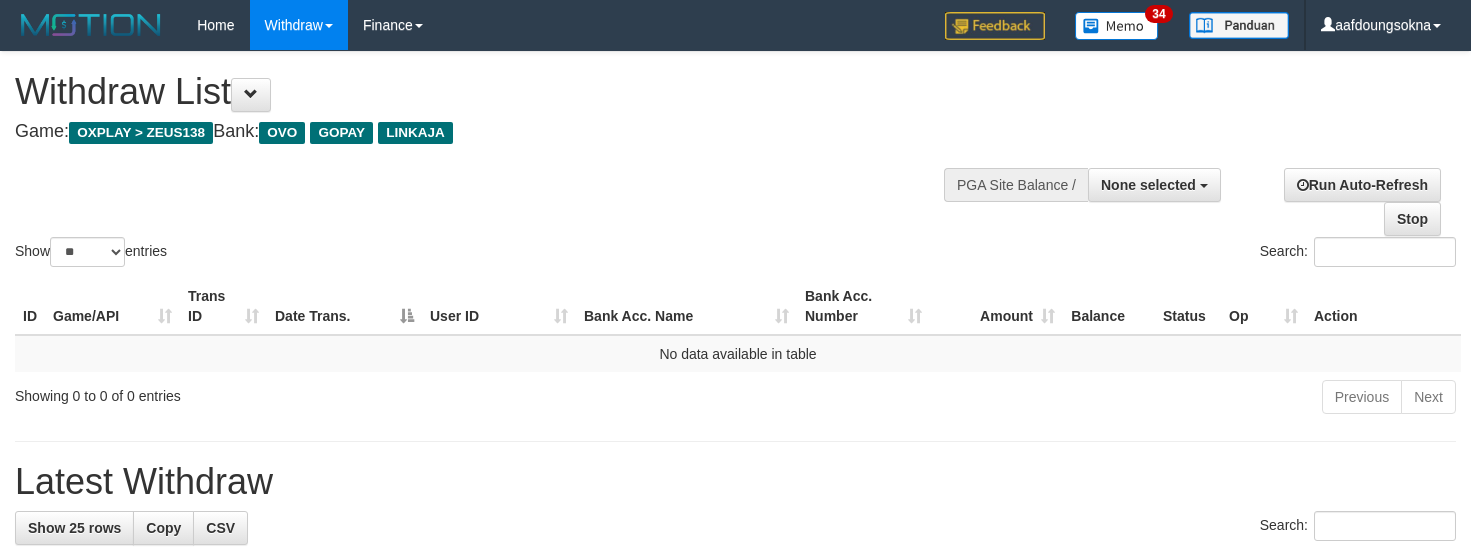 select 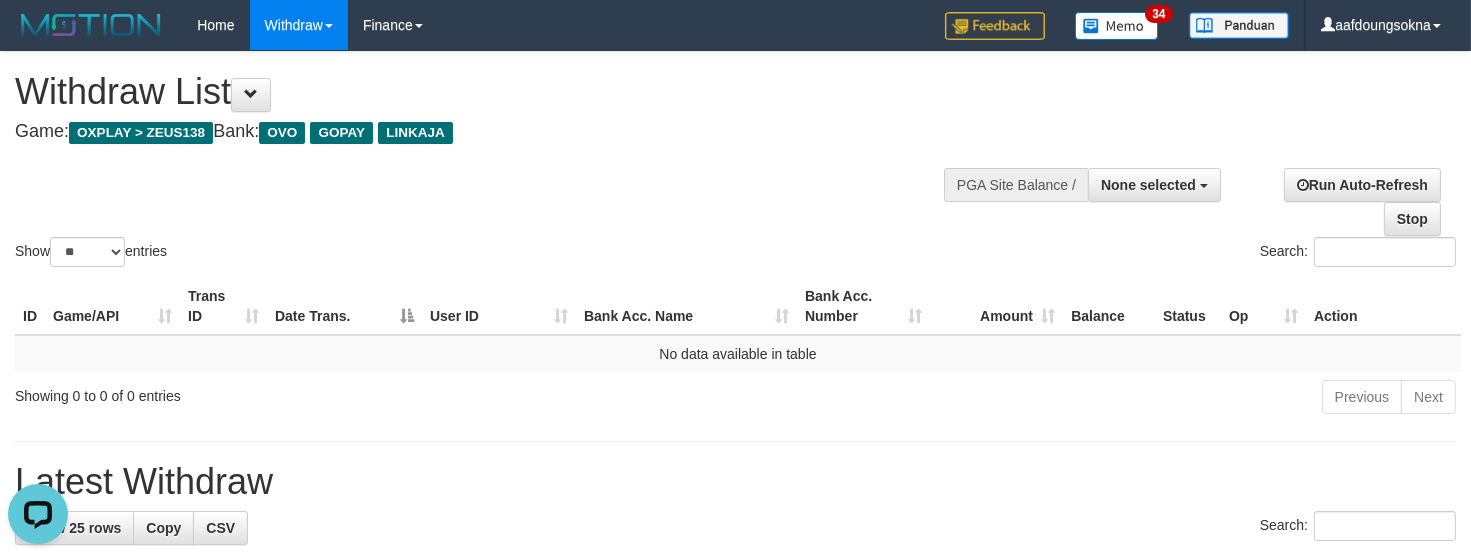 scroll, scrollTop: 0, scrollLeft: 0, axis: both 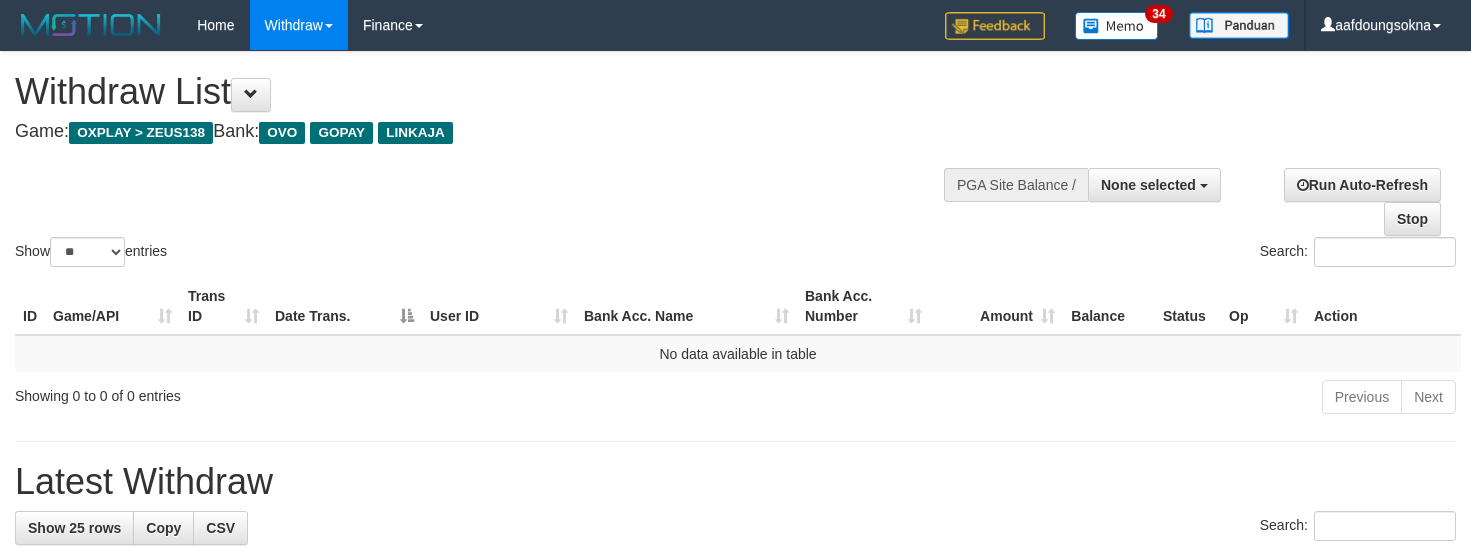 select 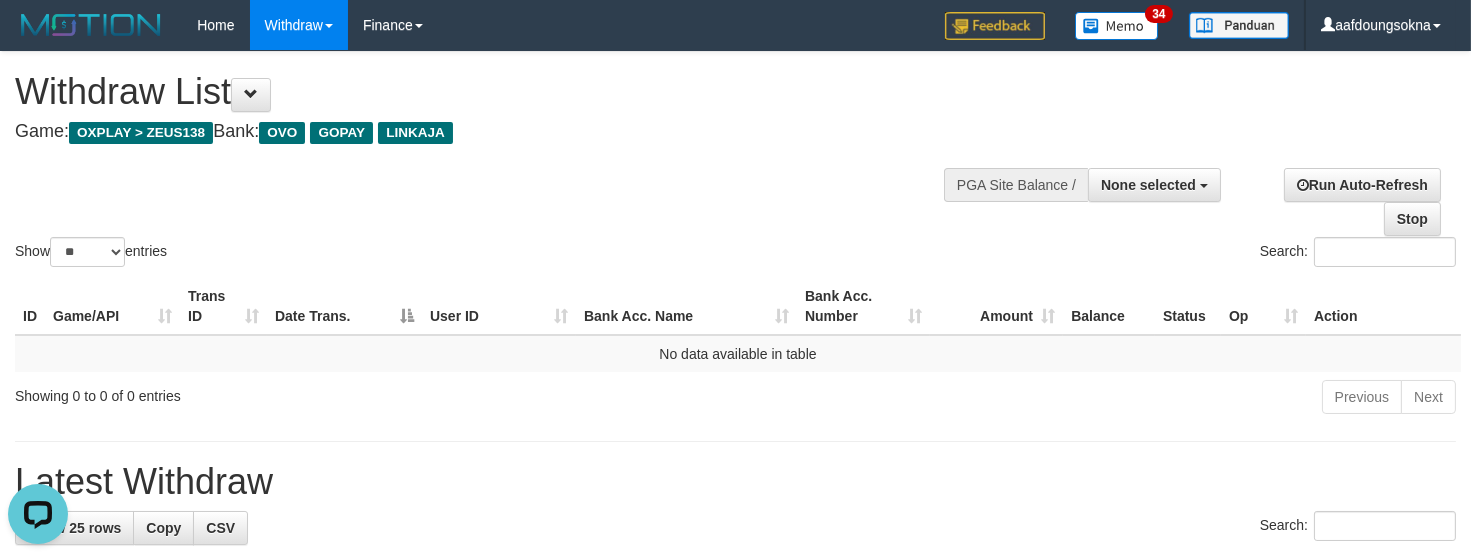 scroll, scrollTop: 0, scrollLeft: 0, axis: both 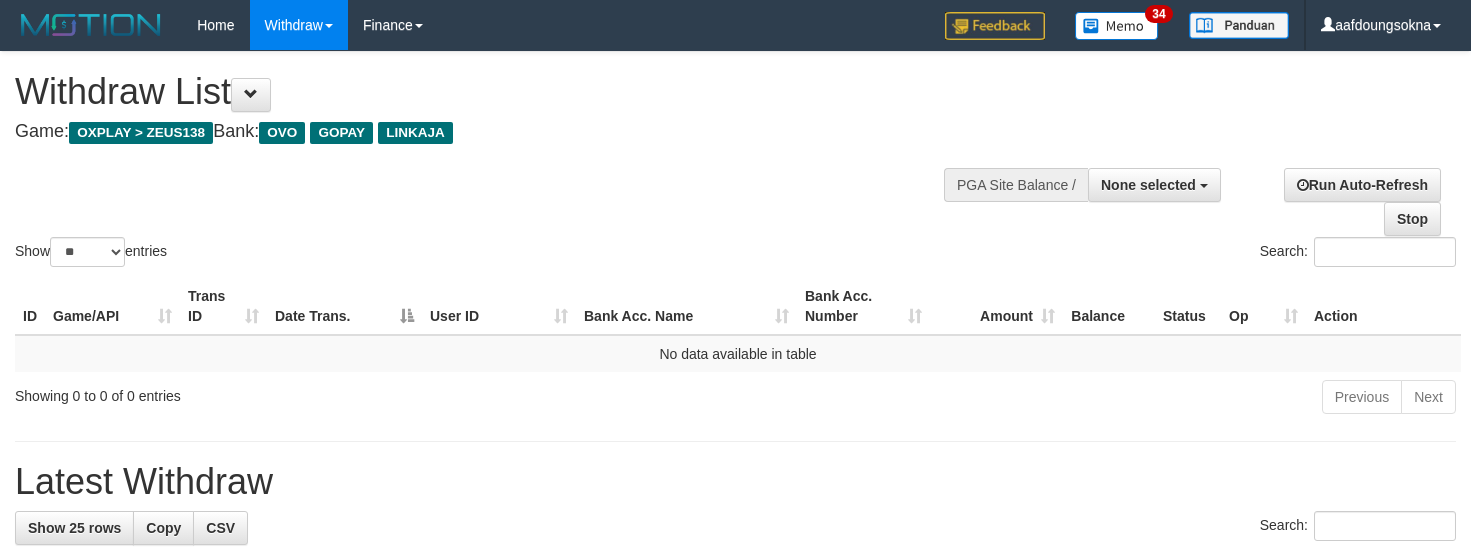 select 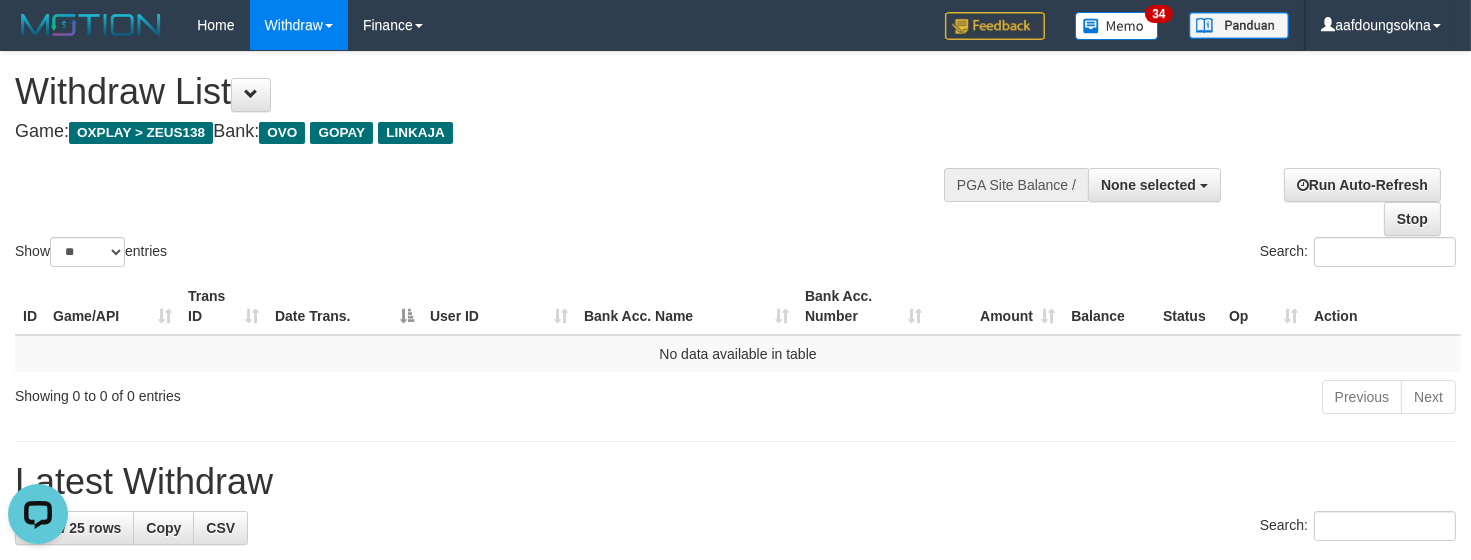 scroll, scrollTop: 0, scrollLeft: 0, axis: both 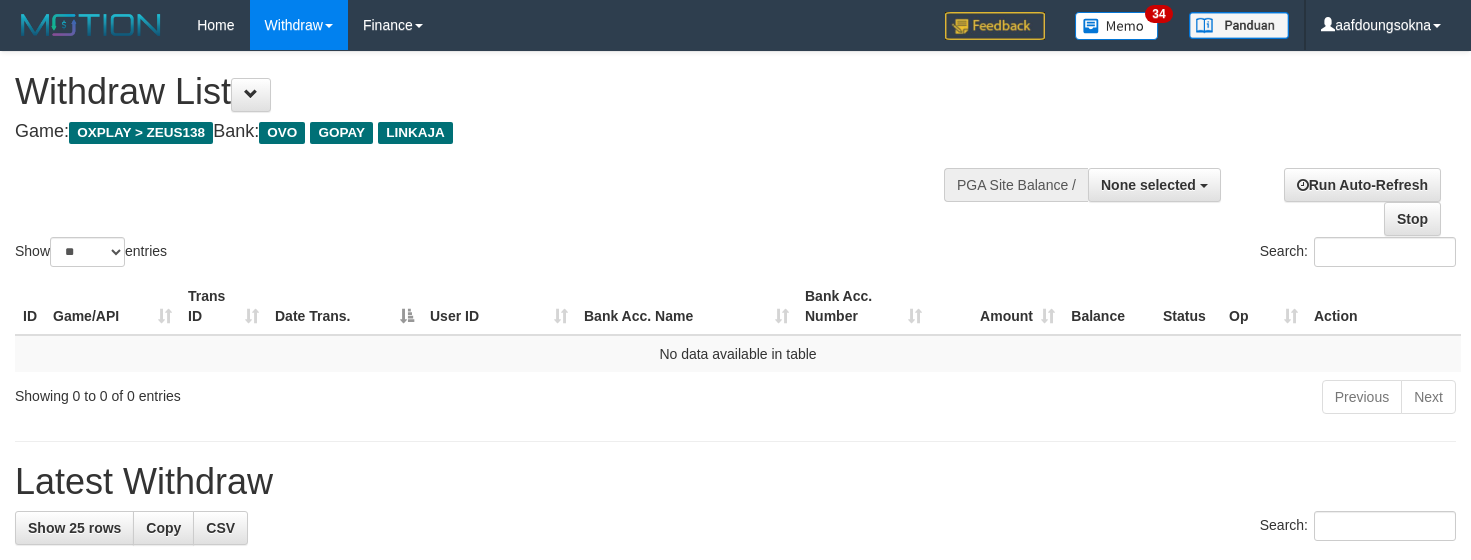 select 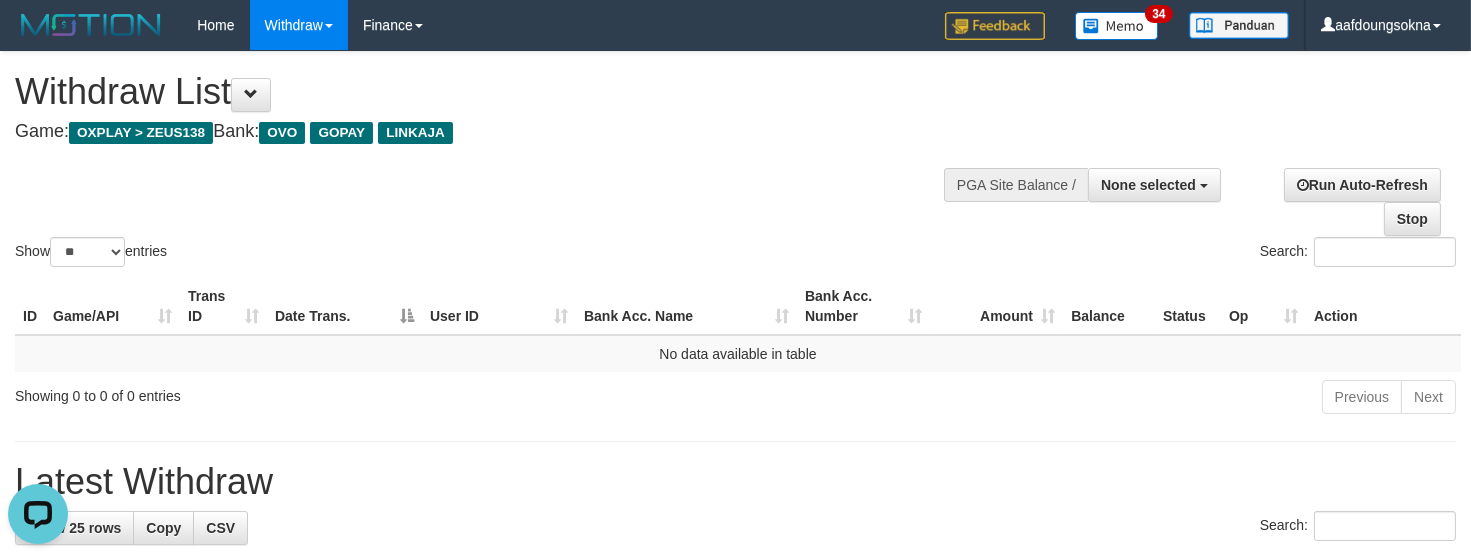 scroll, scrollTop: 0, scrollLeft: 0, axis: both 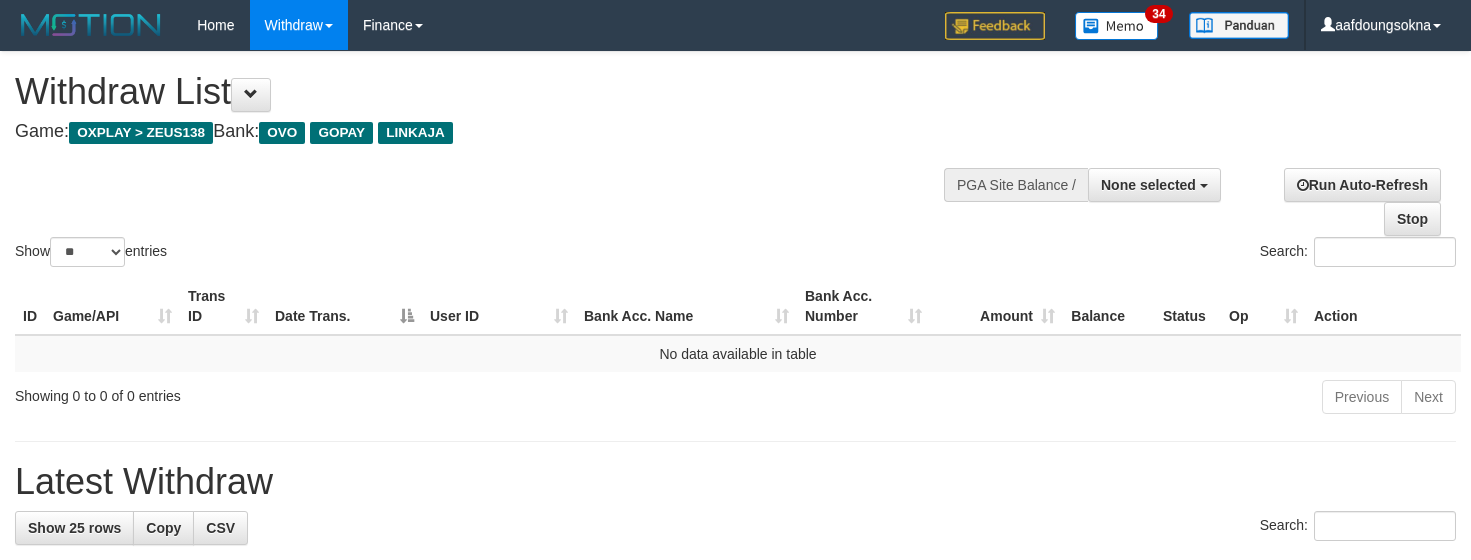 select 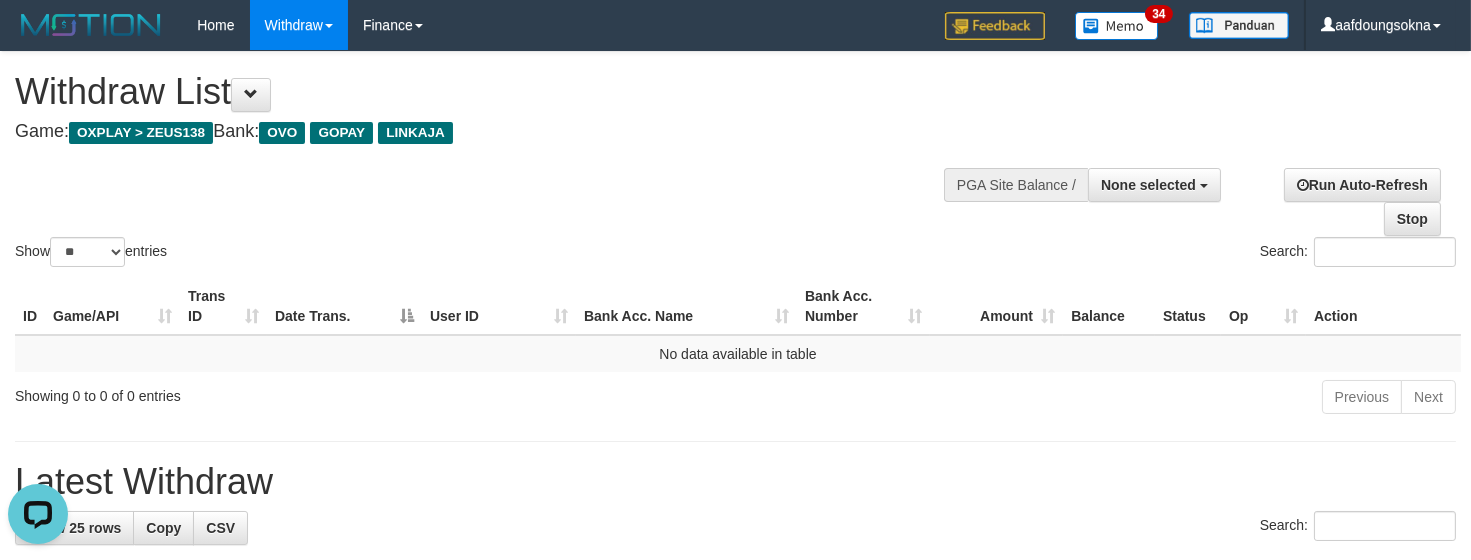 scroll, scrollTop: 0, scrollLeft: 0, axis: both 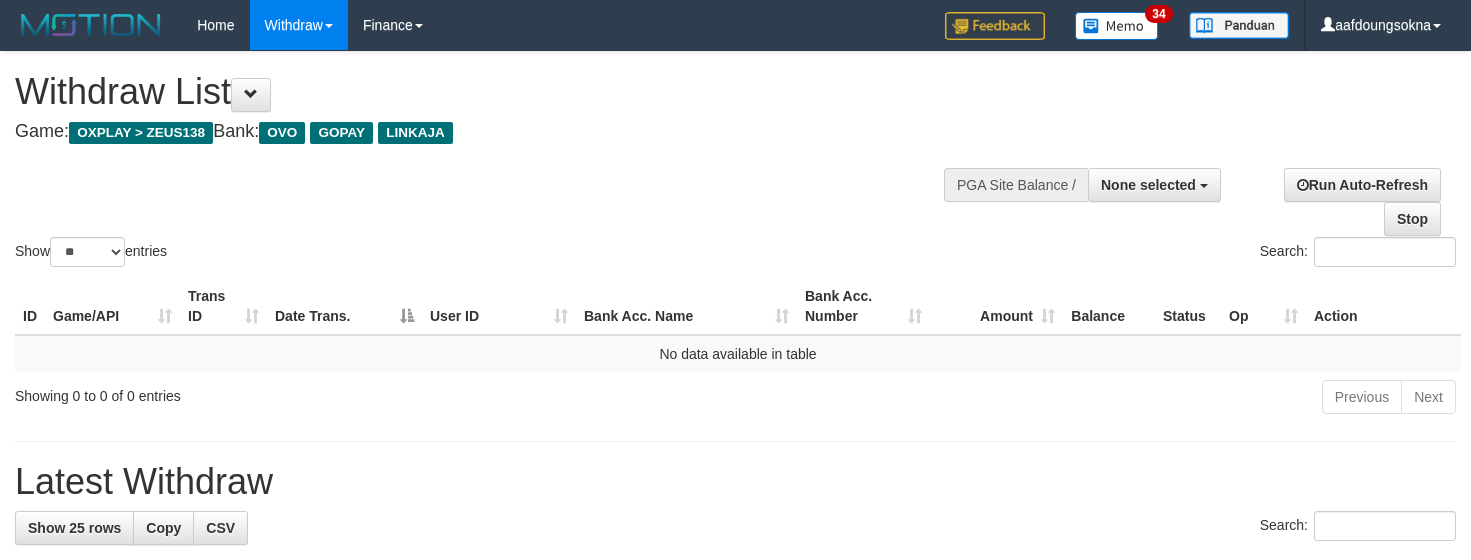 select 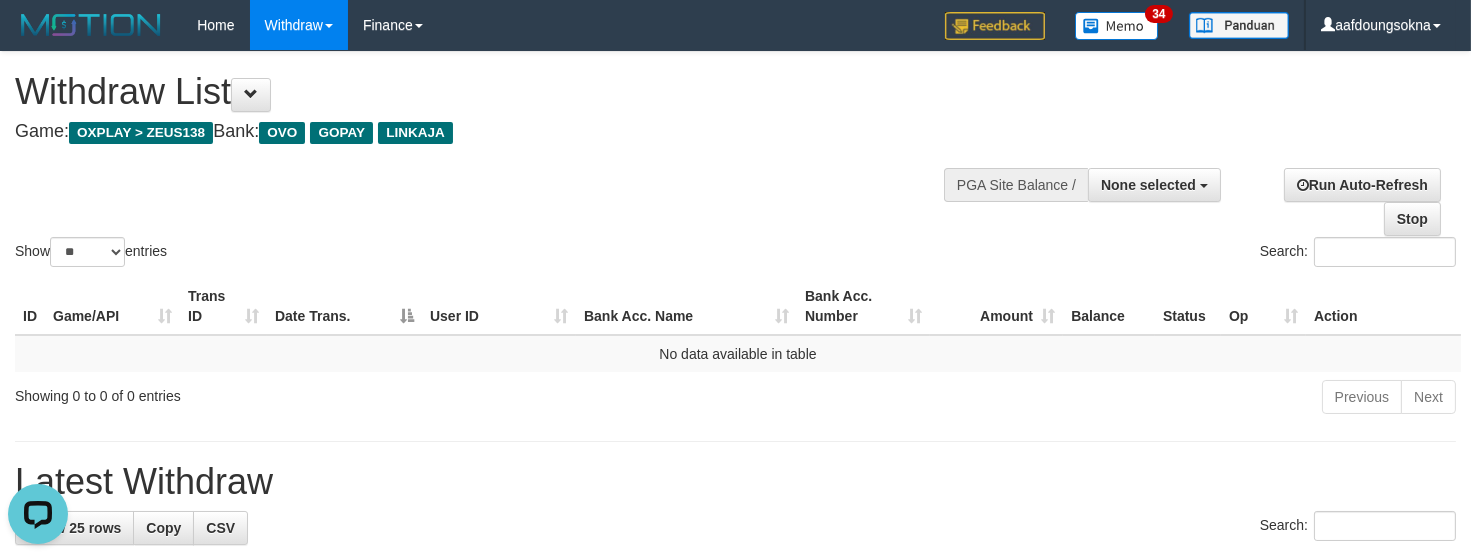 scroll, scrollTop: 0, scrollLeft: 0, axis: both 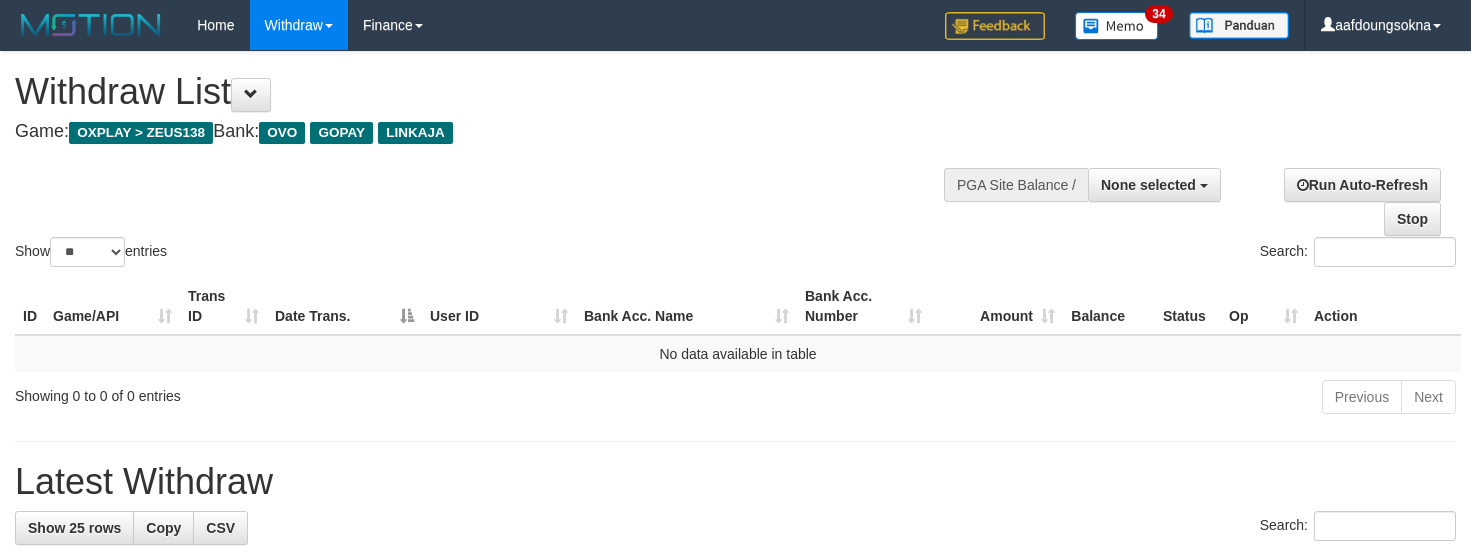 select 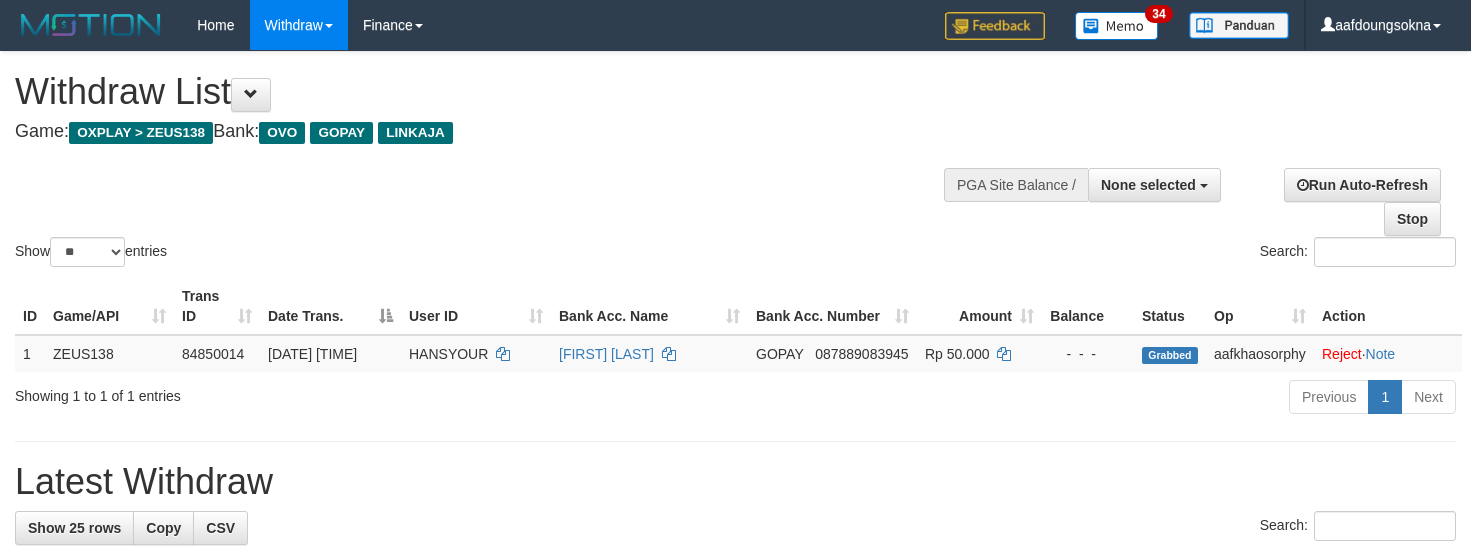 select 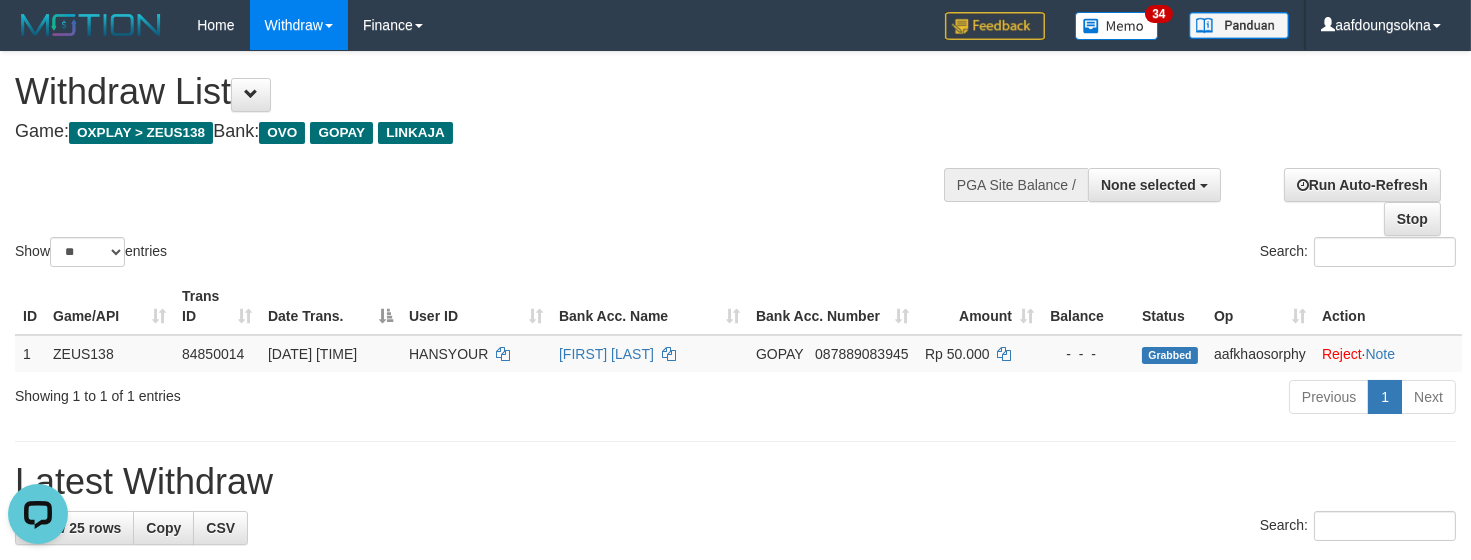 scroll, scrollTop: 0, scrollLeft: 0, axis: both 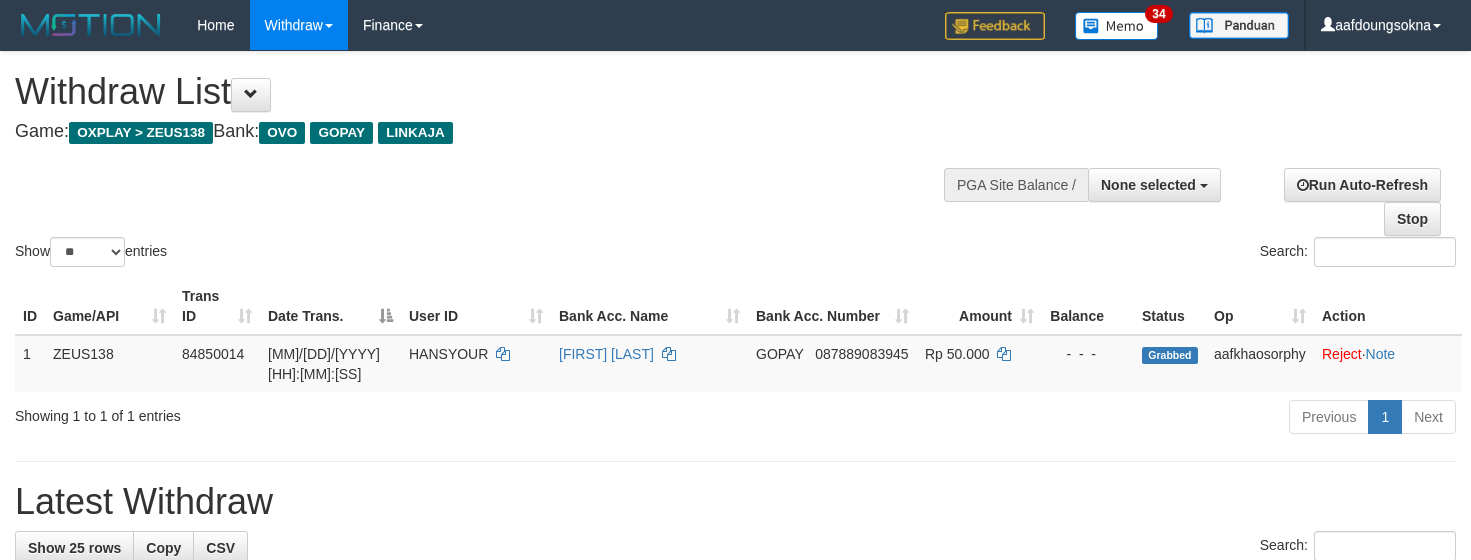 select 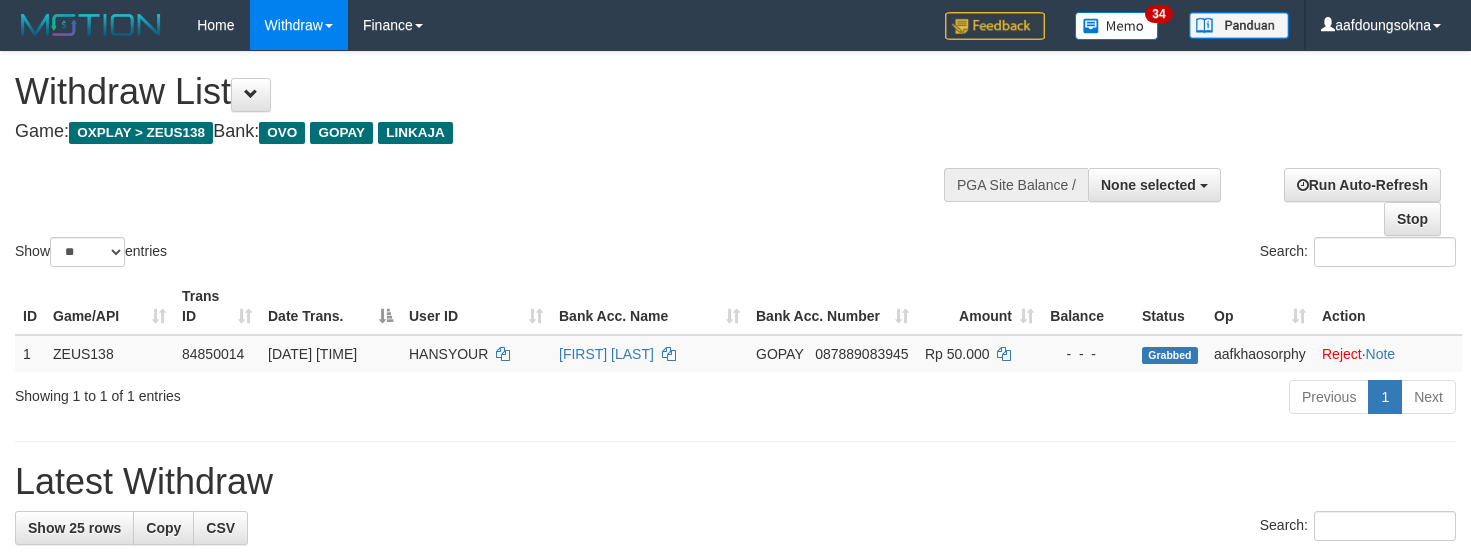 select 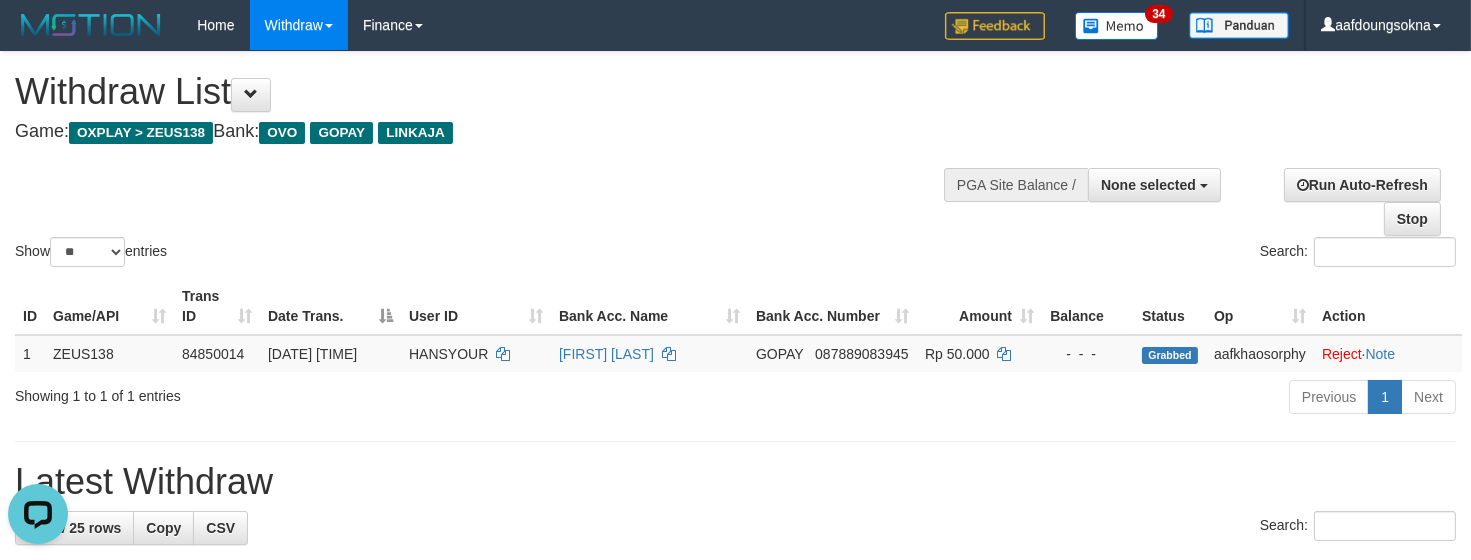 scroll, scrollTop: 0, scrollLeft: 0, axis: both 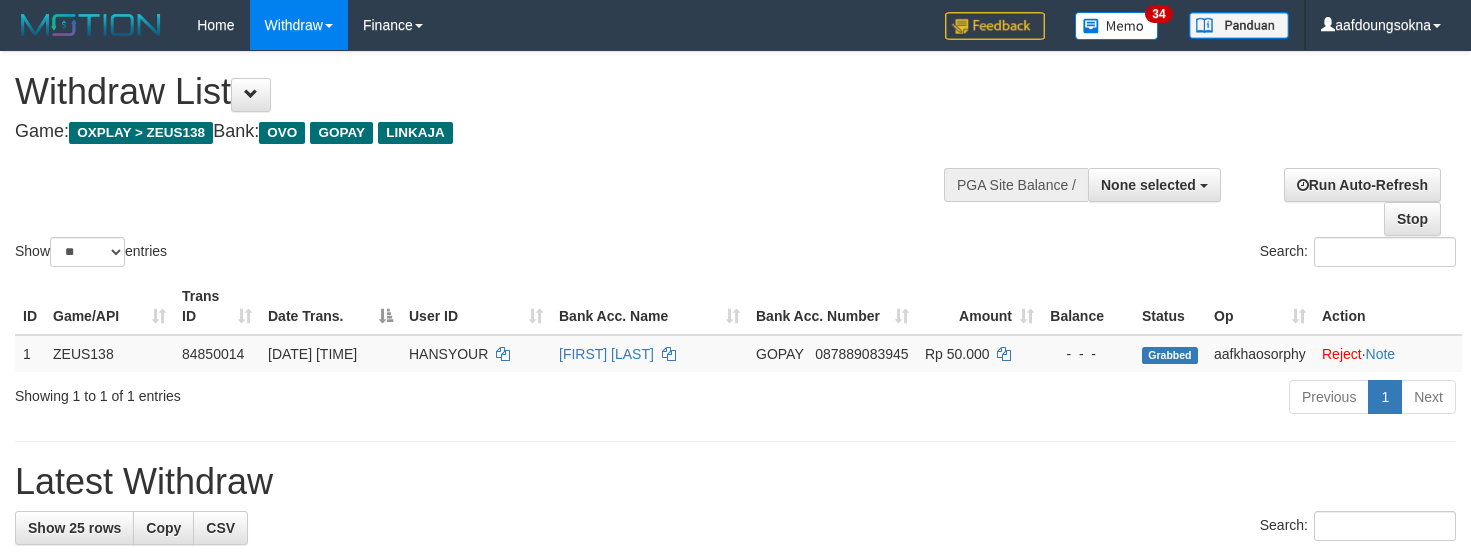 select 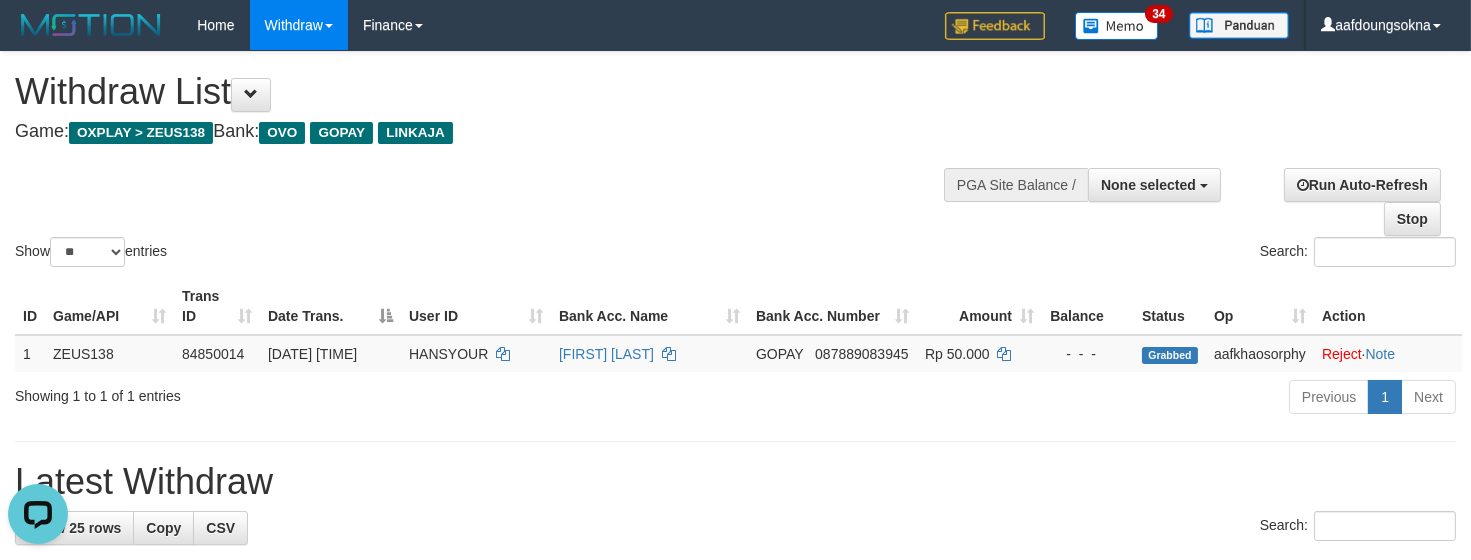 scroll, scrollTop: 0, scrollLeft: 0, axis: both 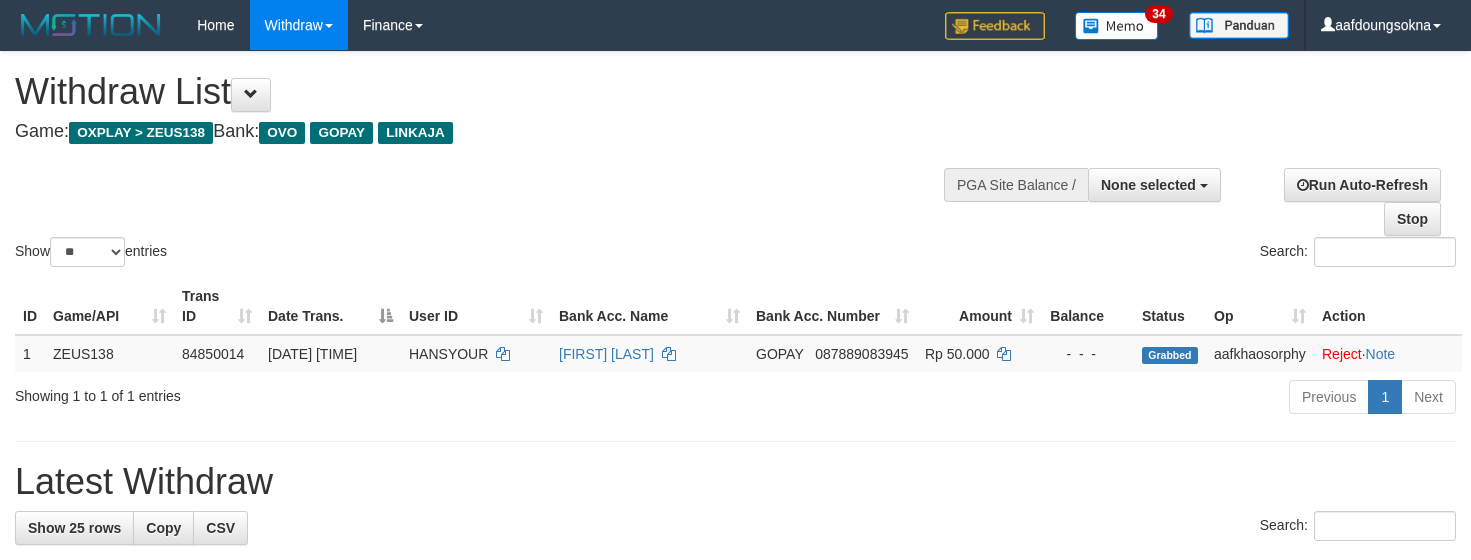 select 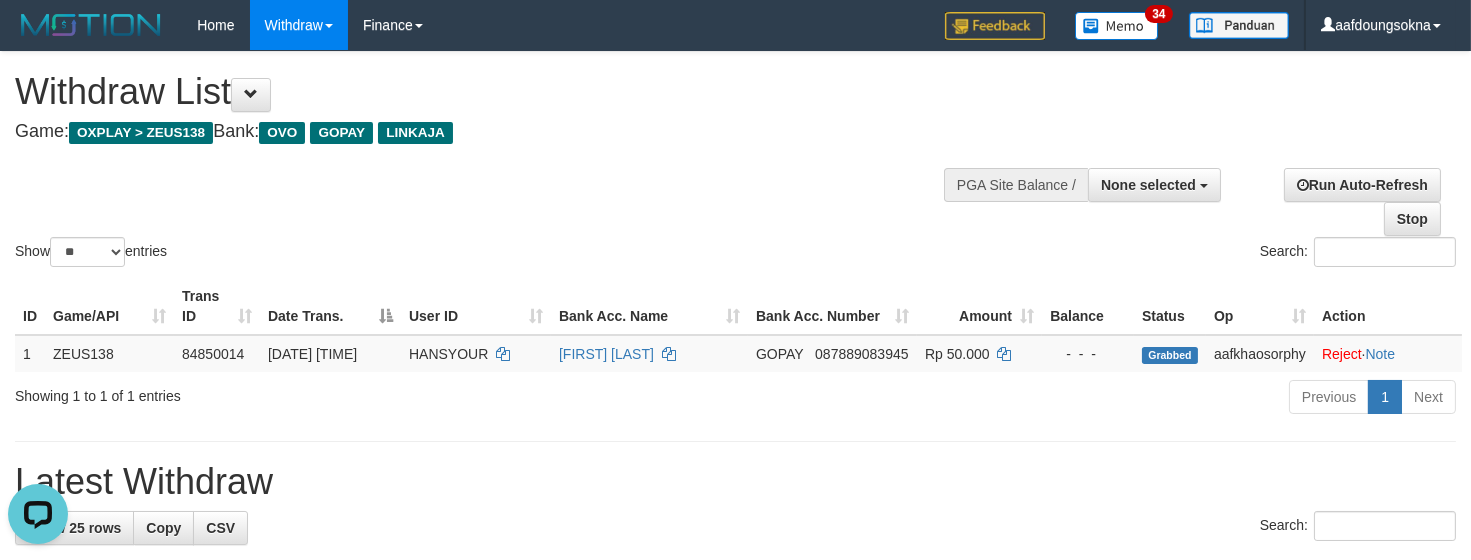 scroll, scrollTop: 0, scrollLeft: 0, axis: both 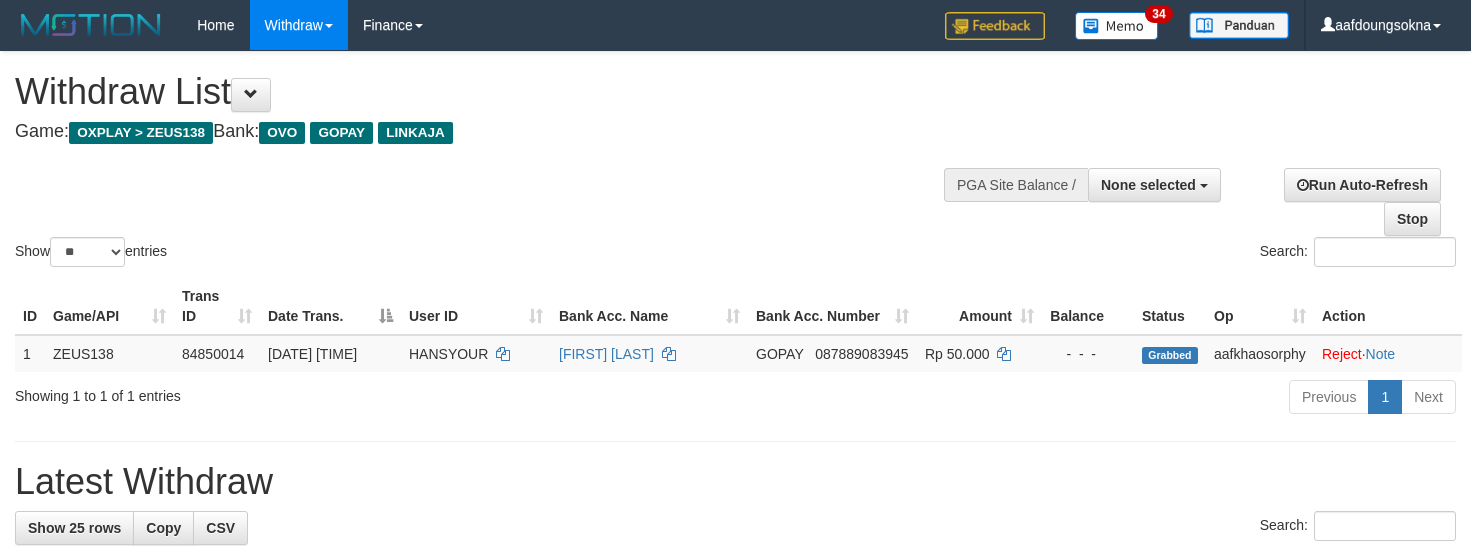 select 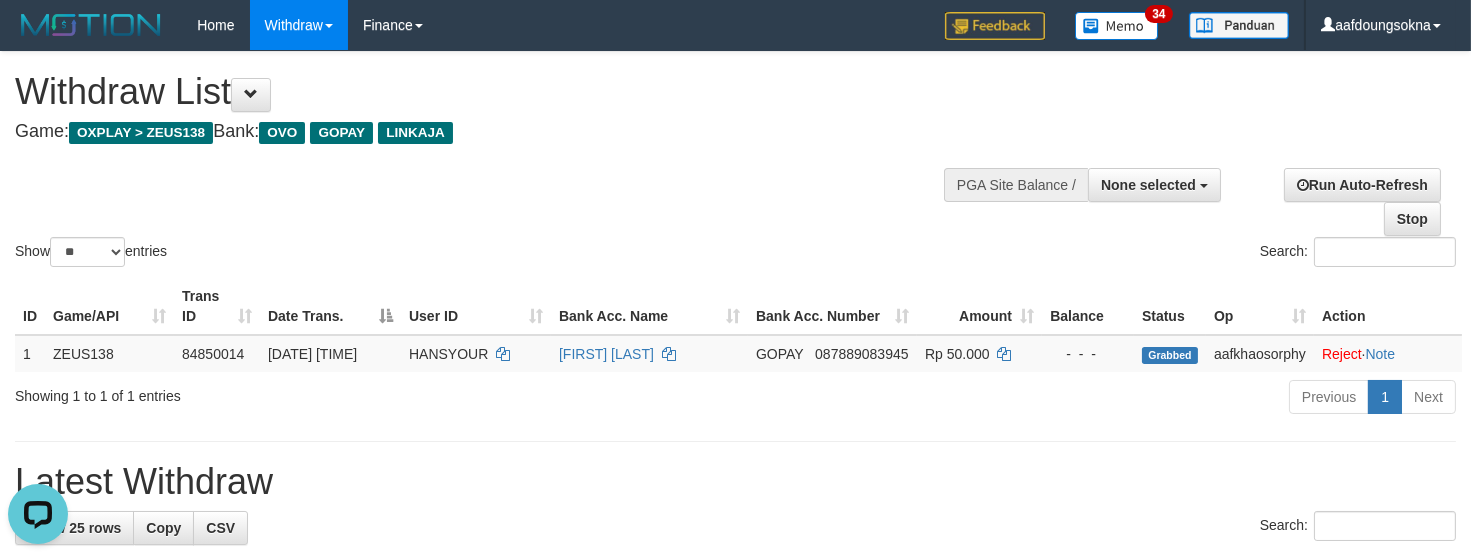 scroll, scrollTop: 0, scrollLeft: 0, axis: both 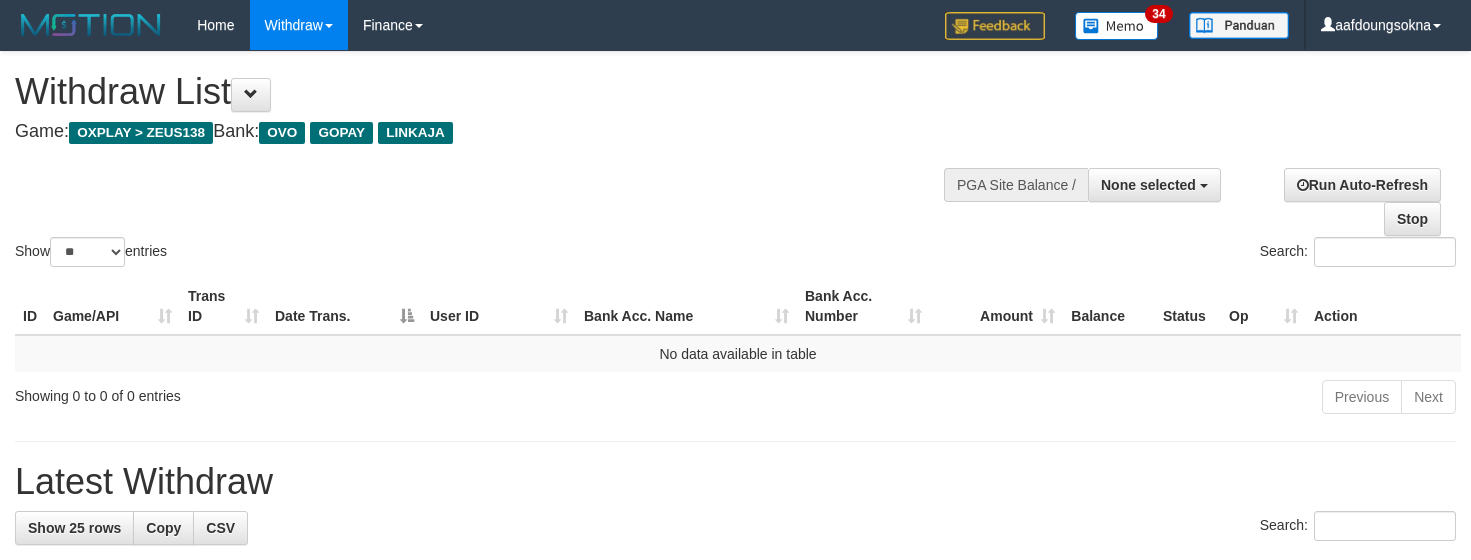 select 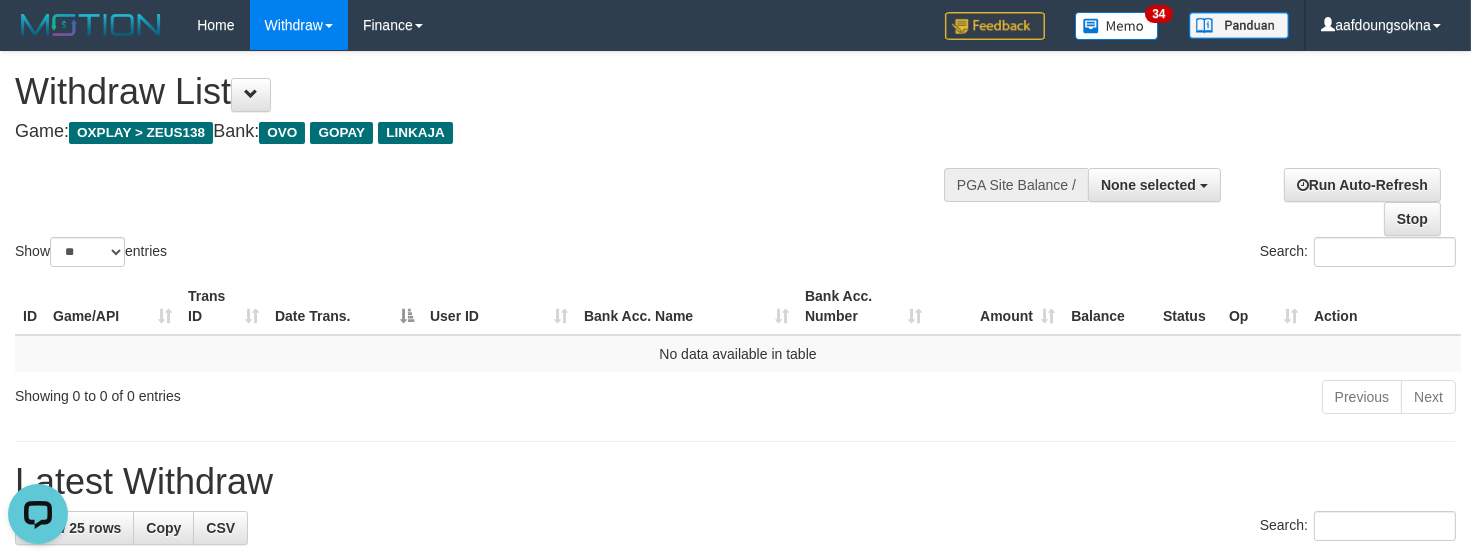 scroll, scrollTop: 0, scrollLeft: 0, axis: both 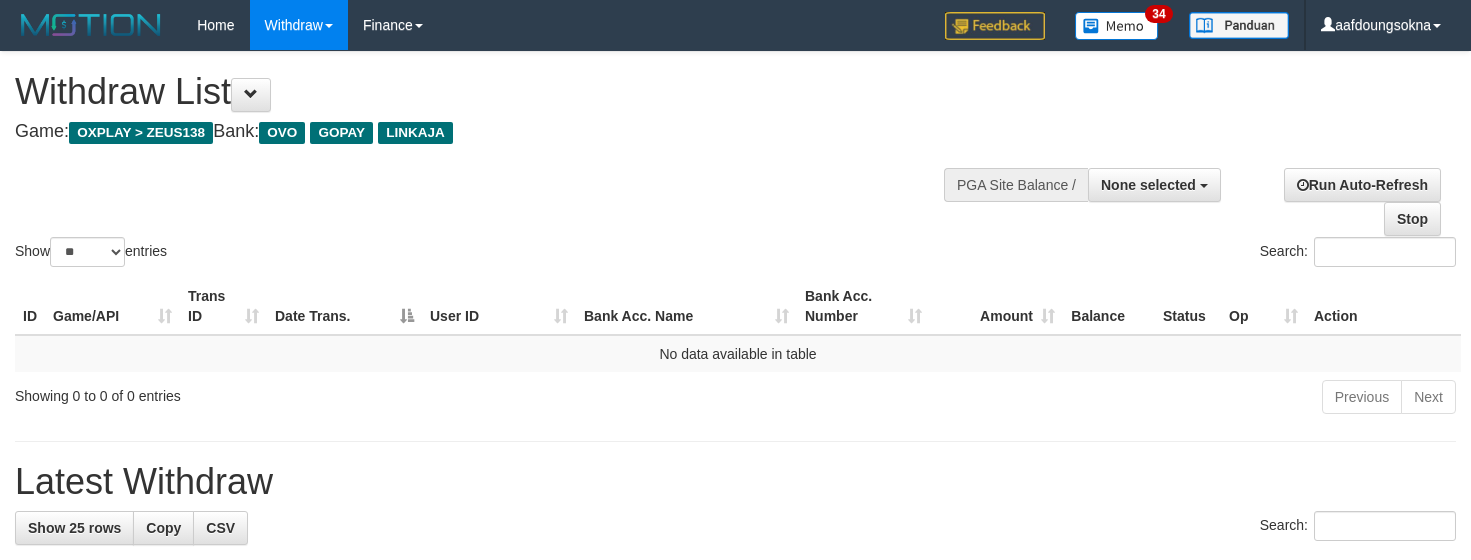 select 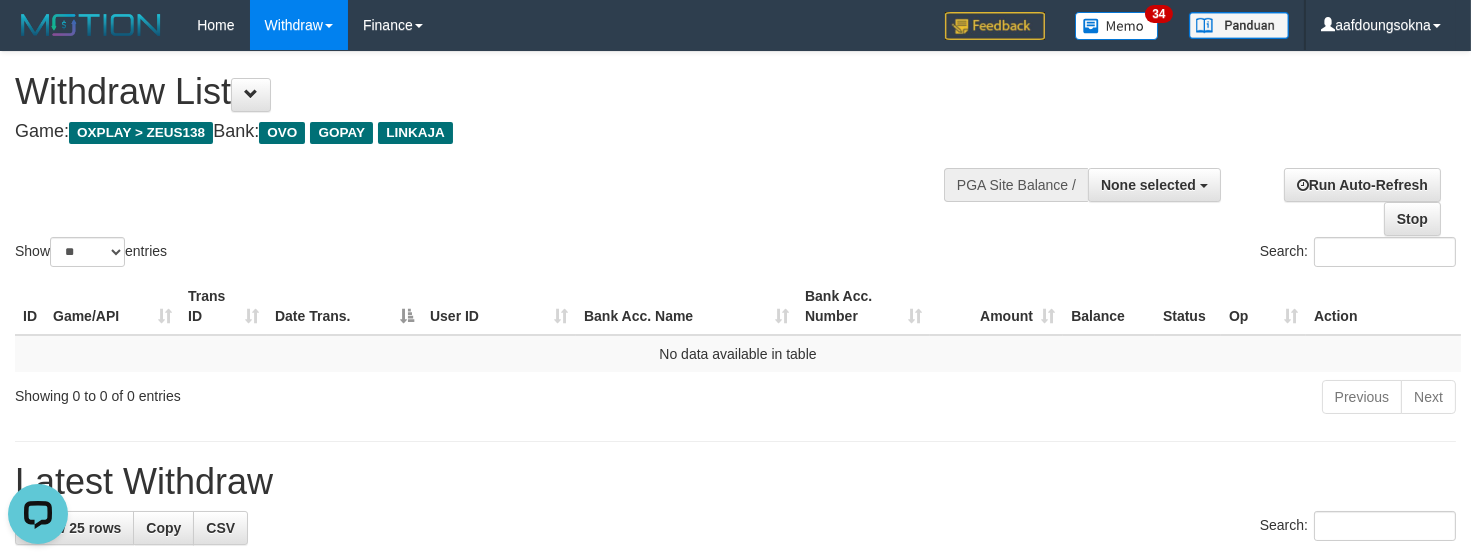 scroll, scrollTop: 0, scrollLeft: 0, axis: both 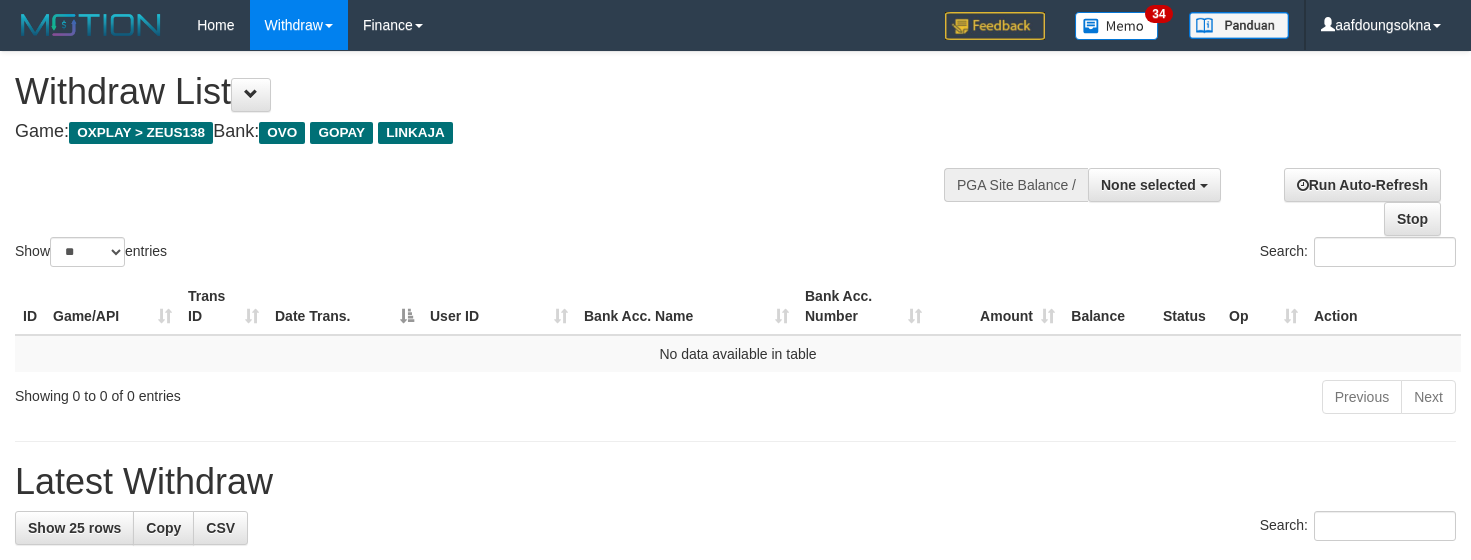 select 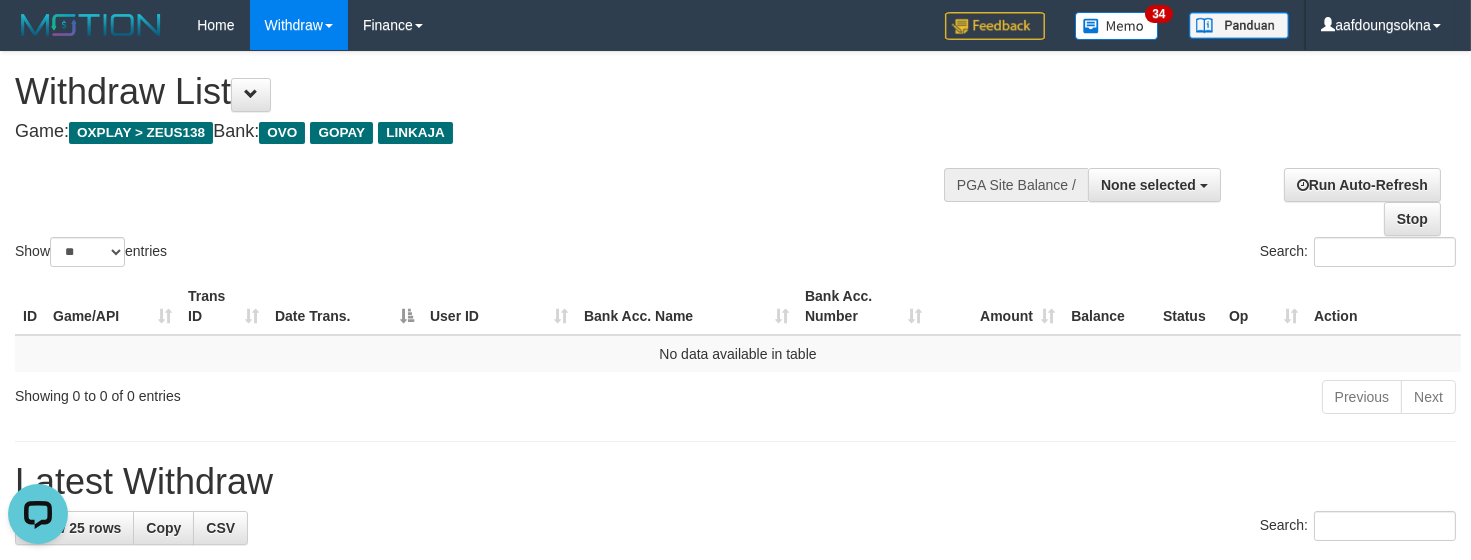 scroll, scrollTop: 0, scrollLeft: 0, axis: both 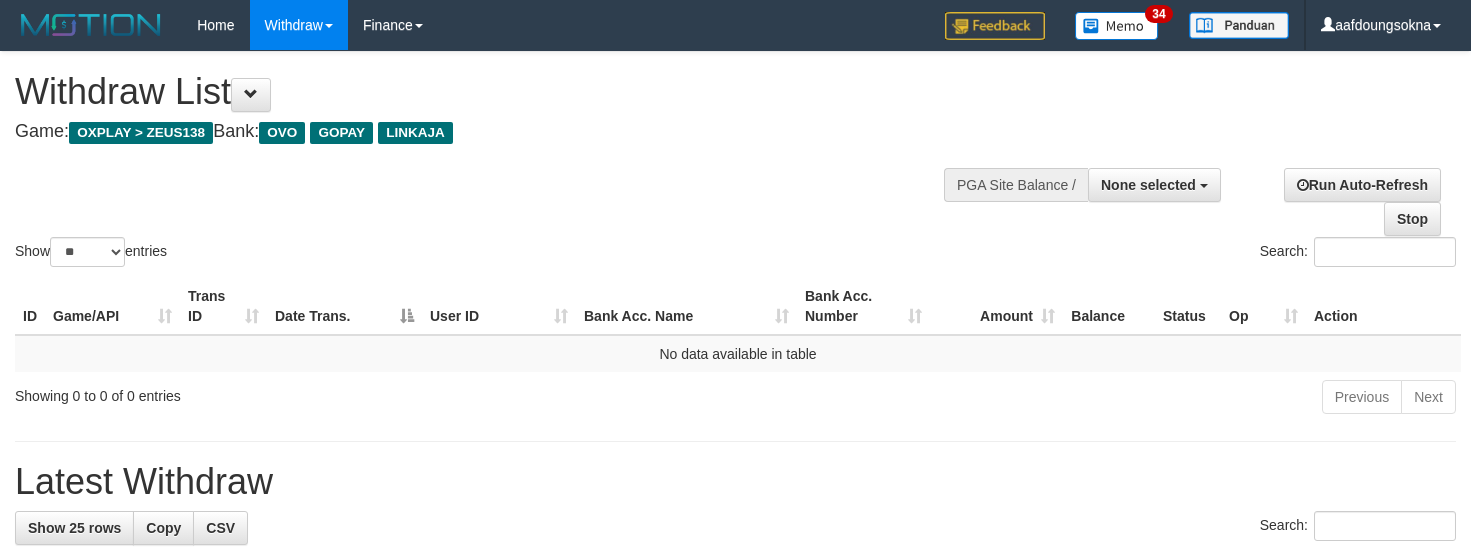 select 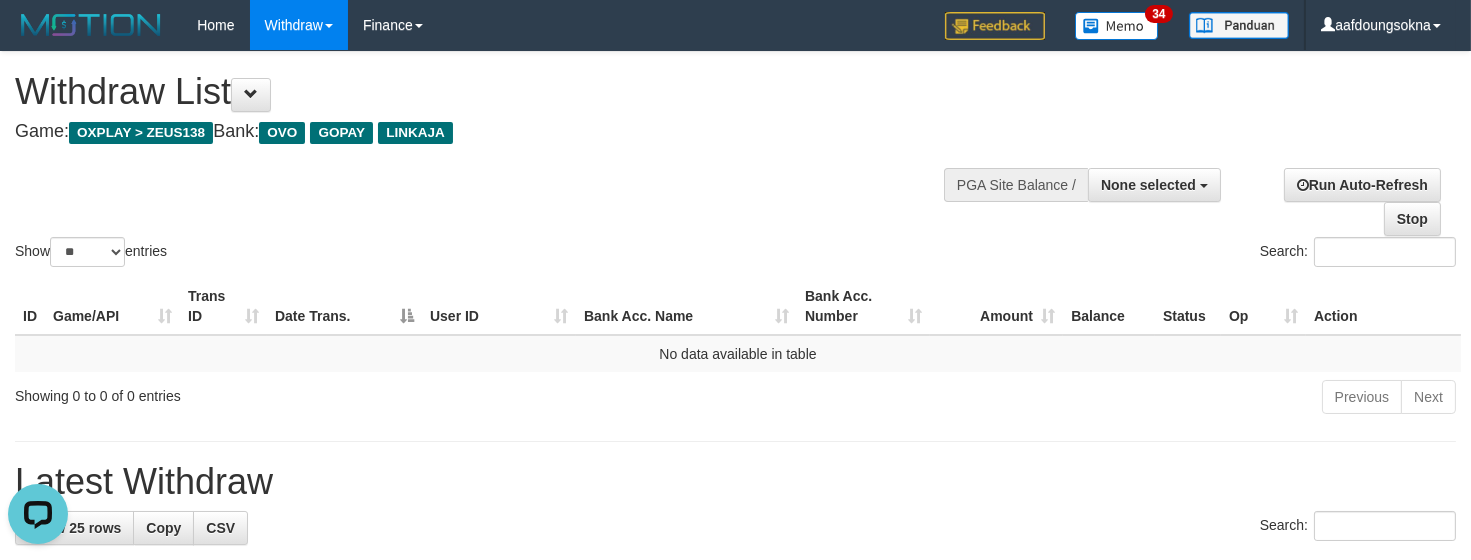scroll, scrollTop: 0, scrollLeft: 0, axis: both 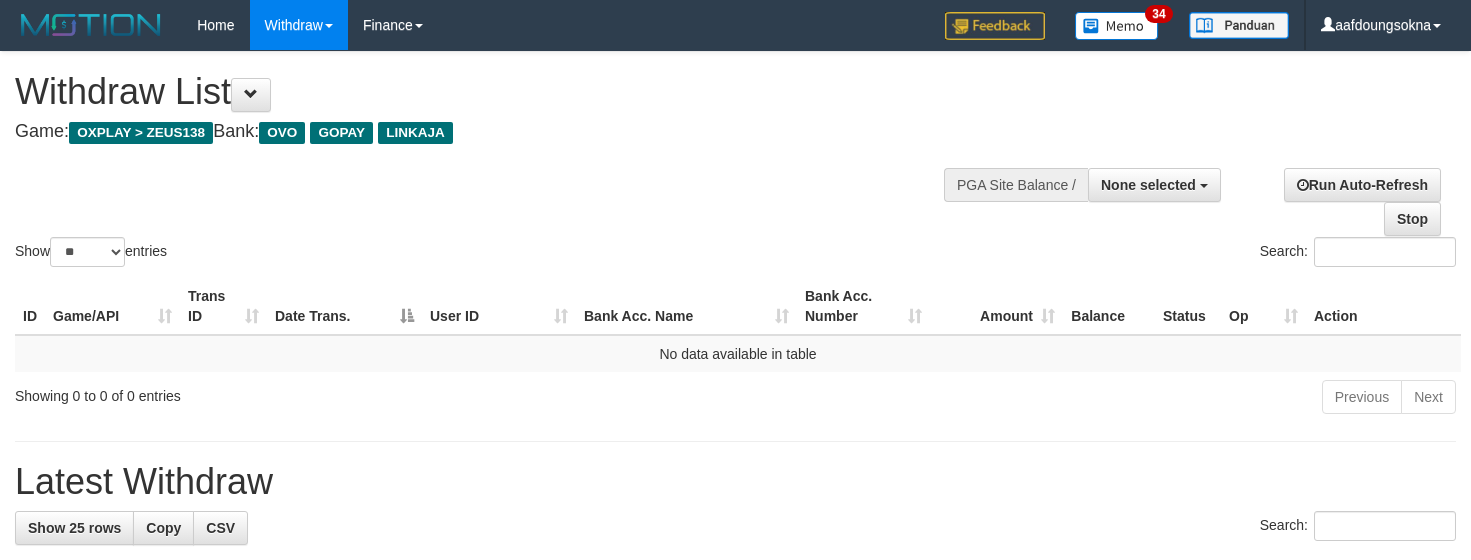 select 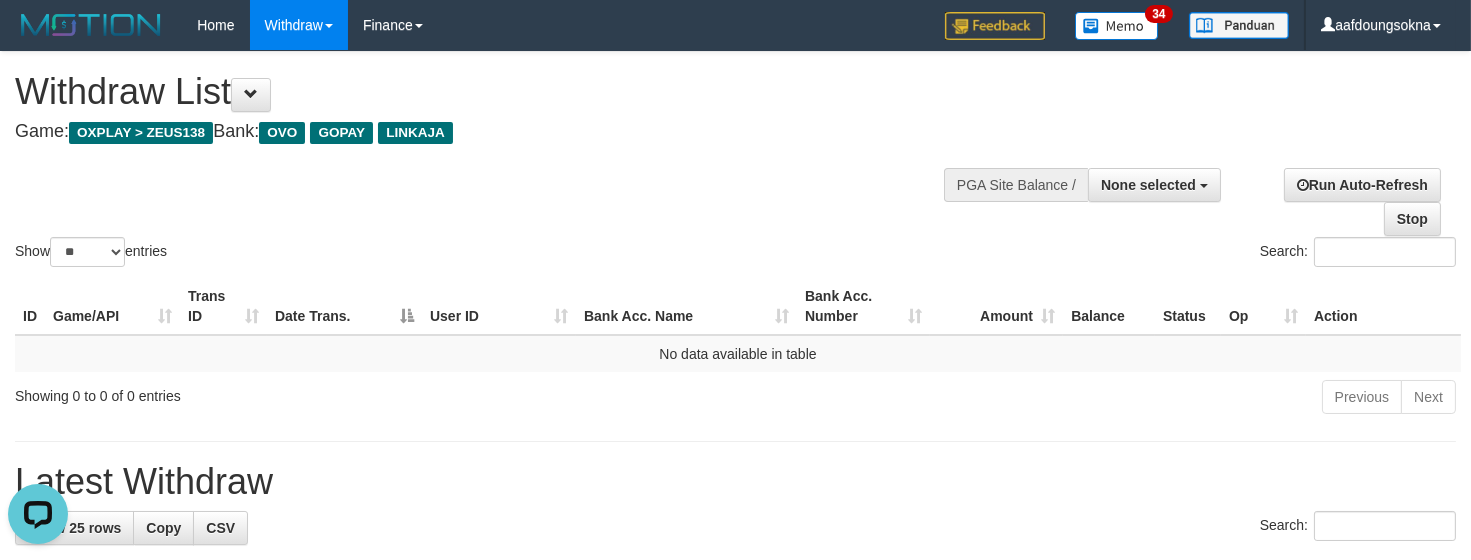 scroll, scrollTop: 0, scrollLeft: 0, axis: both 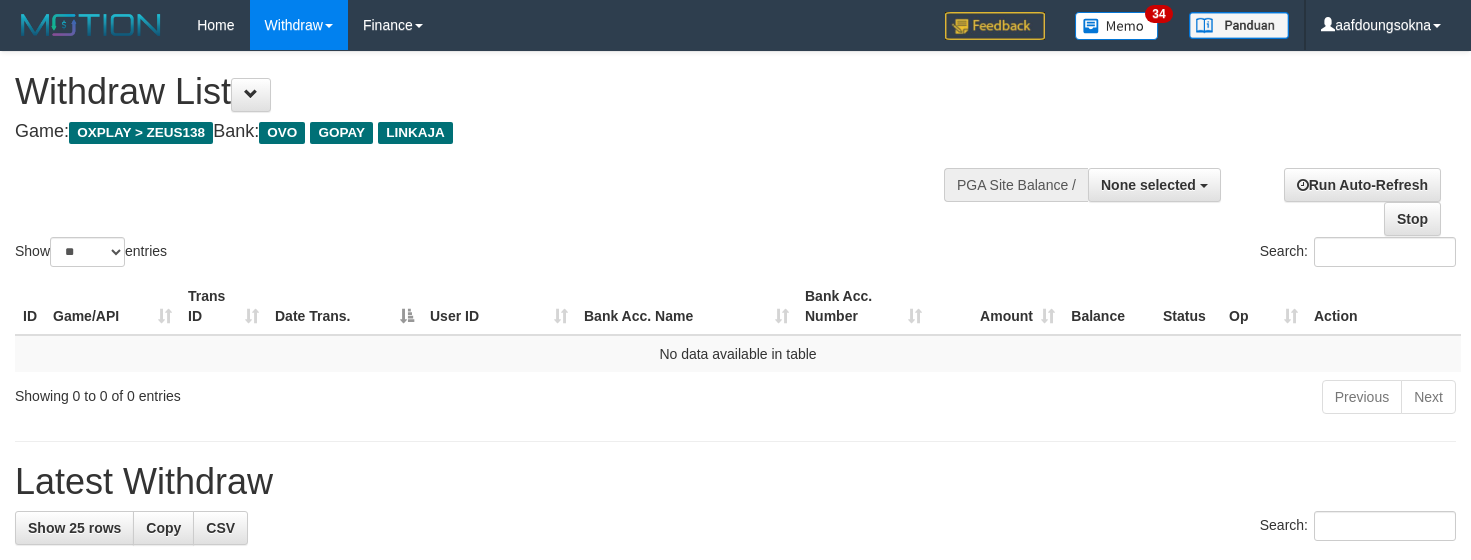 select 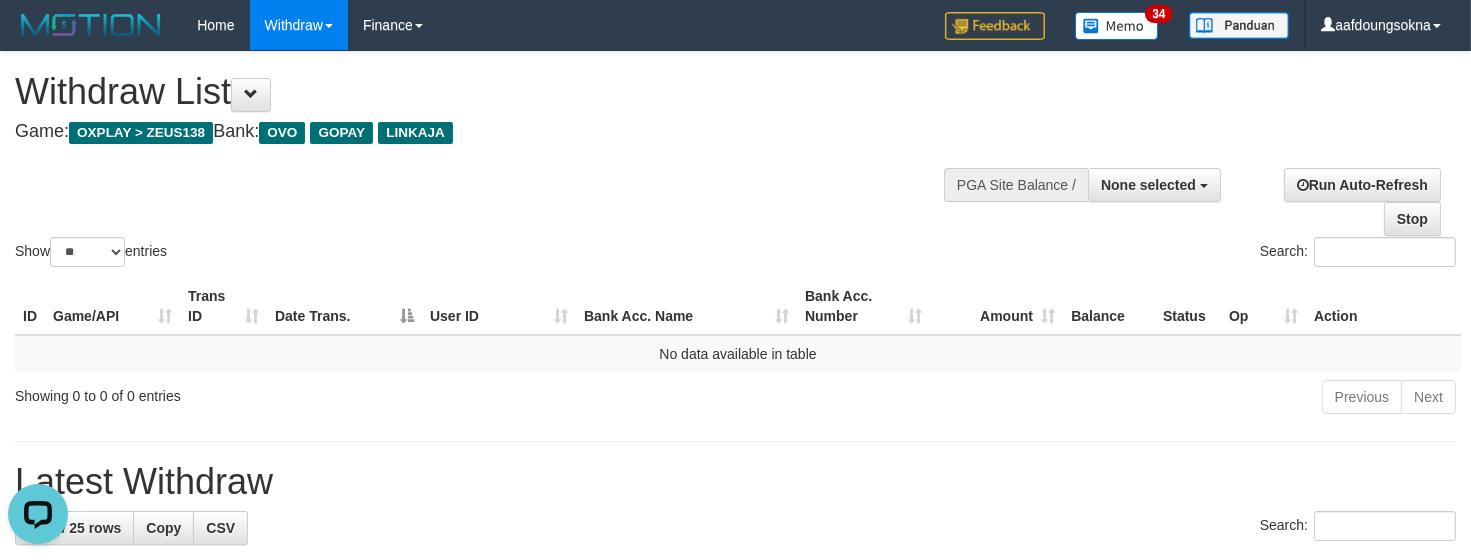 scroll, scrollTop: 0, scrollLeft: 0, axis: both 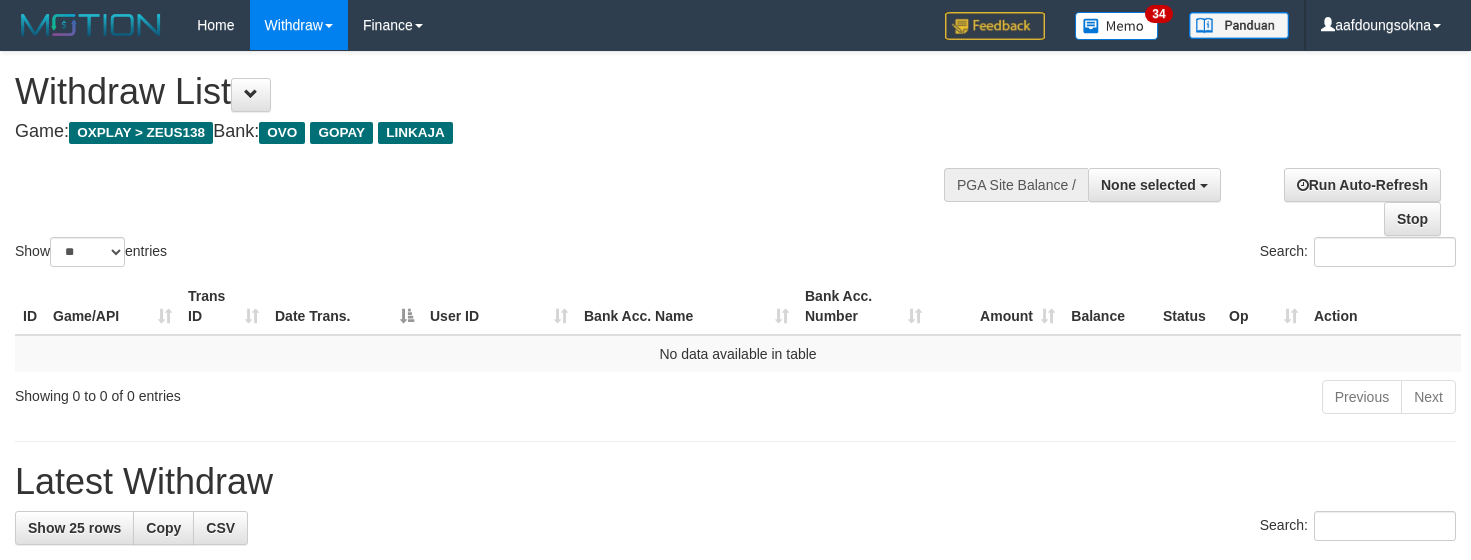 select 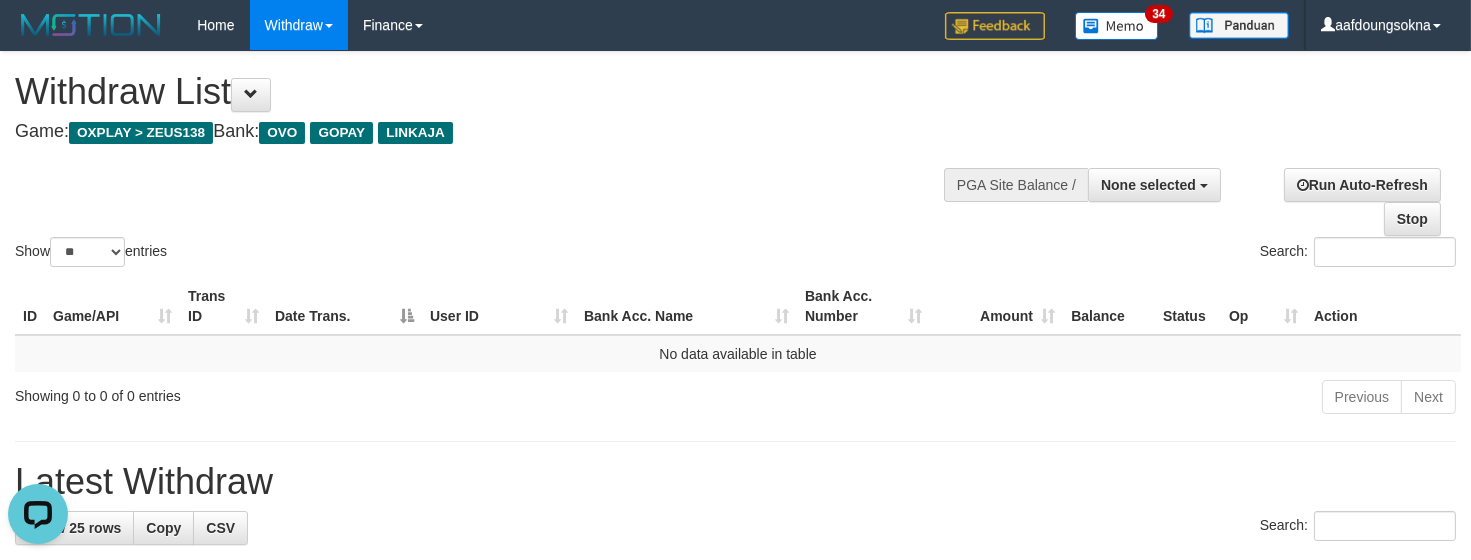 scroll, scrollTop: 0, scrollLeft: 0, axis: both 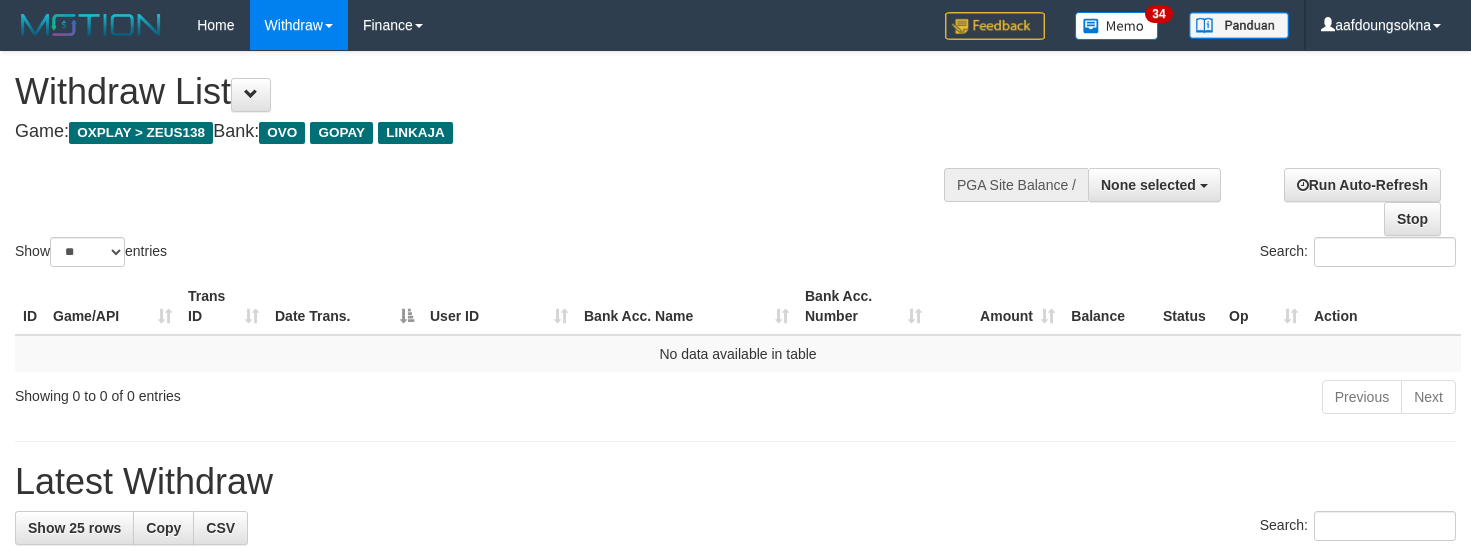 select 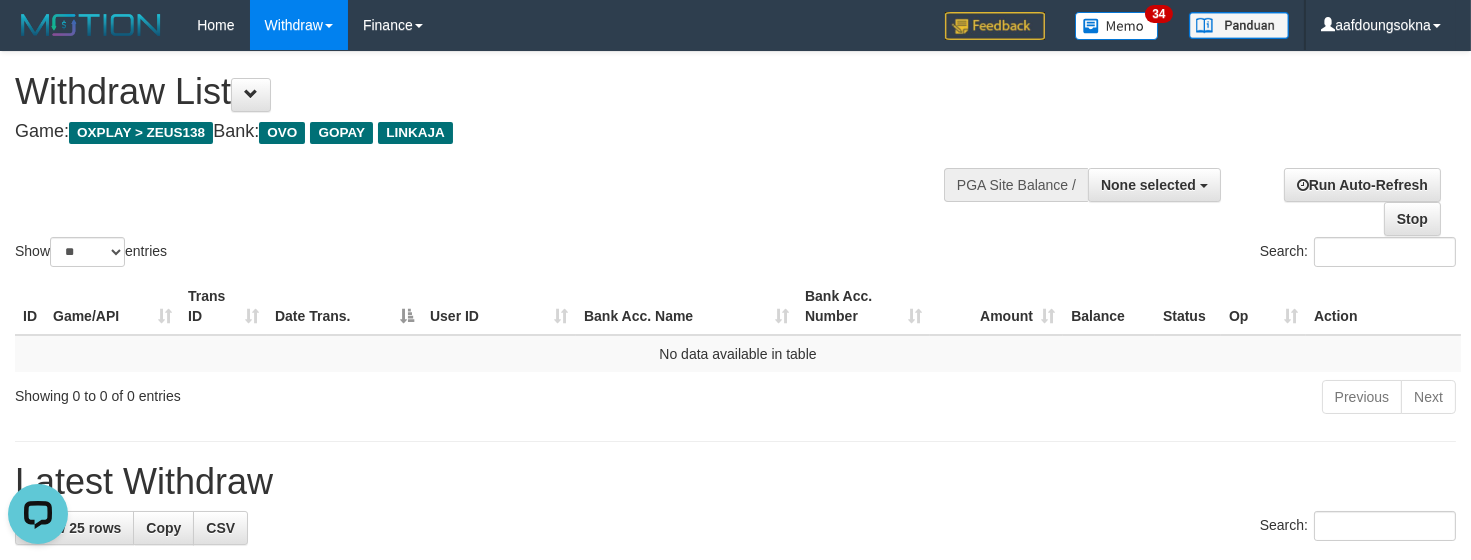 scroll, scrollTop: 0, scrollLeft: 0, axis: both 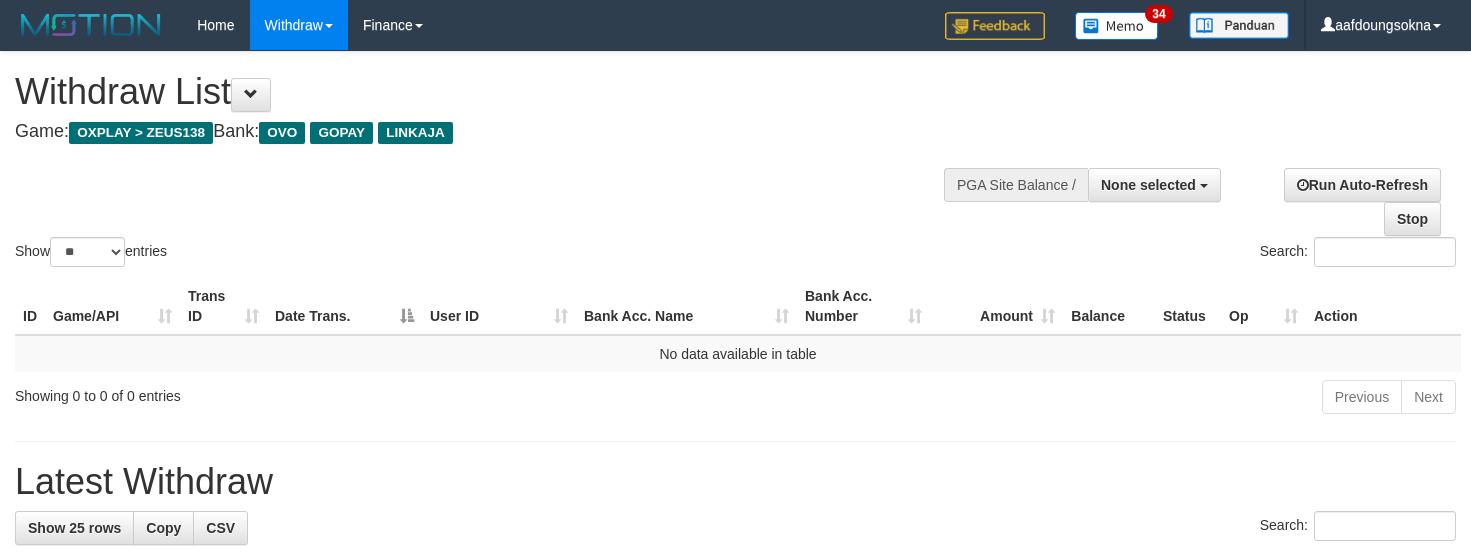 select 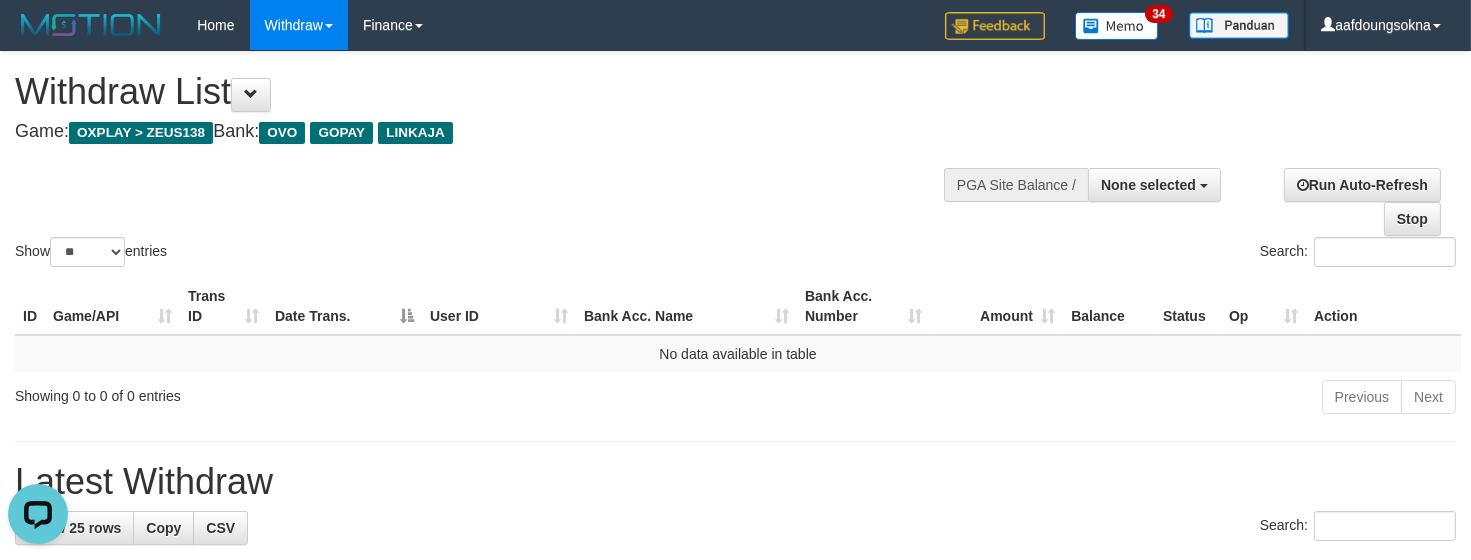 scroll, scrollTop: 0, scrollLeft: 0, axis: both 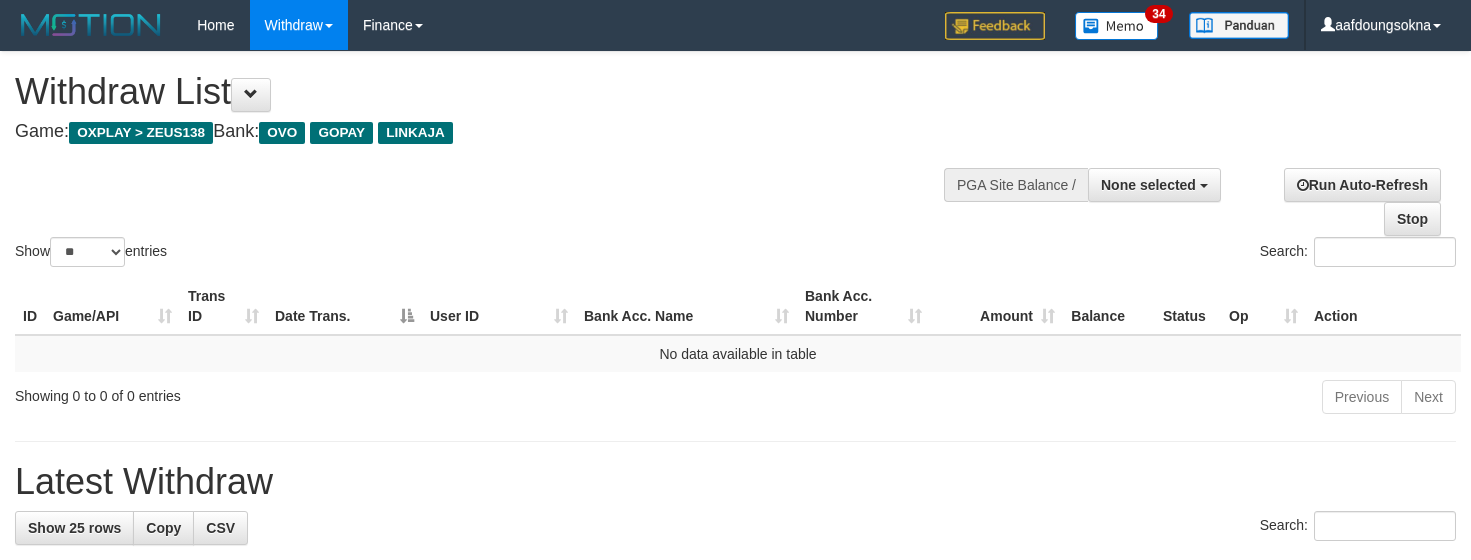 select 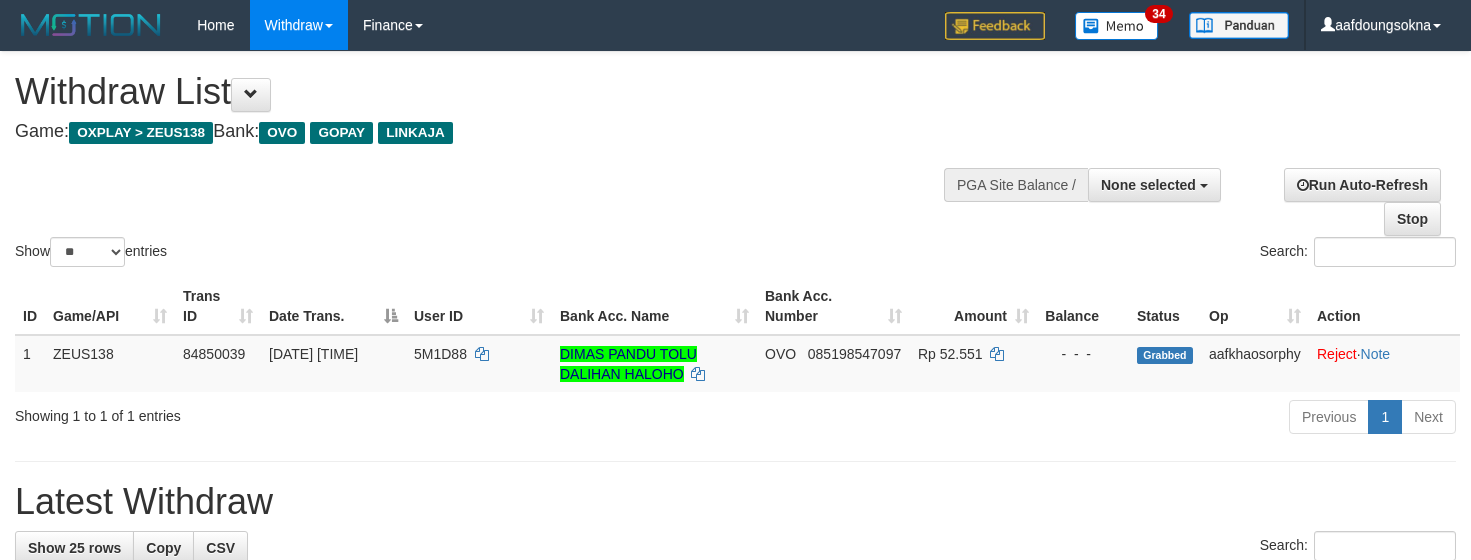 select 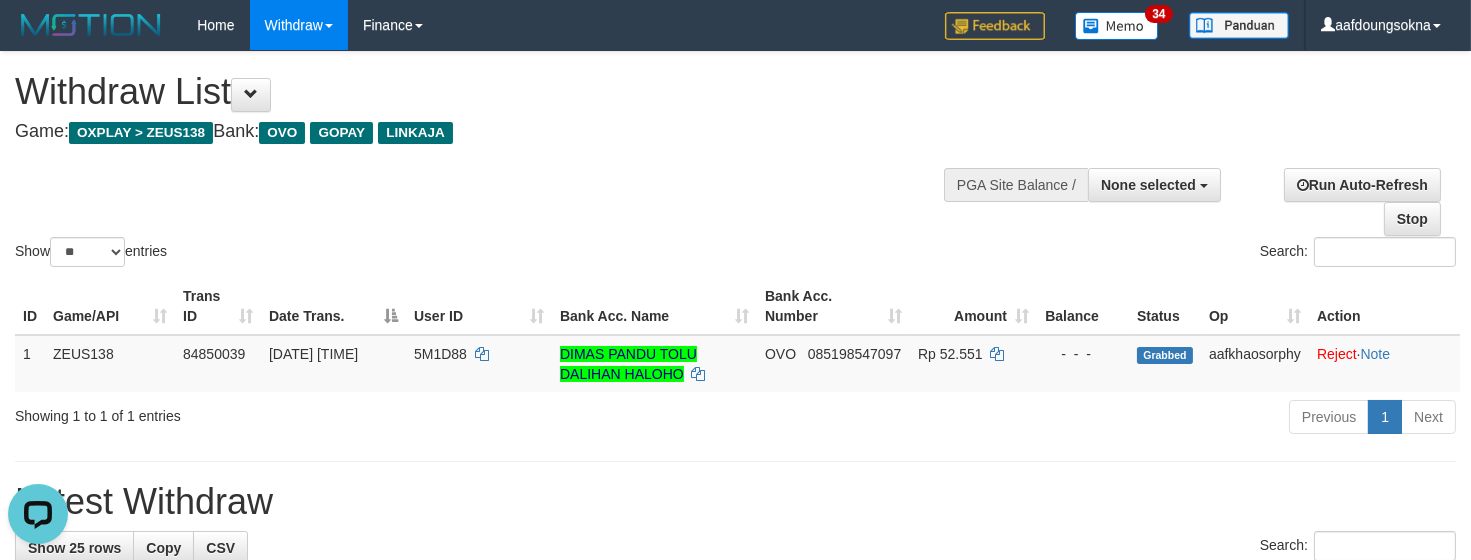 scroll, scrollTop: 0, scrollLeft: 0, axis: both 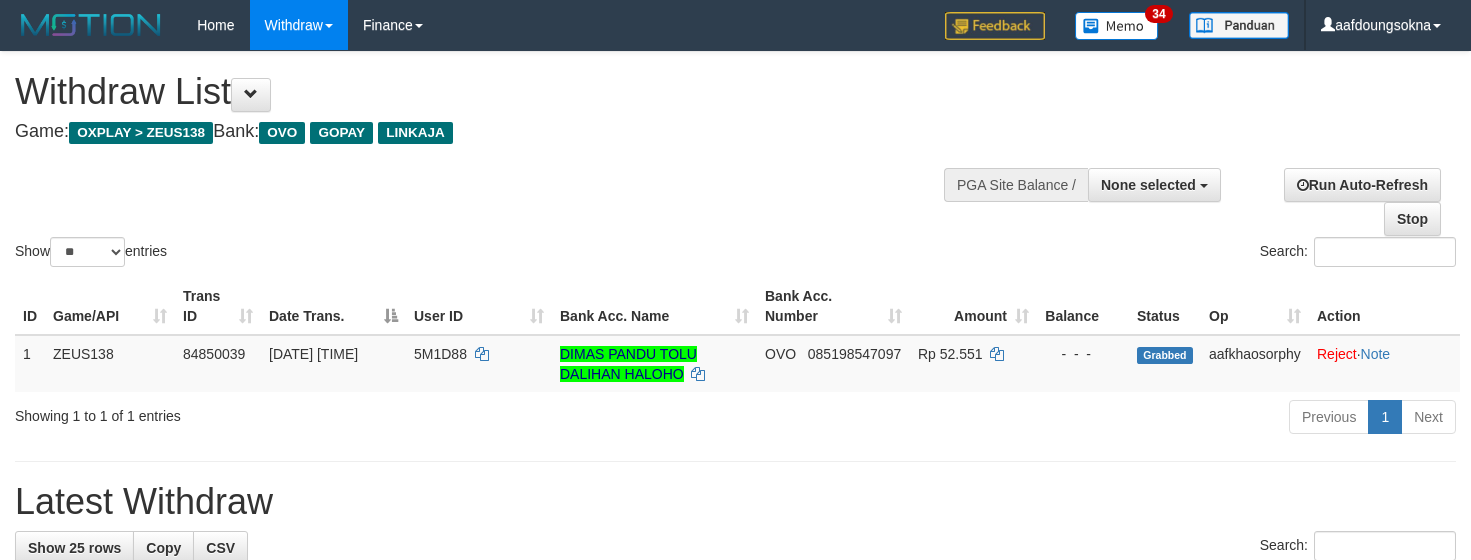 select 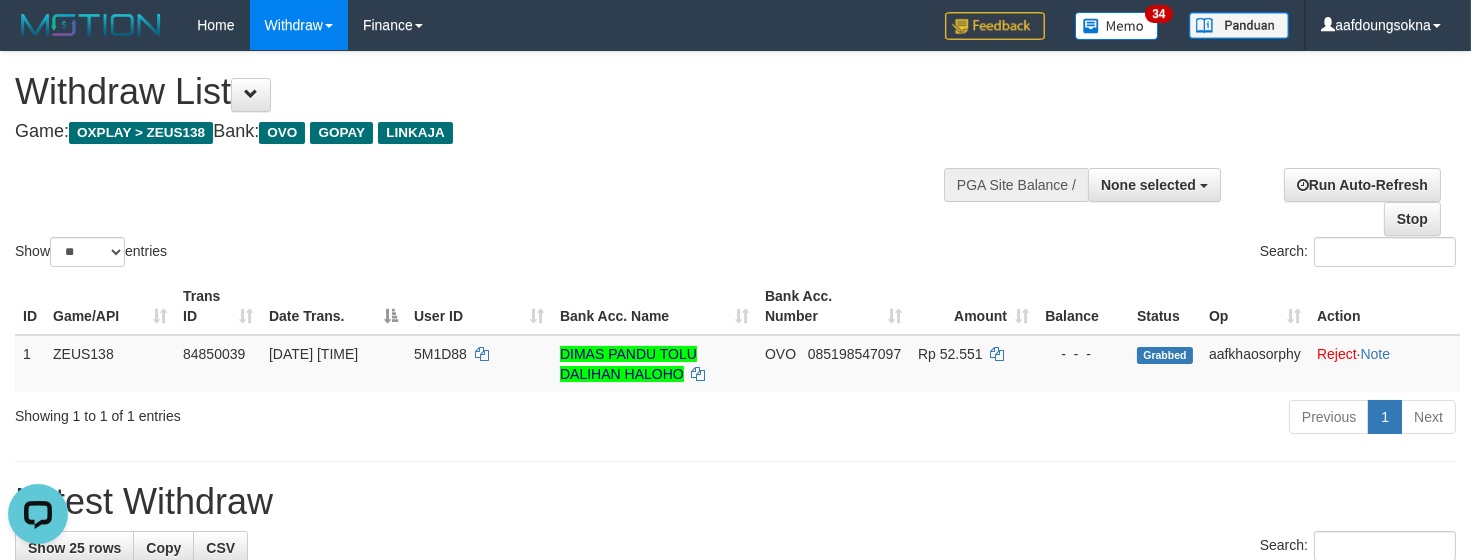 scroll, scrollTop: 0, scrollLeft: 0, axis: both 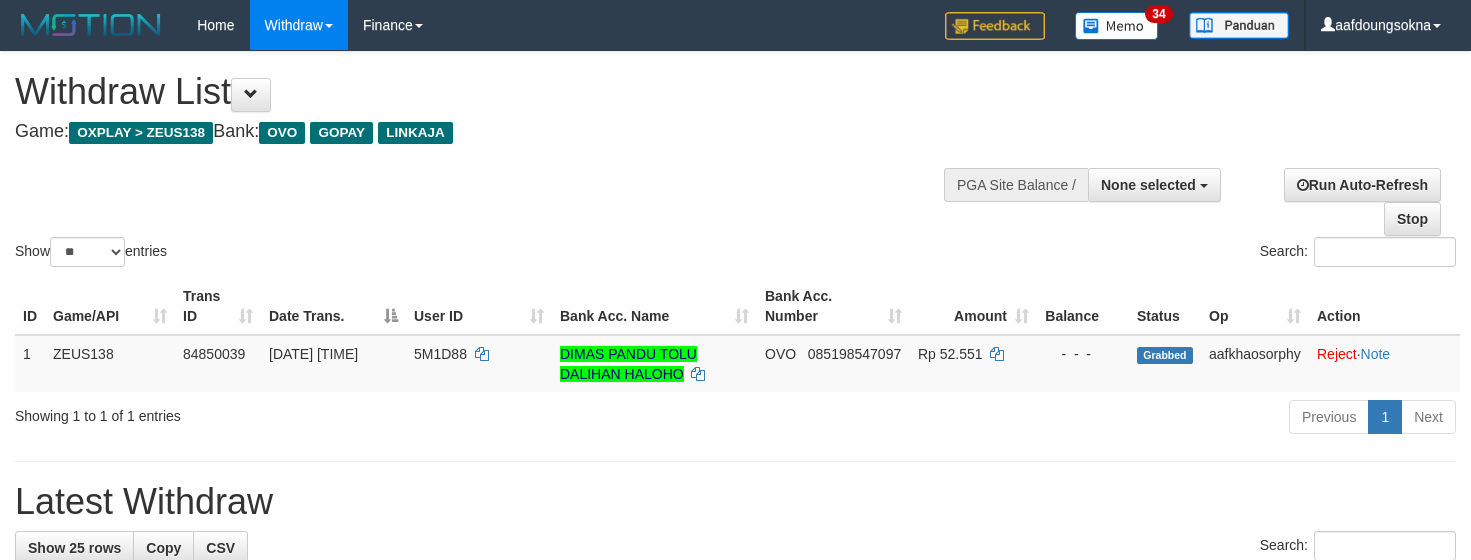 select 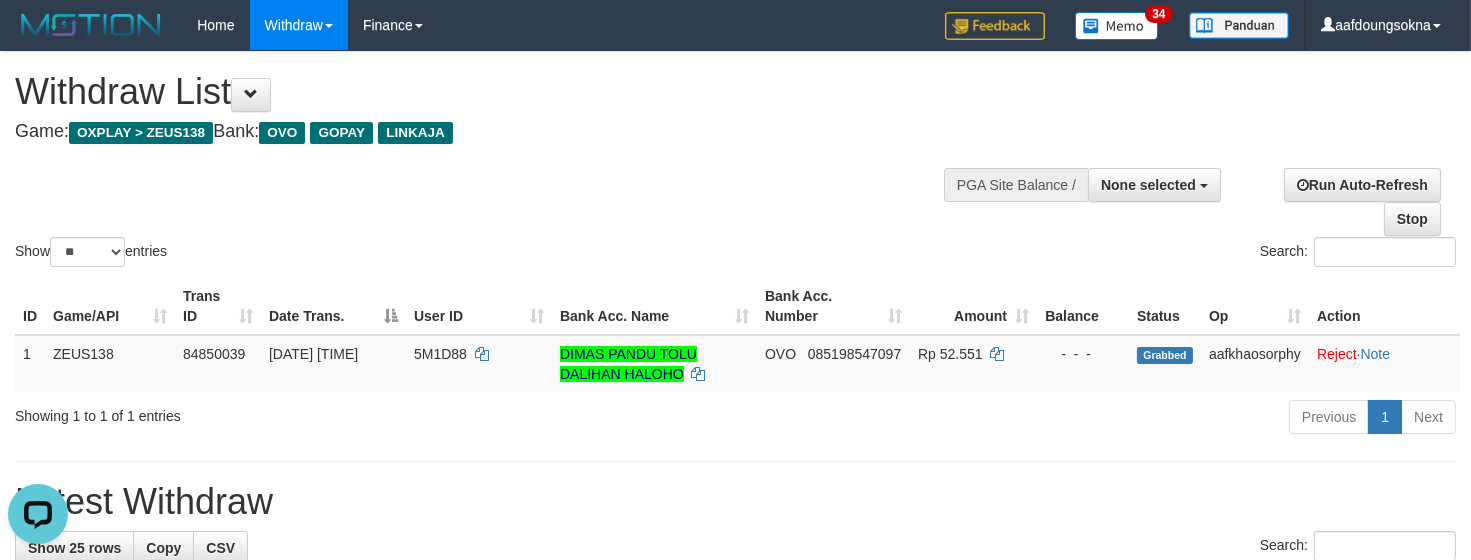 scroll, scrollTop: 0, scrollLeft: 0, axis: both 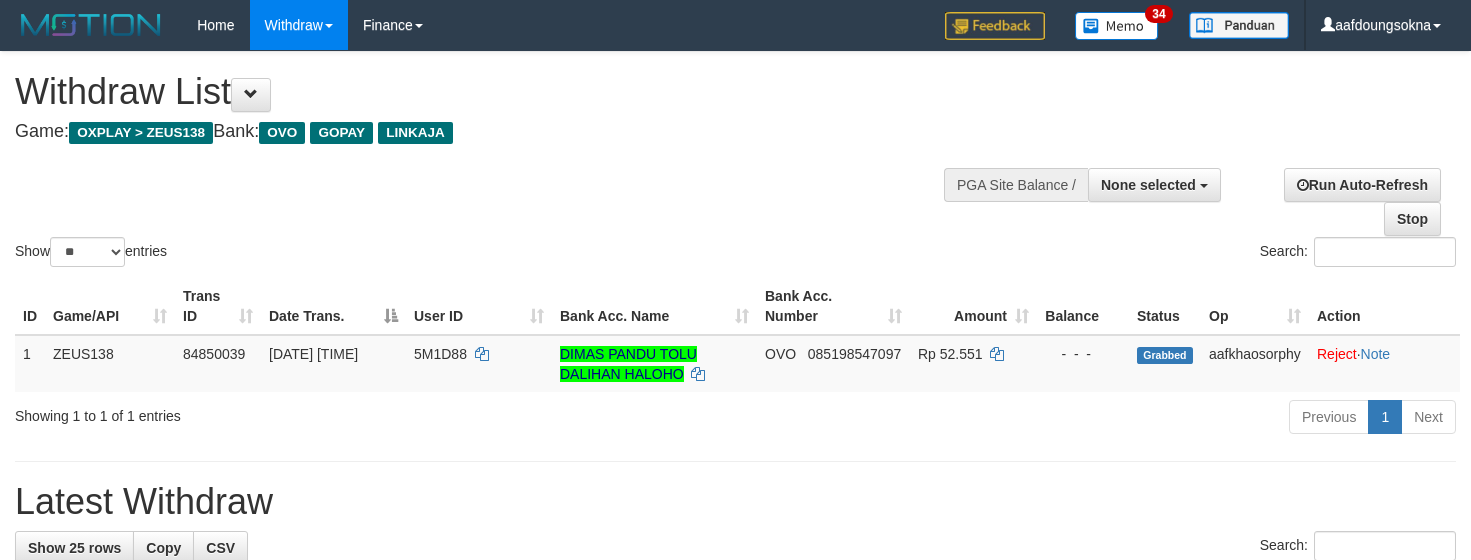 select 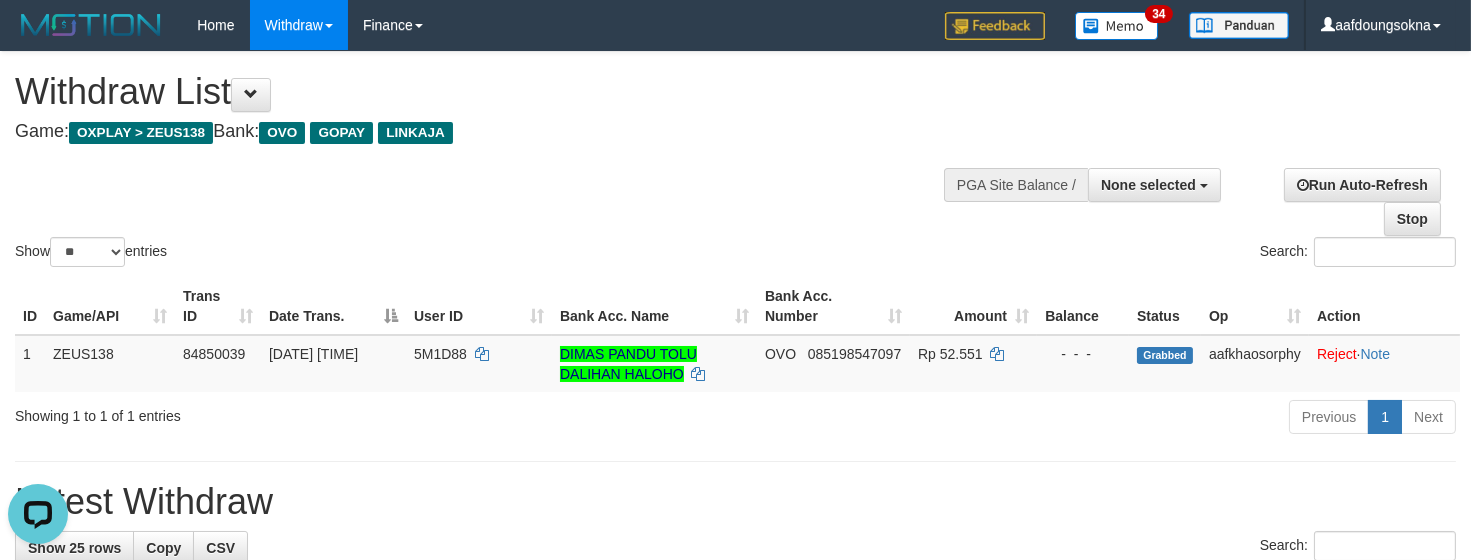 scroll, scrollTop: 0, scrollLeft: 0, axis: both 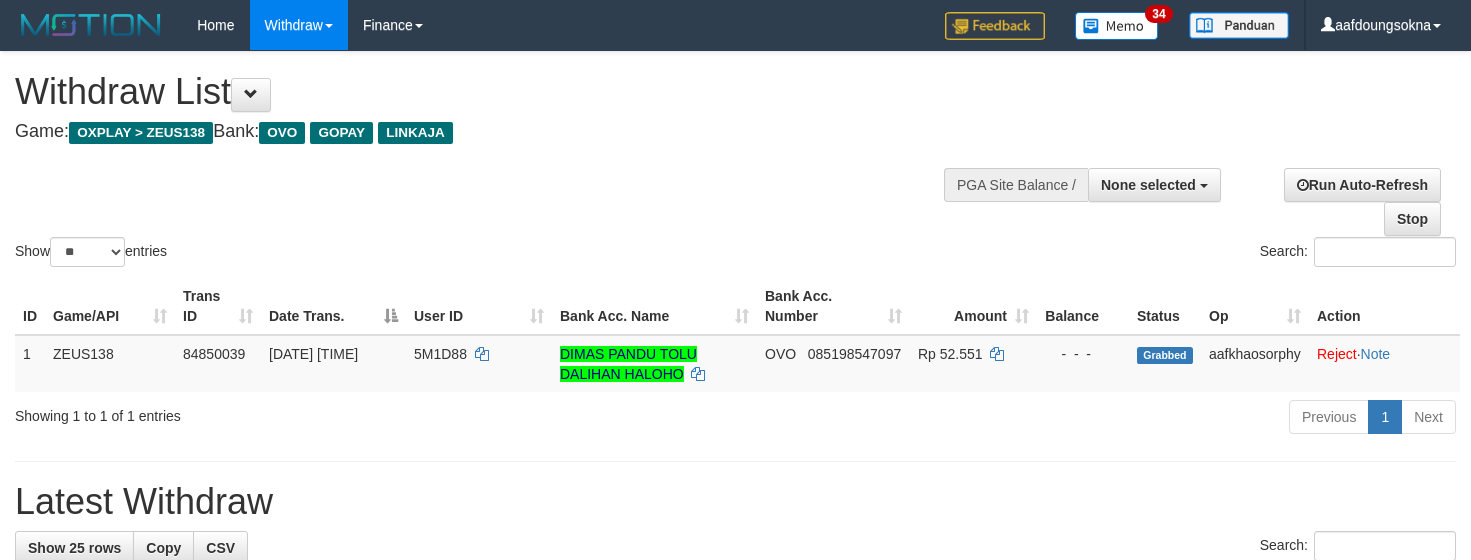 select 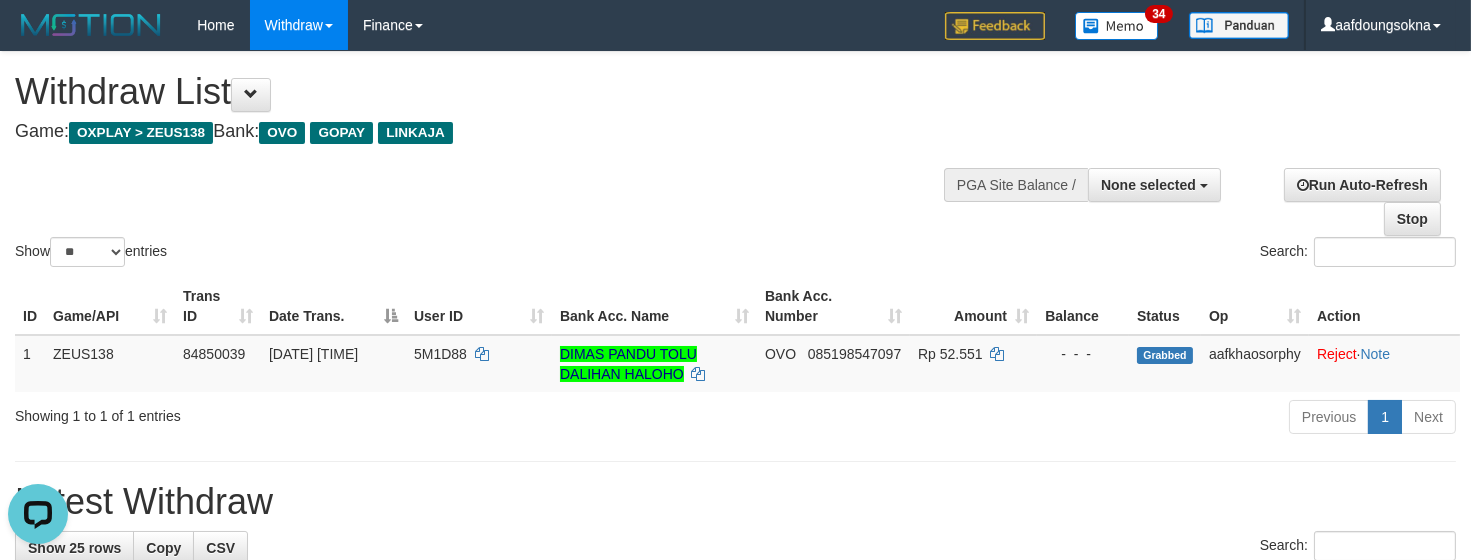 scroll, scrollTop: 0, scrollLeft: 0, axis: both 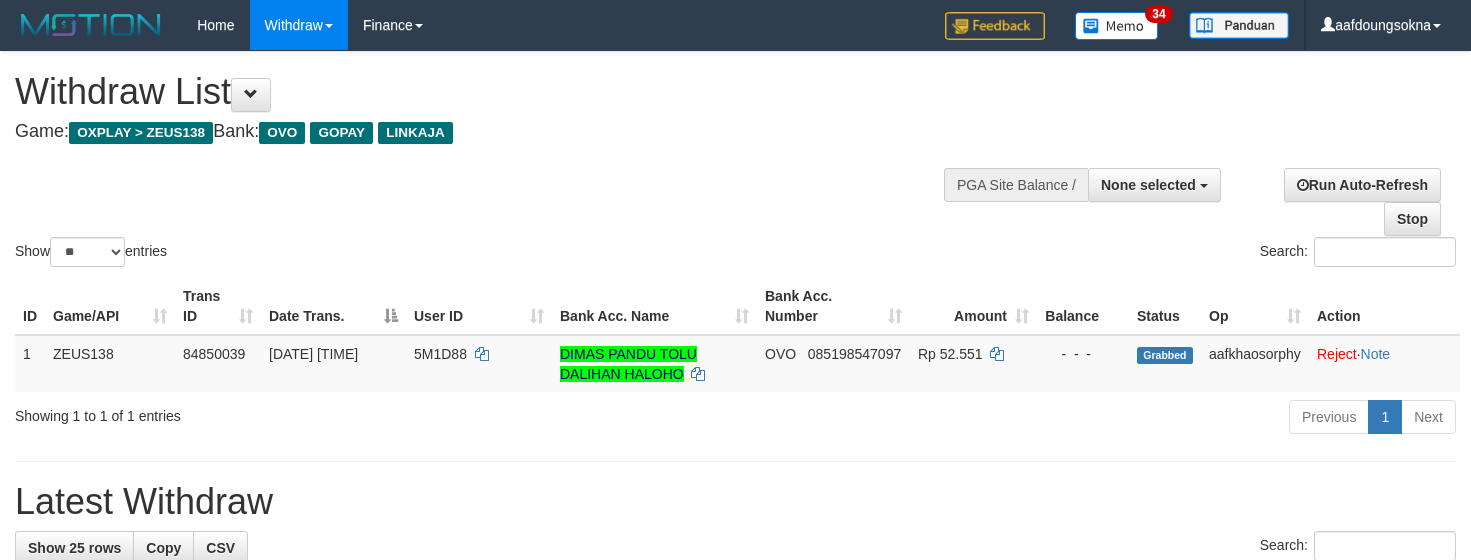 select 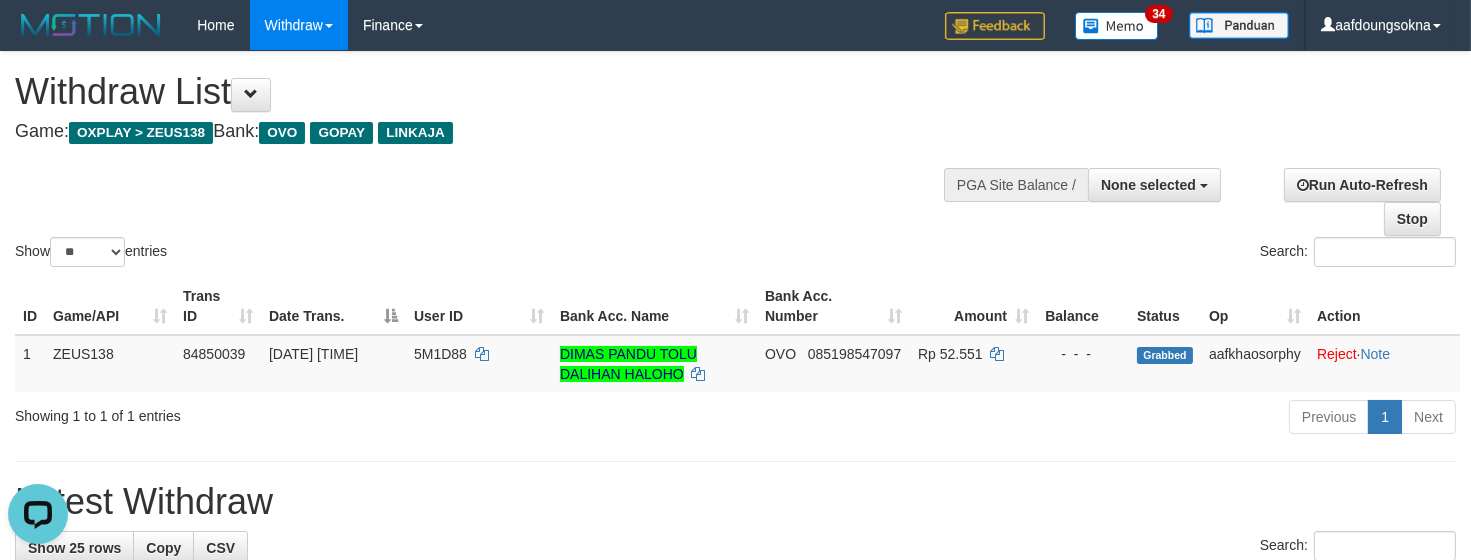 scroll, scrollTop: 0, scrollLeft: 0, axis: both 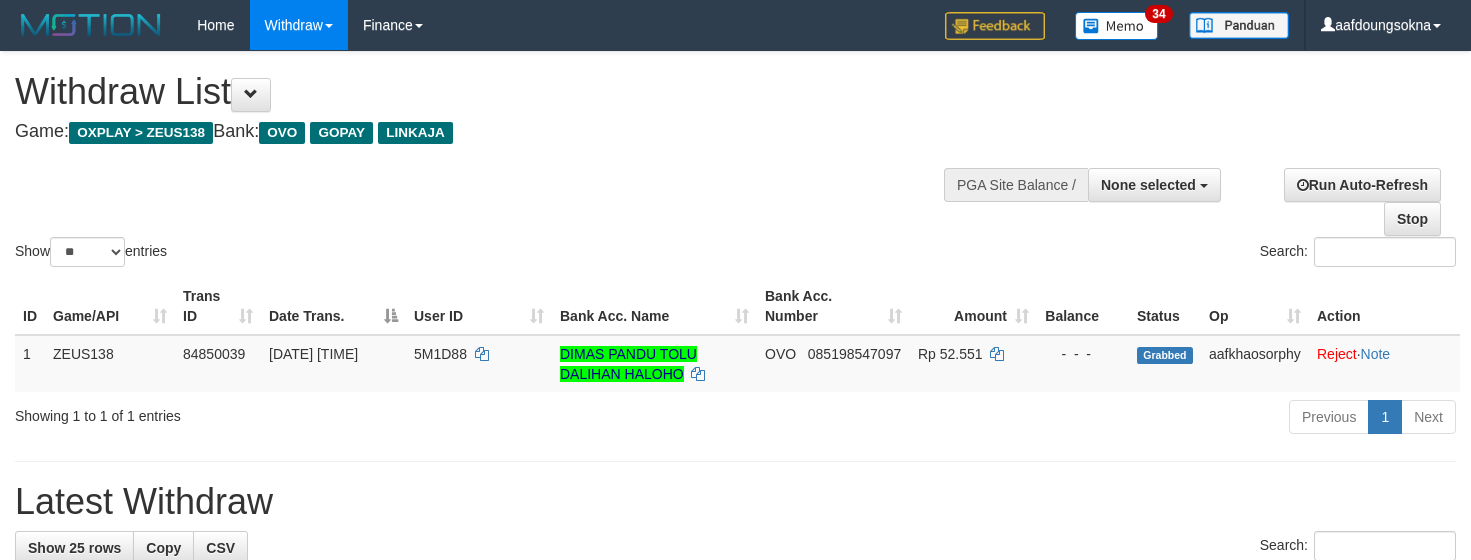 select 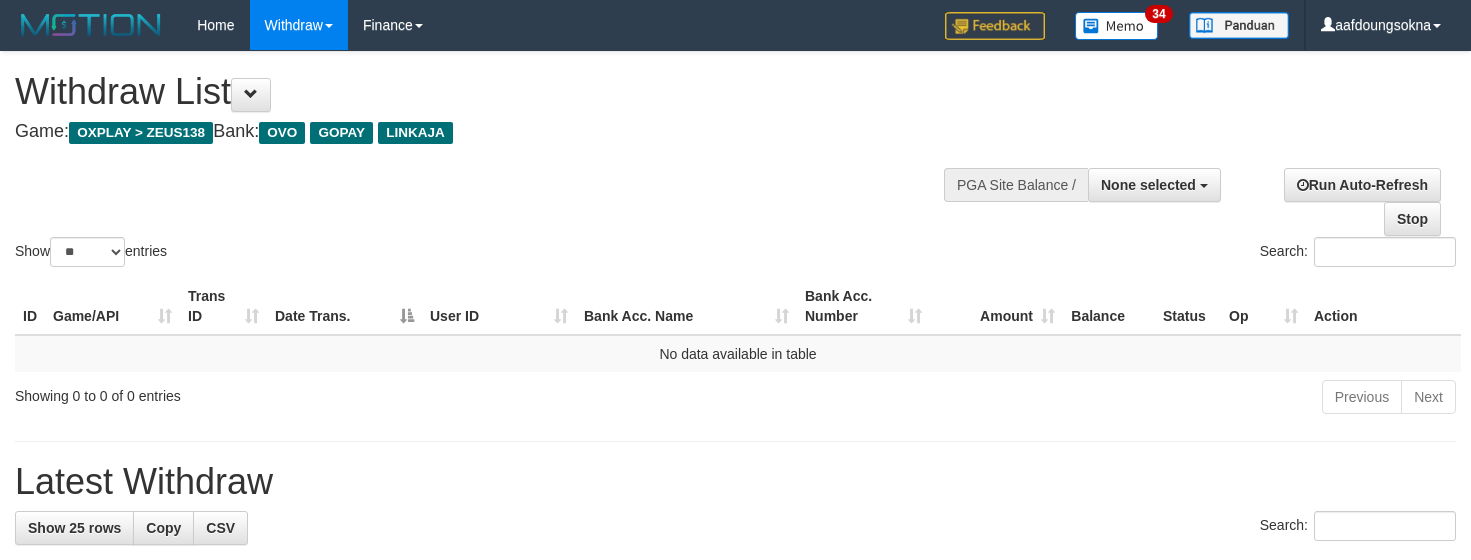 select 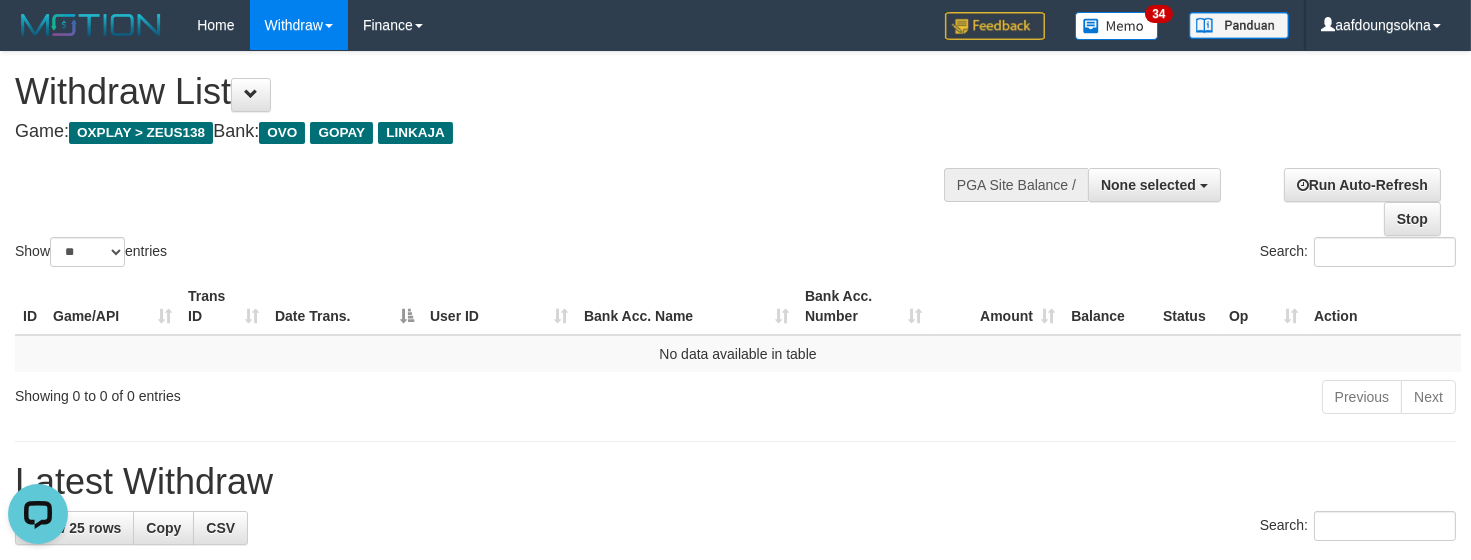 scroll, scrollTop: 0, scrollLeft: 0, axis: both 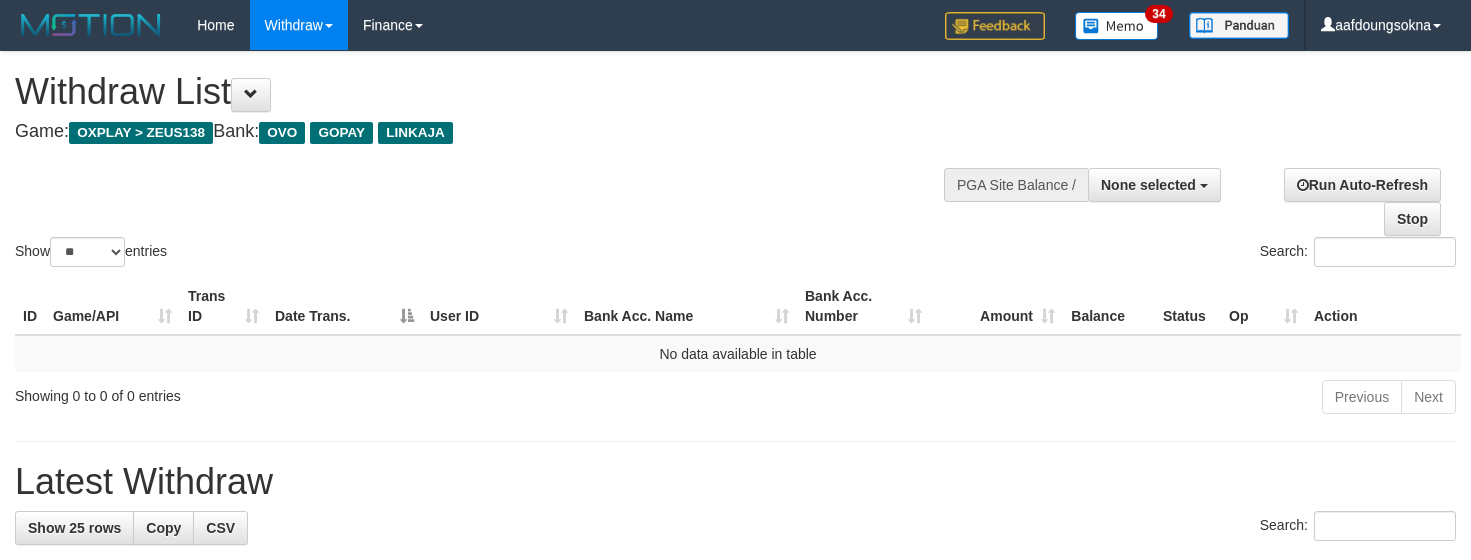 select 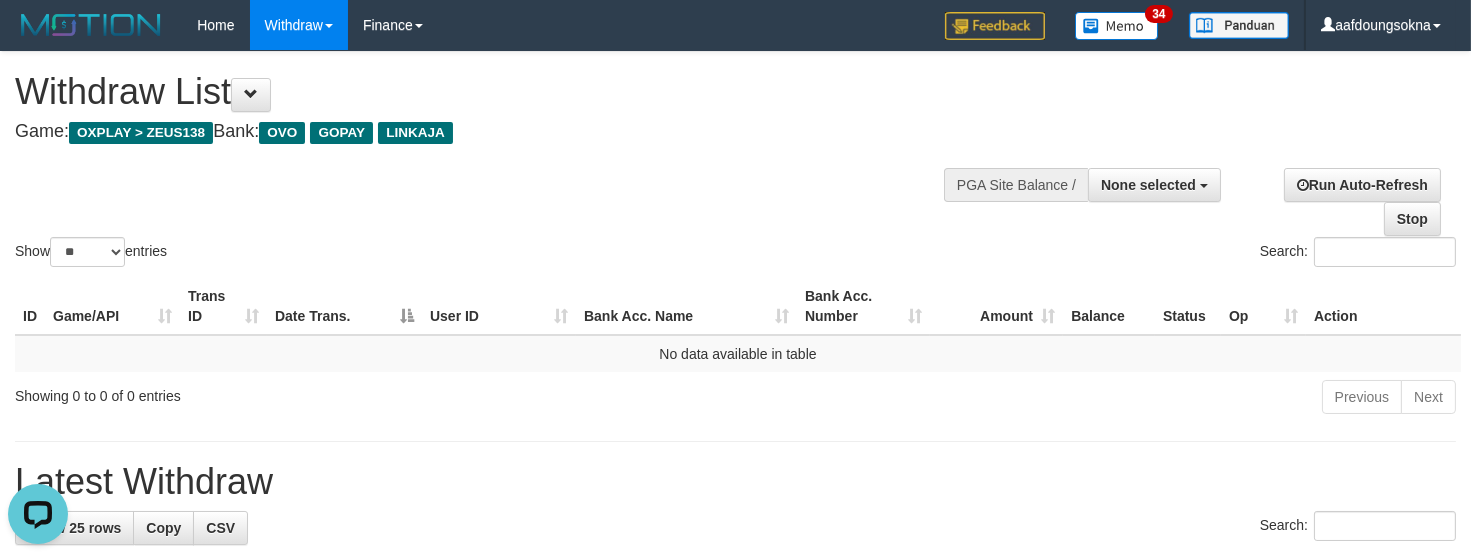 scroll, scrollTop: 0, scrollLeft: 0, axis: both 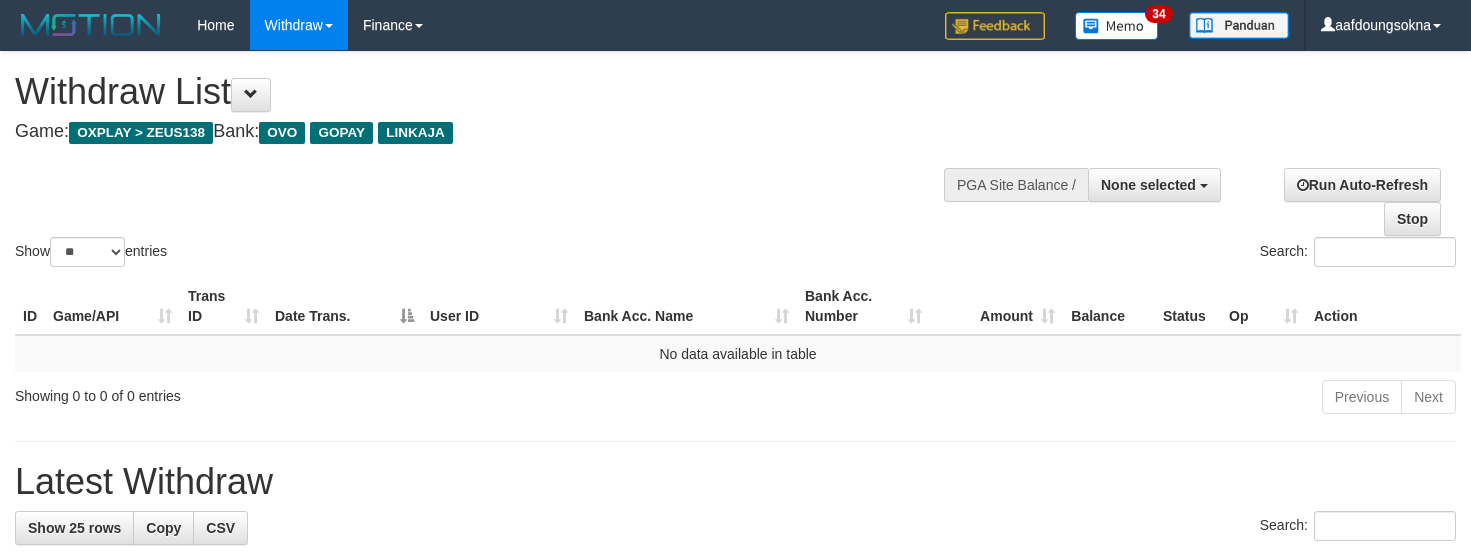 select 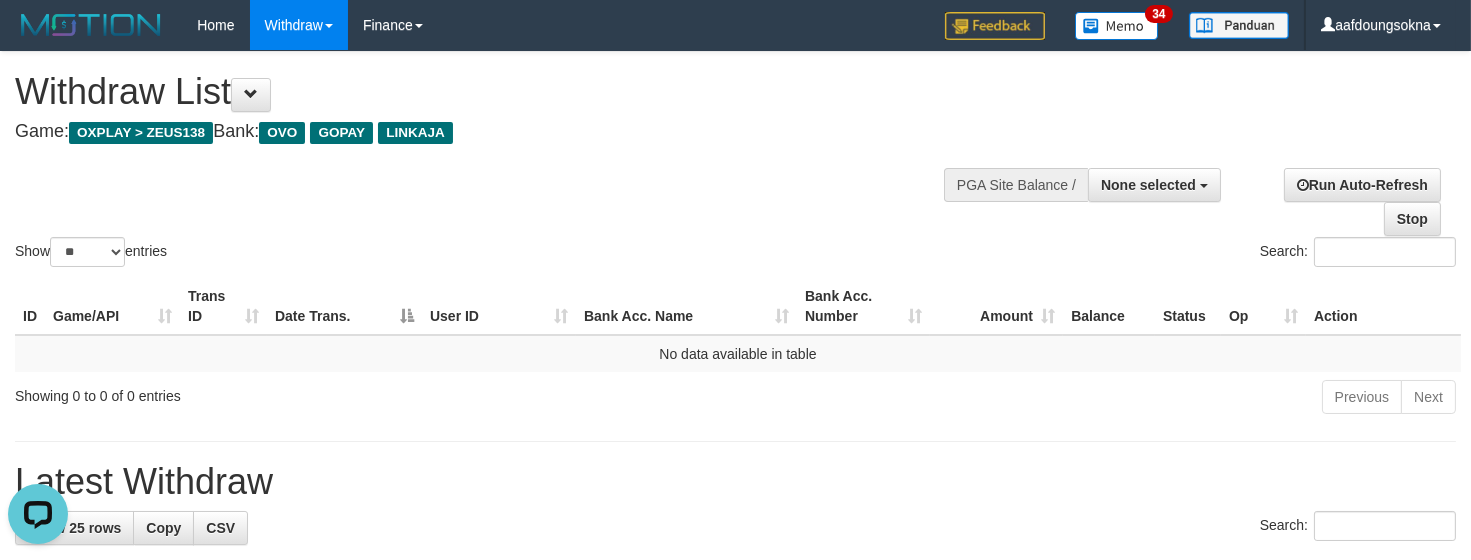 scroll, scrollTop: 0, scrollLeft: 0, axis: both 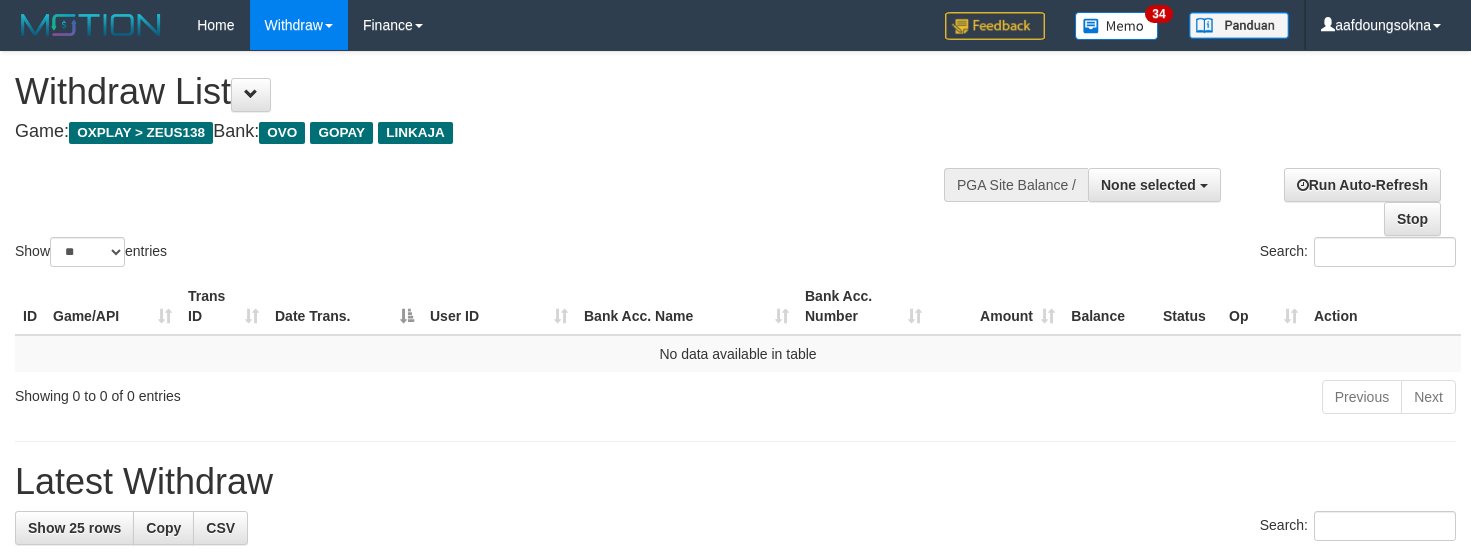 select 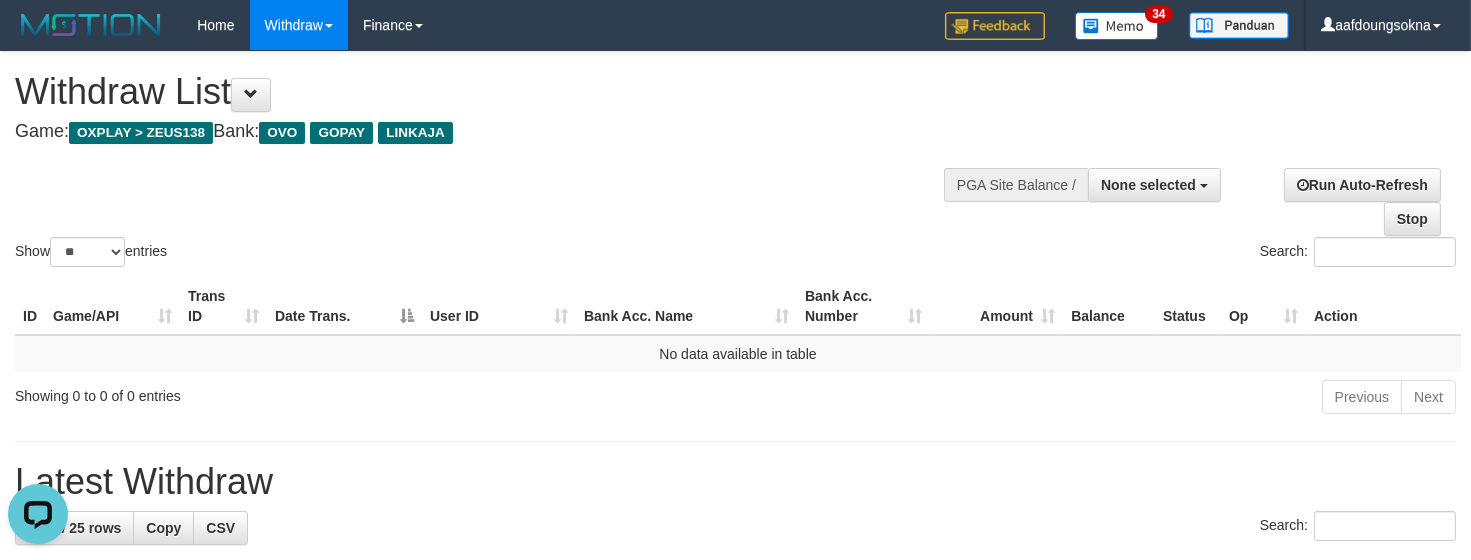 scroll, scrollTop: 0, scrollLeft: 0, axis: both 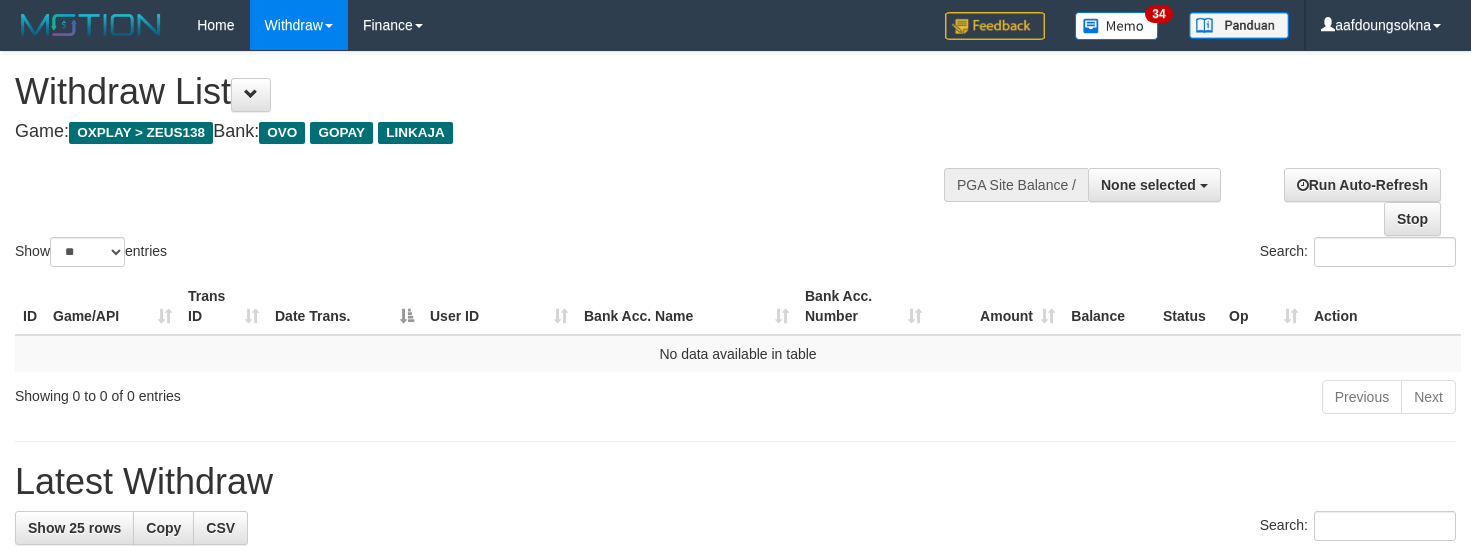 select 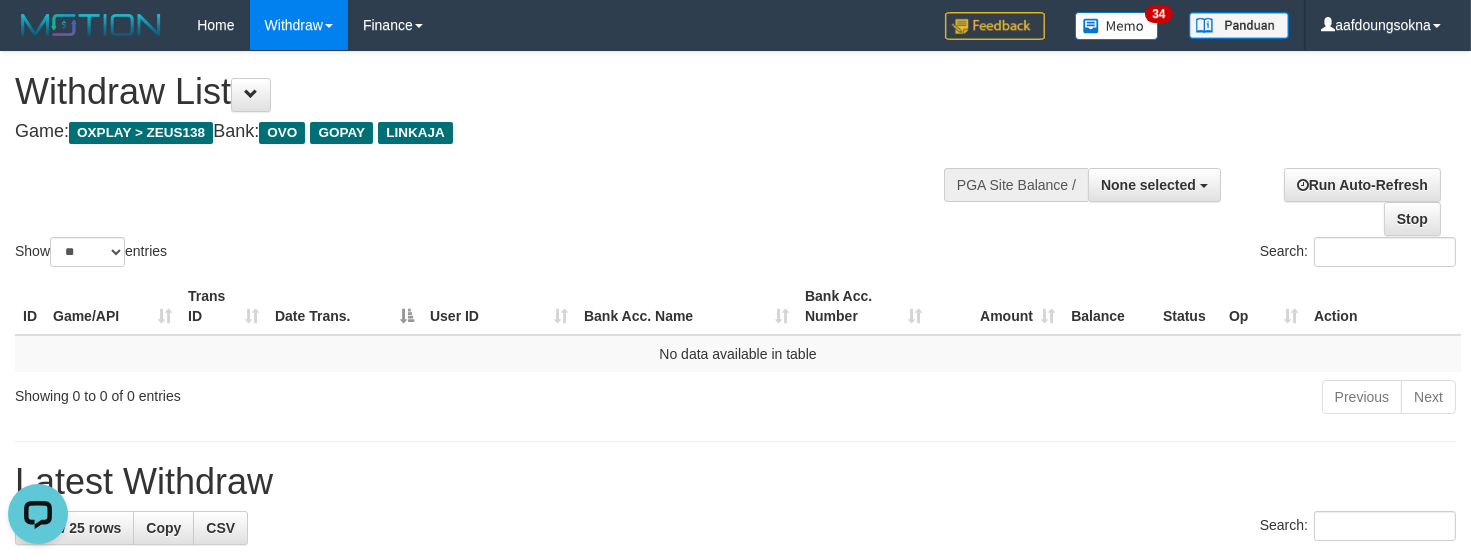 scroll, scrollTop: 0, scrollLeft: 0, axis: both 